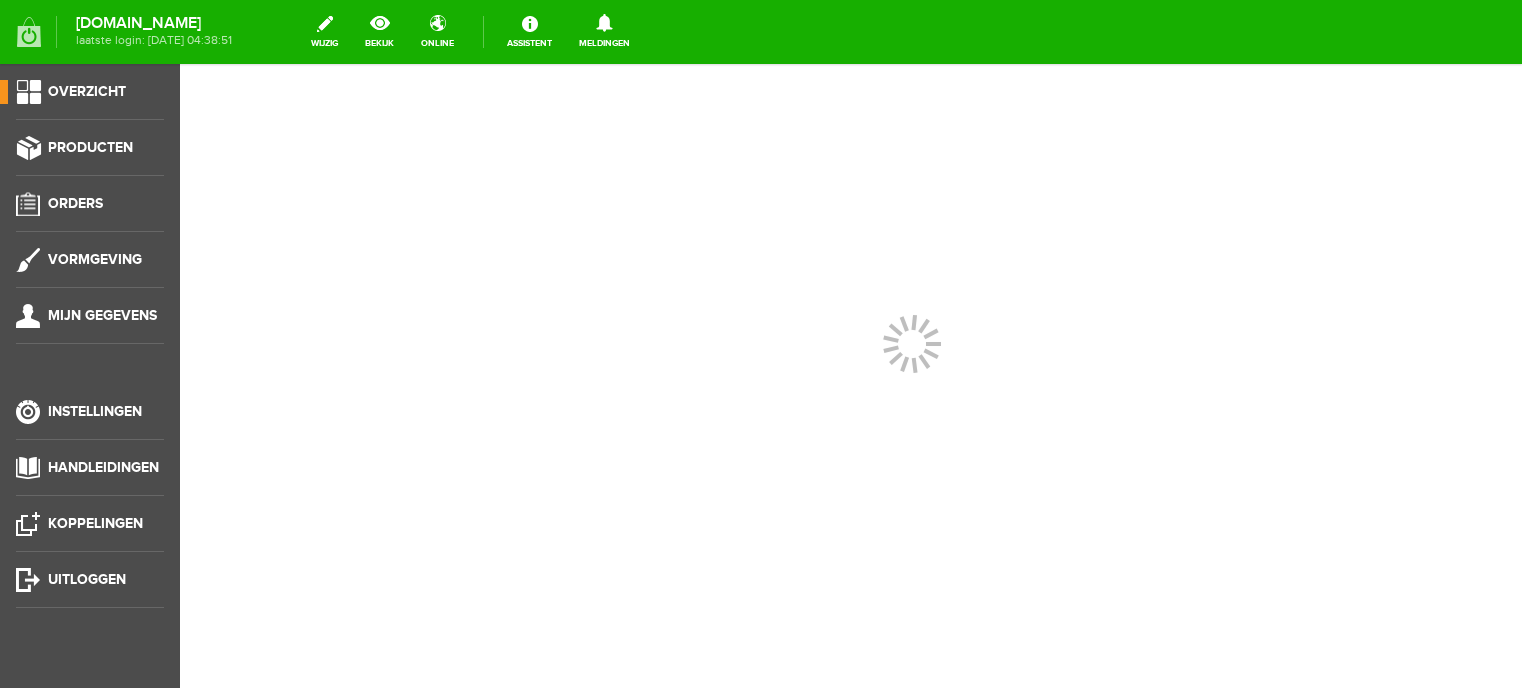 scroll, scrollTop: 0, scrollLeft: 0, axis: both 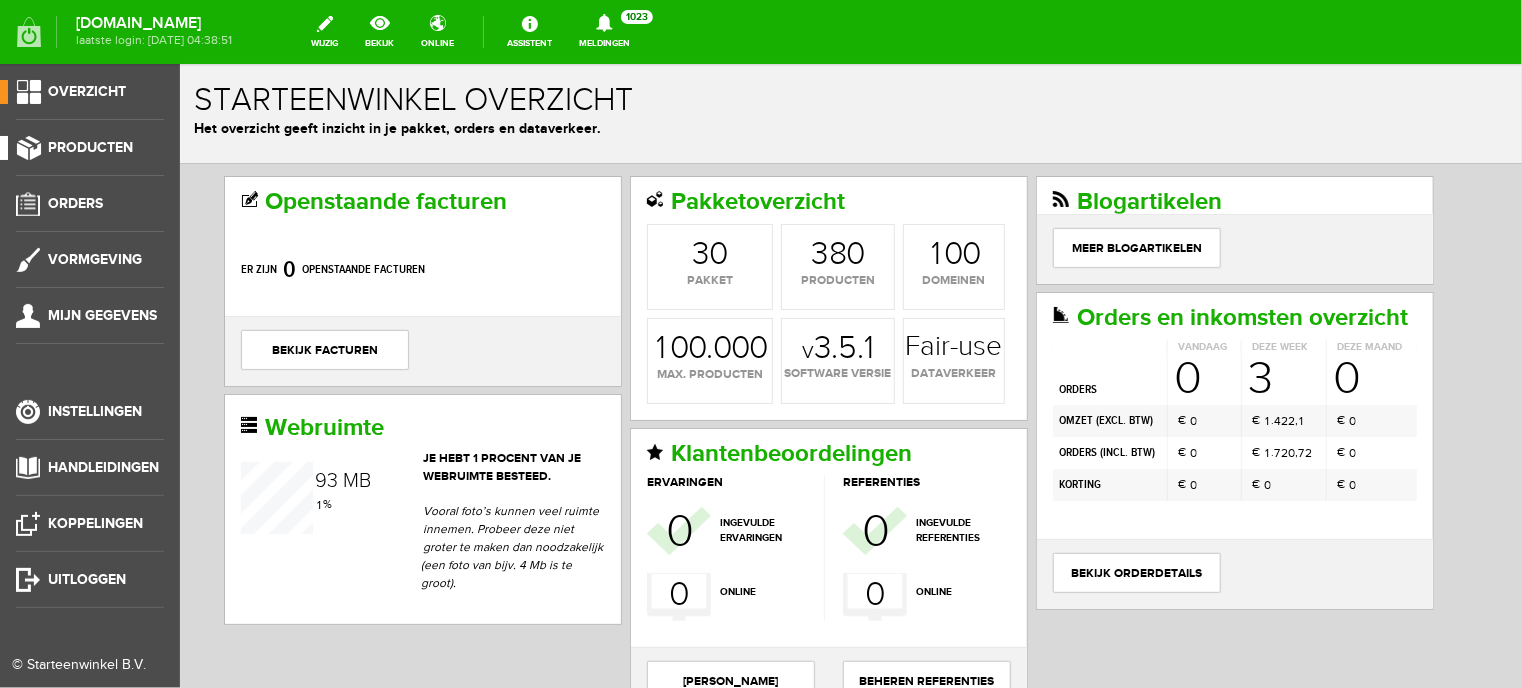 click on "Producten" at bounding box center [90, 147] 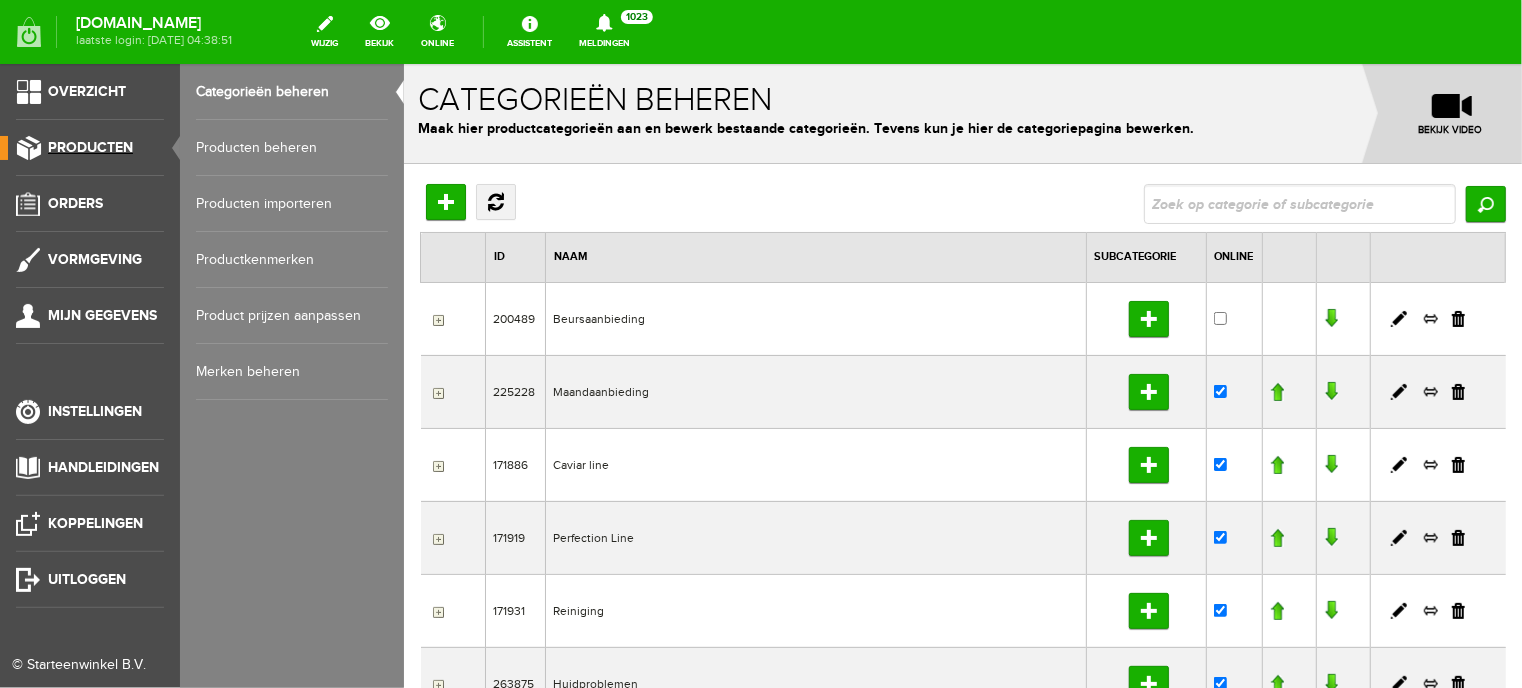 scroll, scrollTop: 0, scrollLeft: 0, axis: both 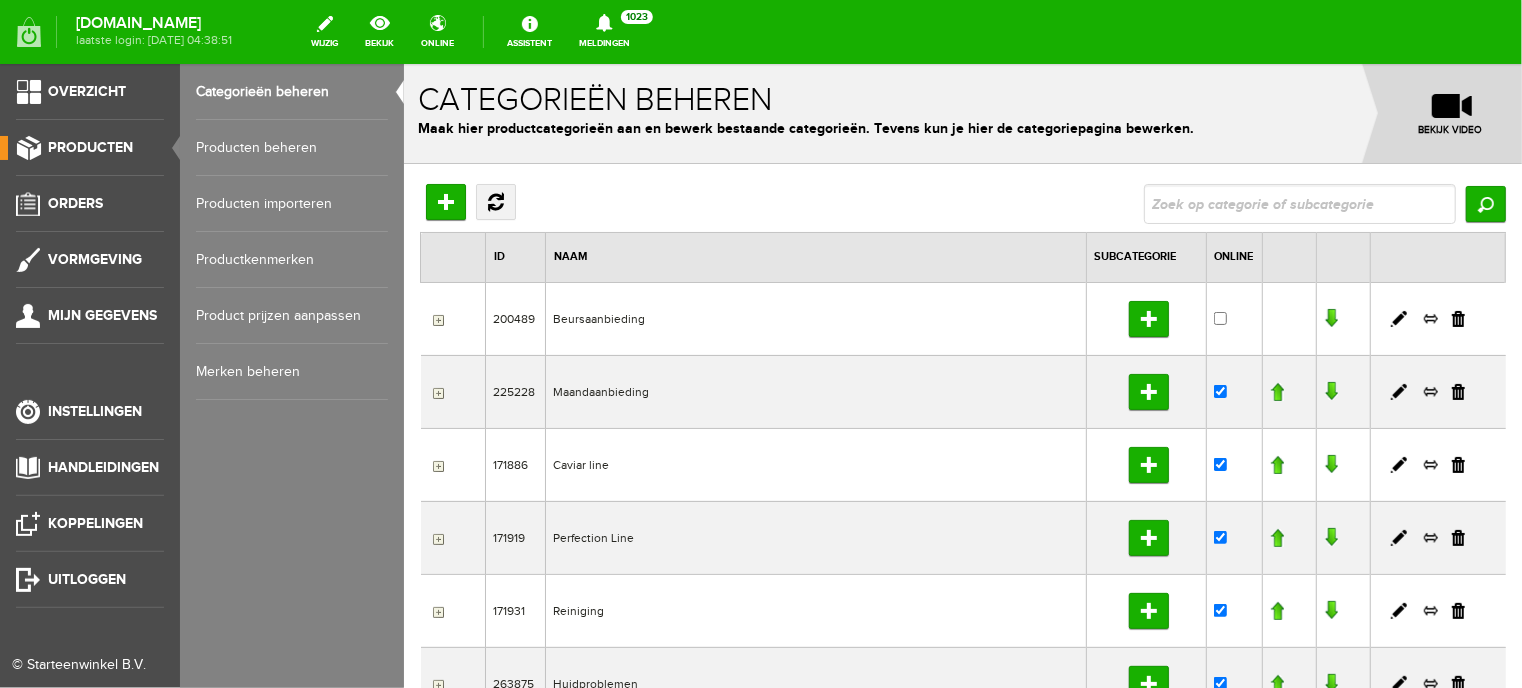 click on "Producten beheren" at bounding box center [292, 148] 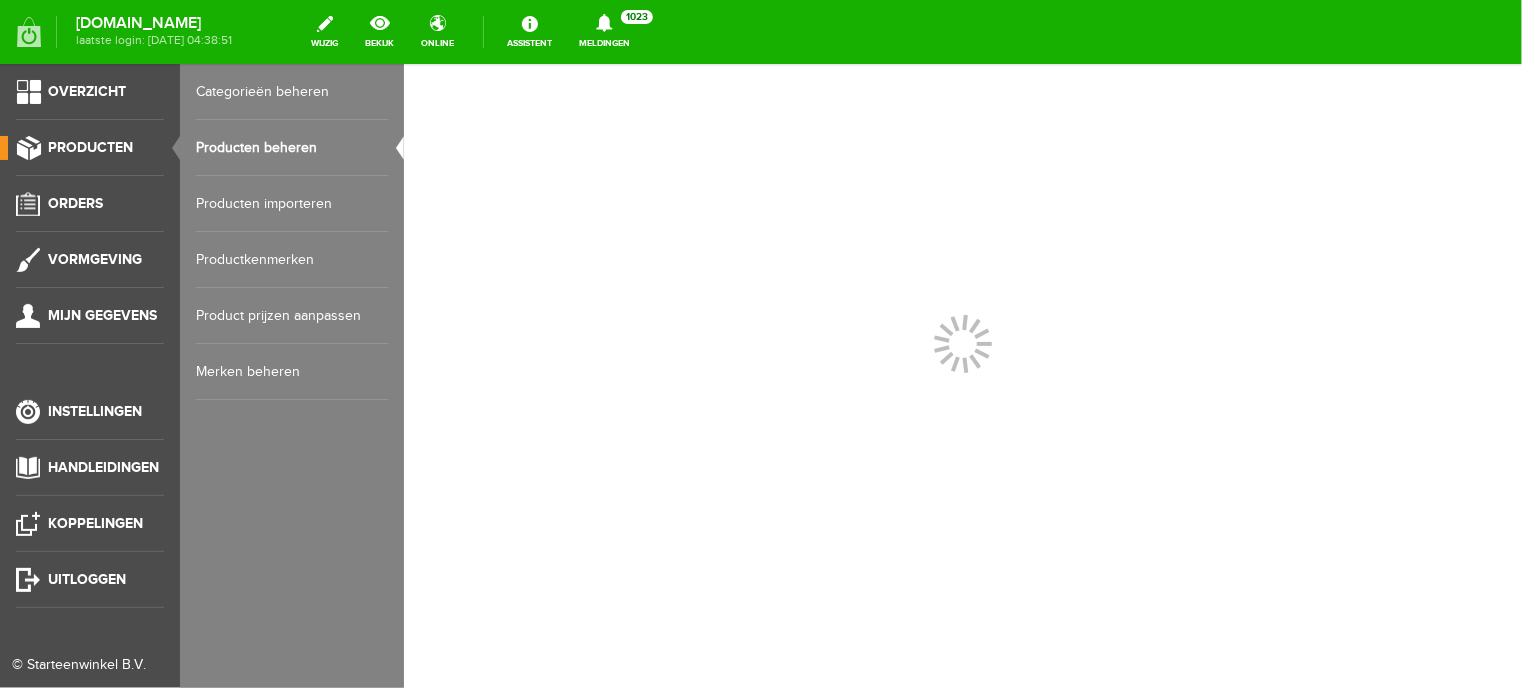 scroll, scrollTop: 0, scrollLeft: 0, axis: both 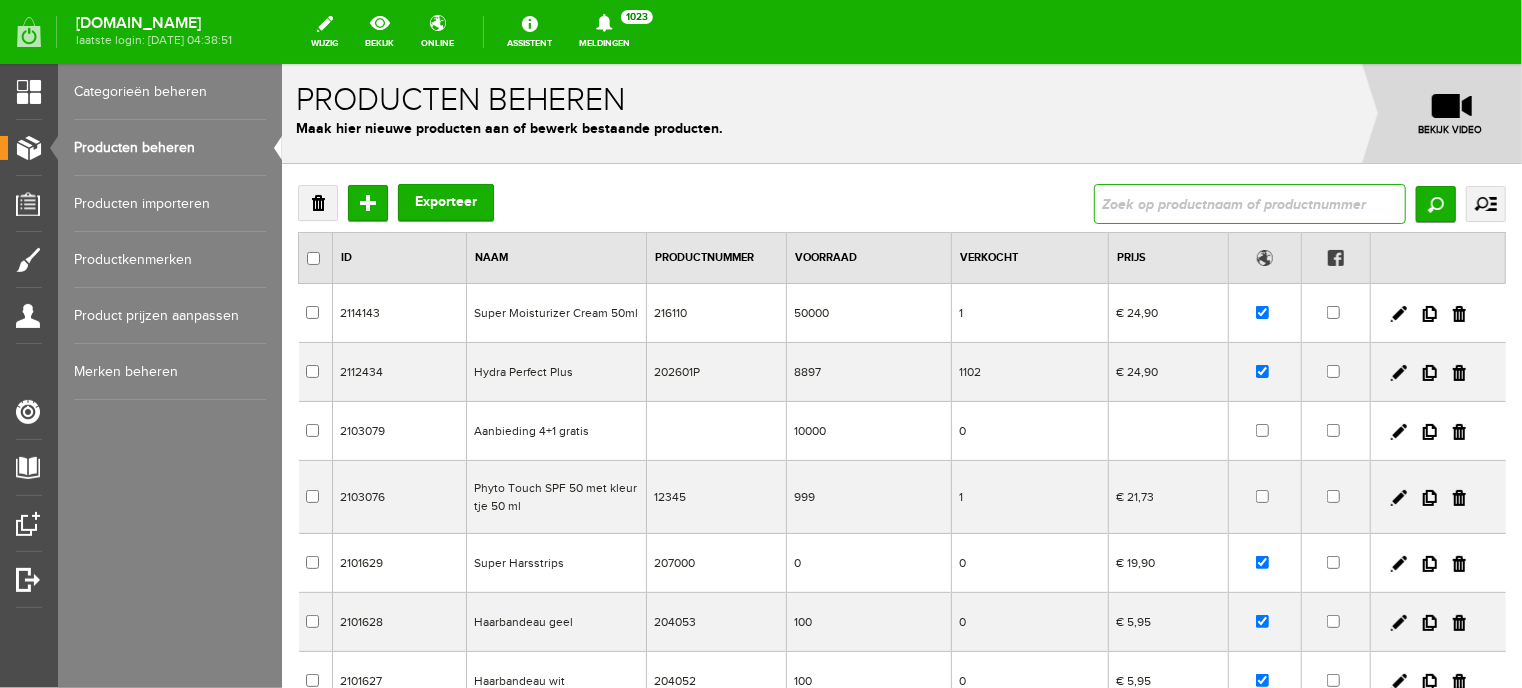 click at bounding box center (1249, 203) 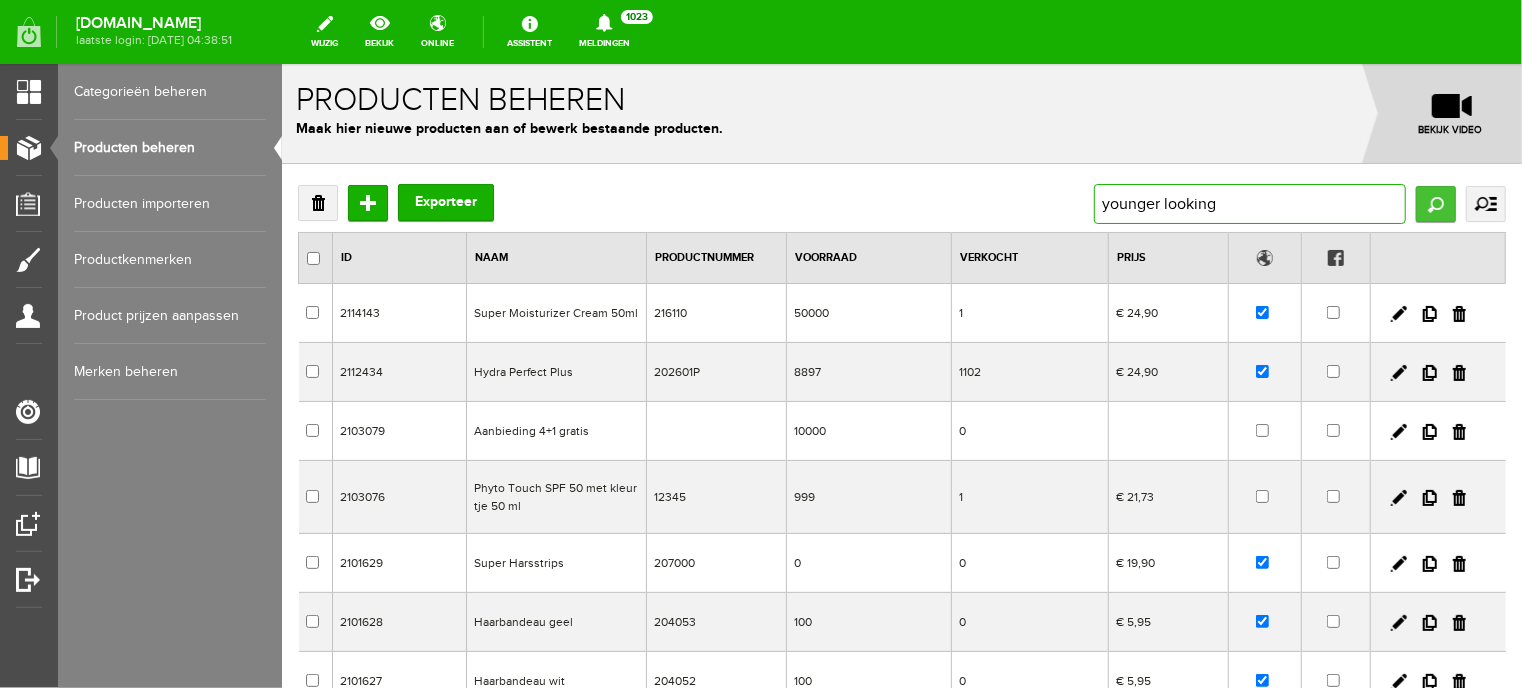 type on "younger looking" 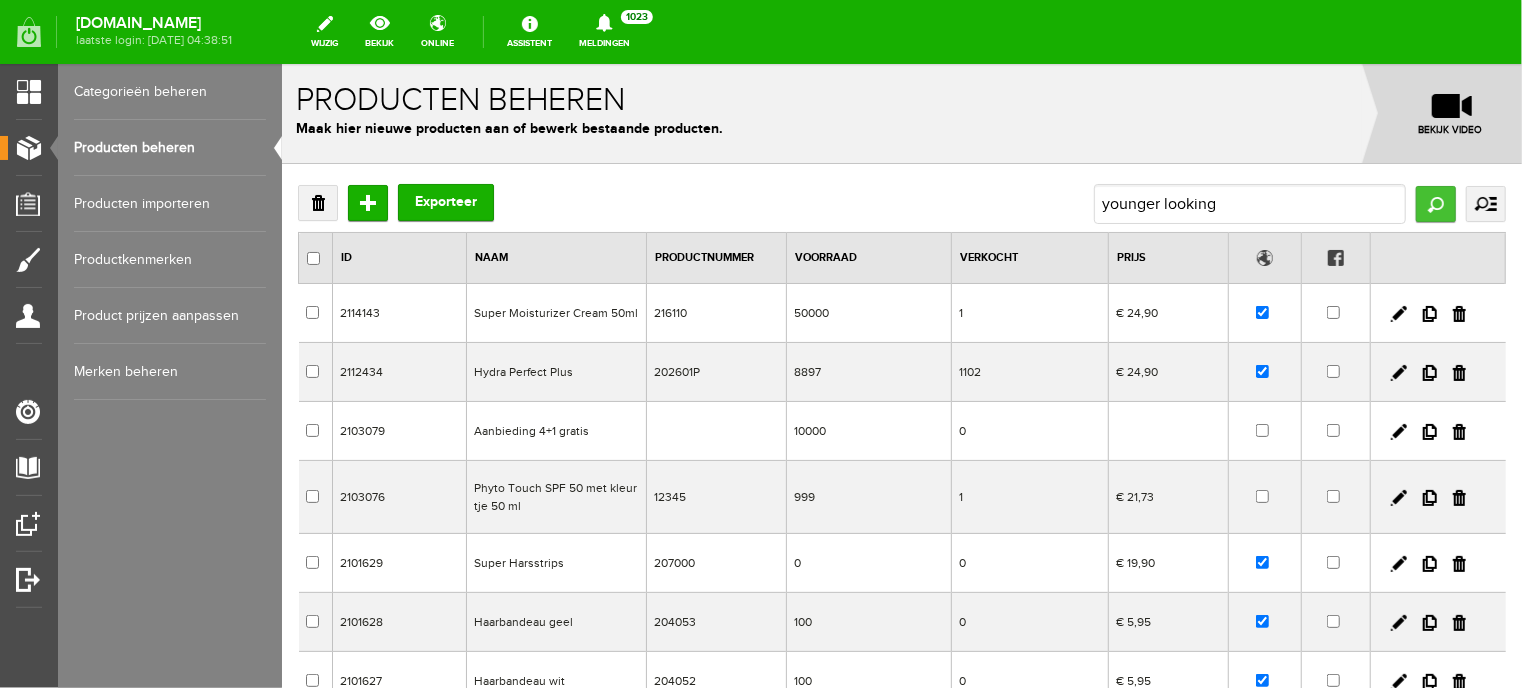 click on "Zoeken" at bounding box center [1435, 203] 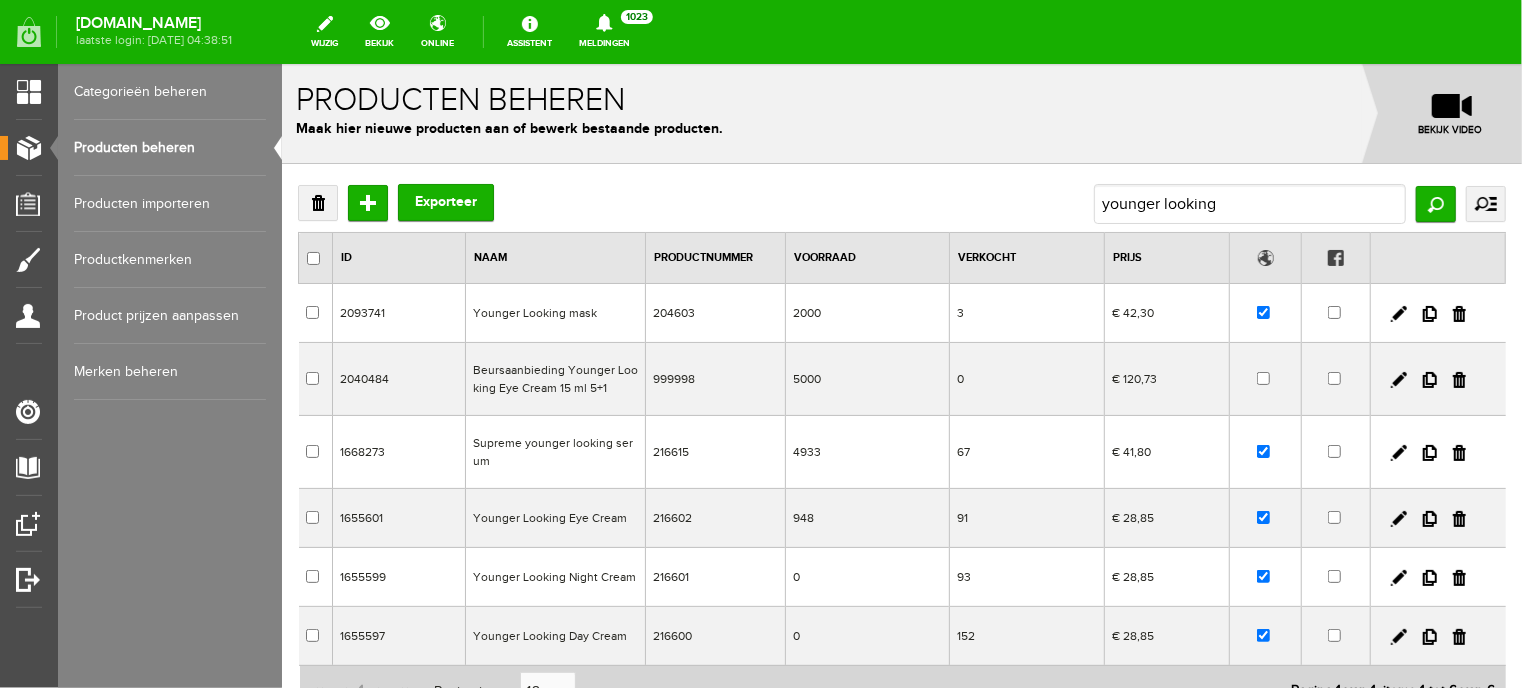 click on "Younger Looking Night Cream" at bounding box center [554, 576] 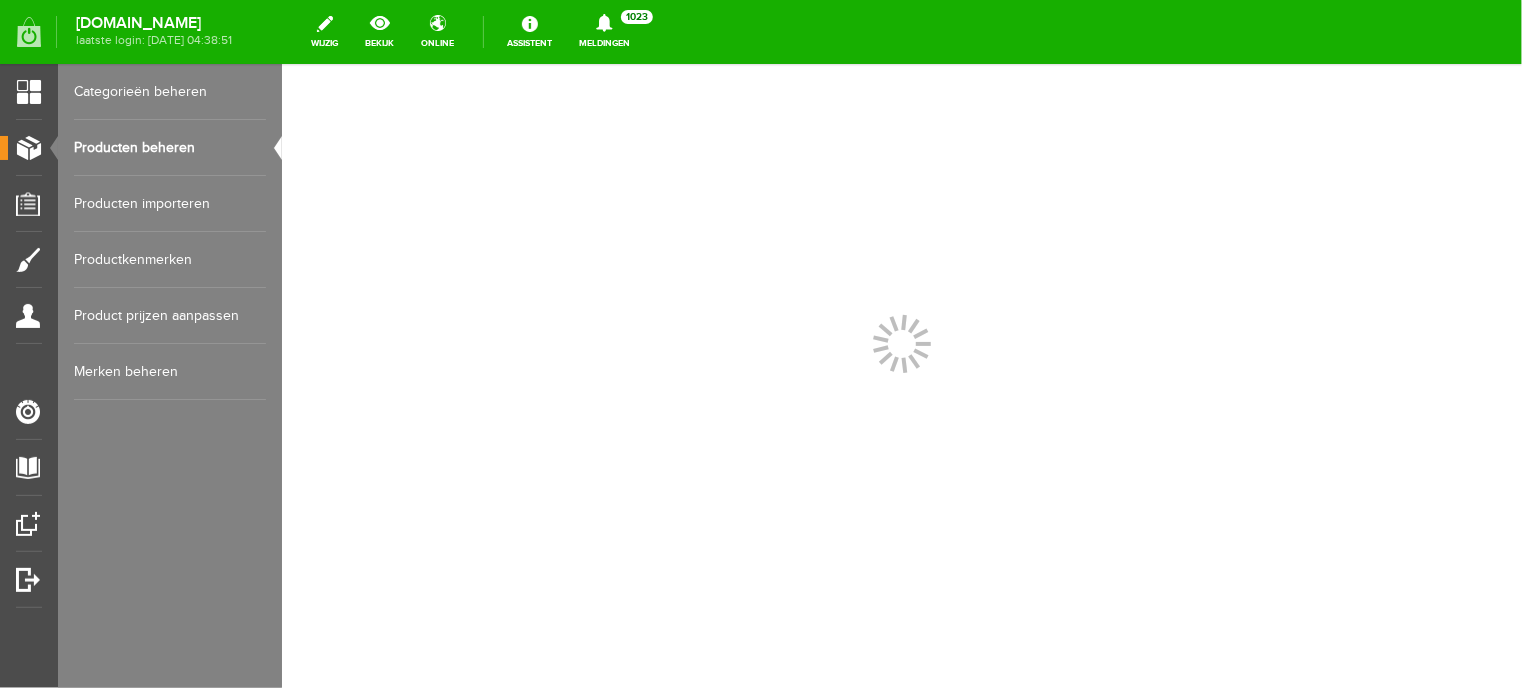scroll, scrollTop: 0, scrollLeft: 0, axis: both 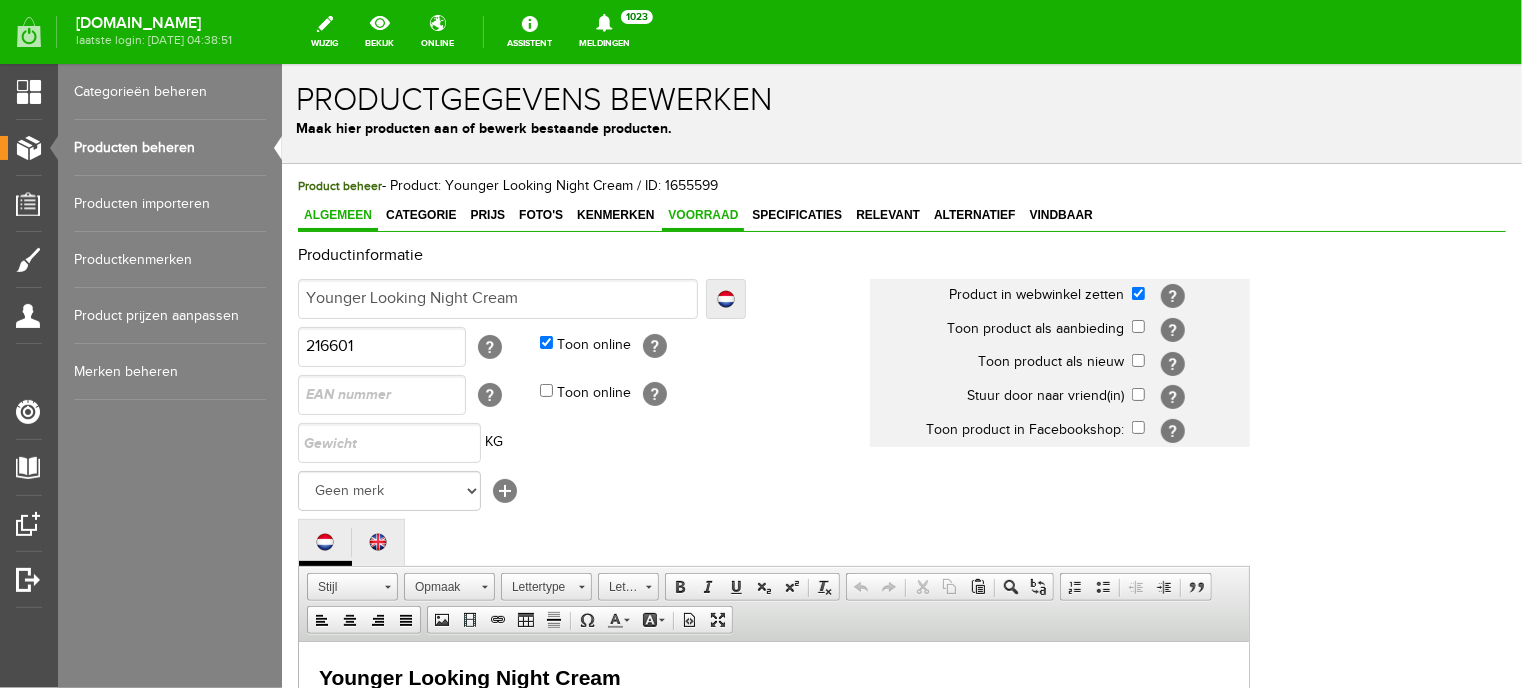 click on "Voorraad" at bounding box center (702, 214) 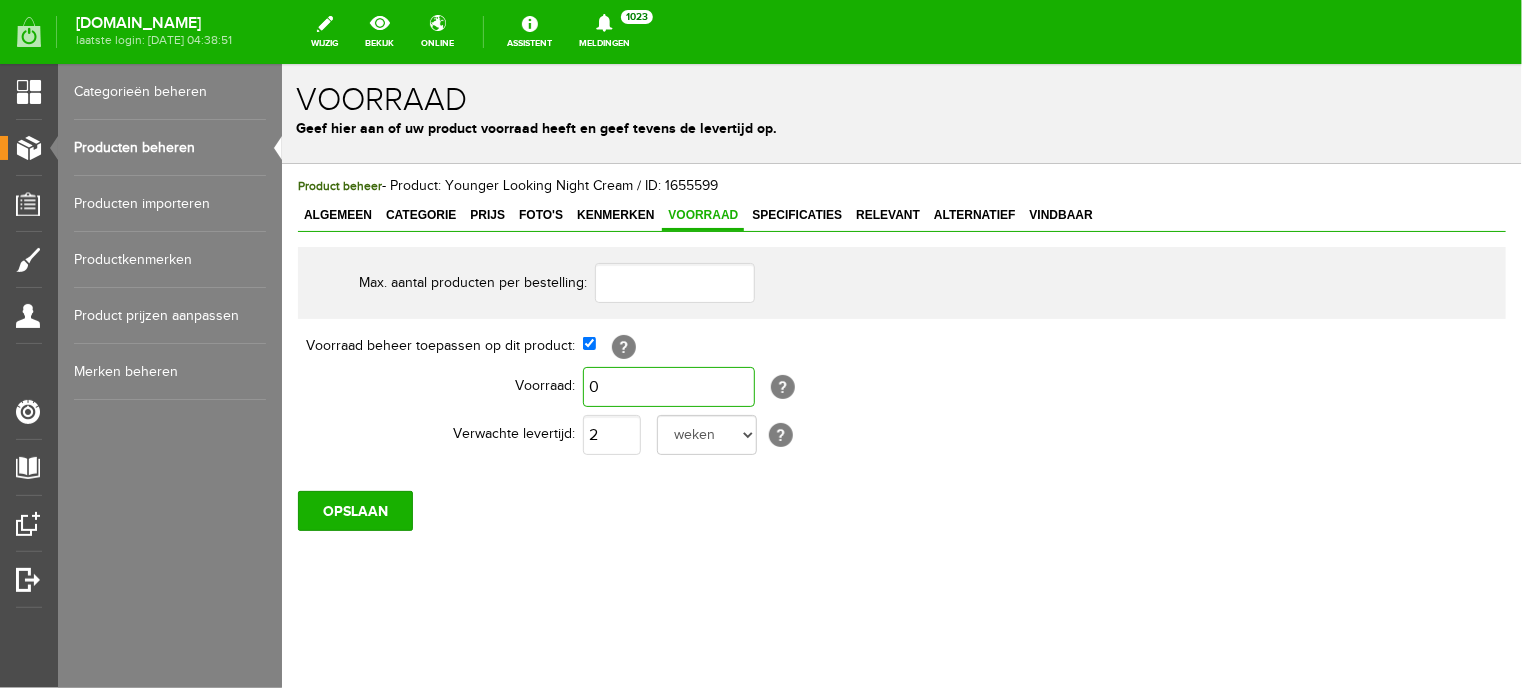 click on "0" at bounding box center (668, 386) 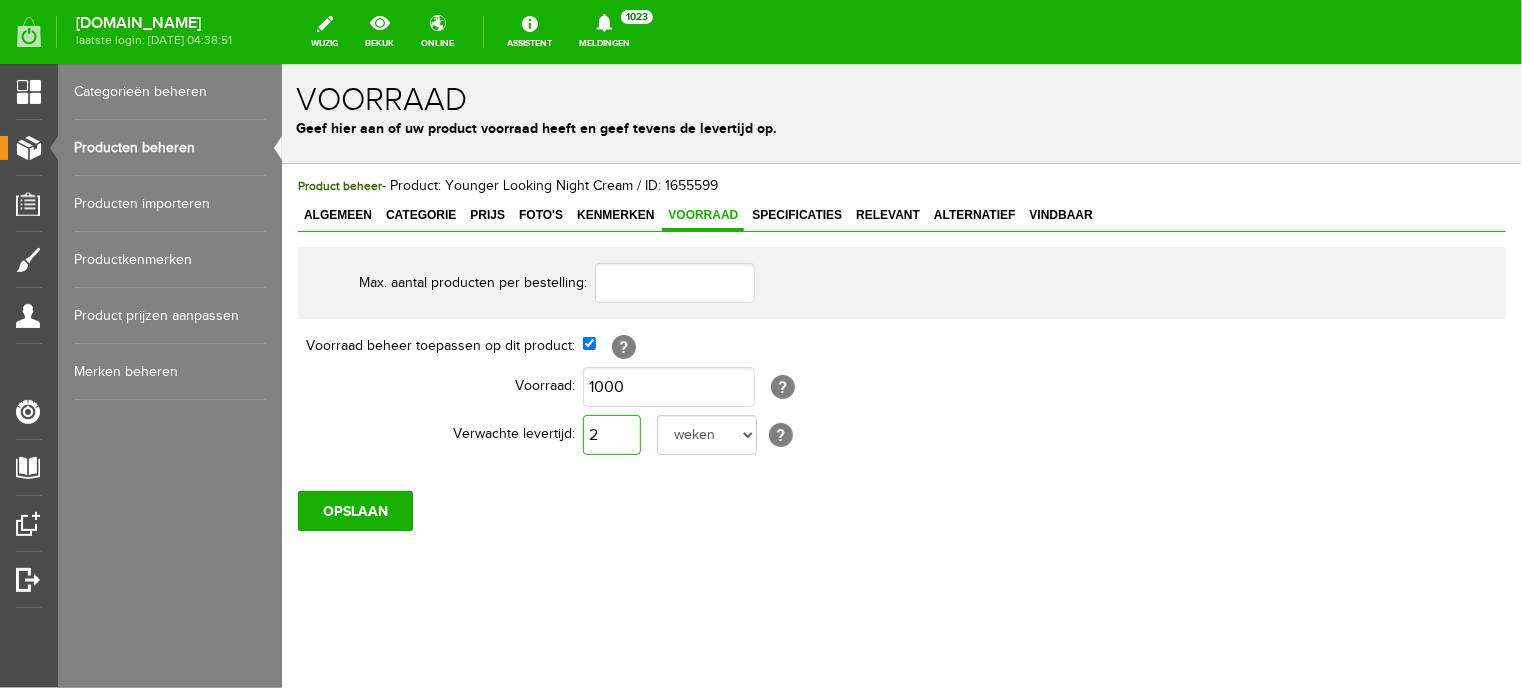type on "1.000" 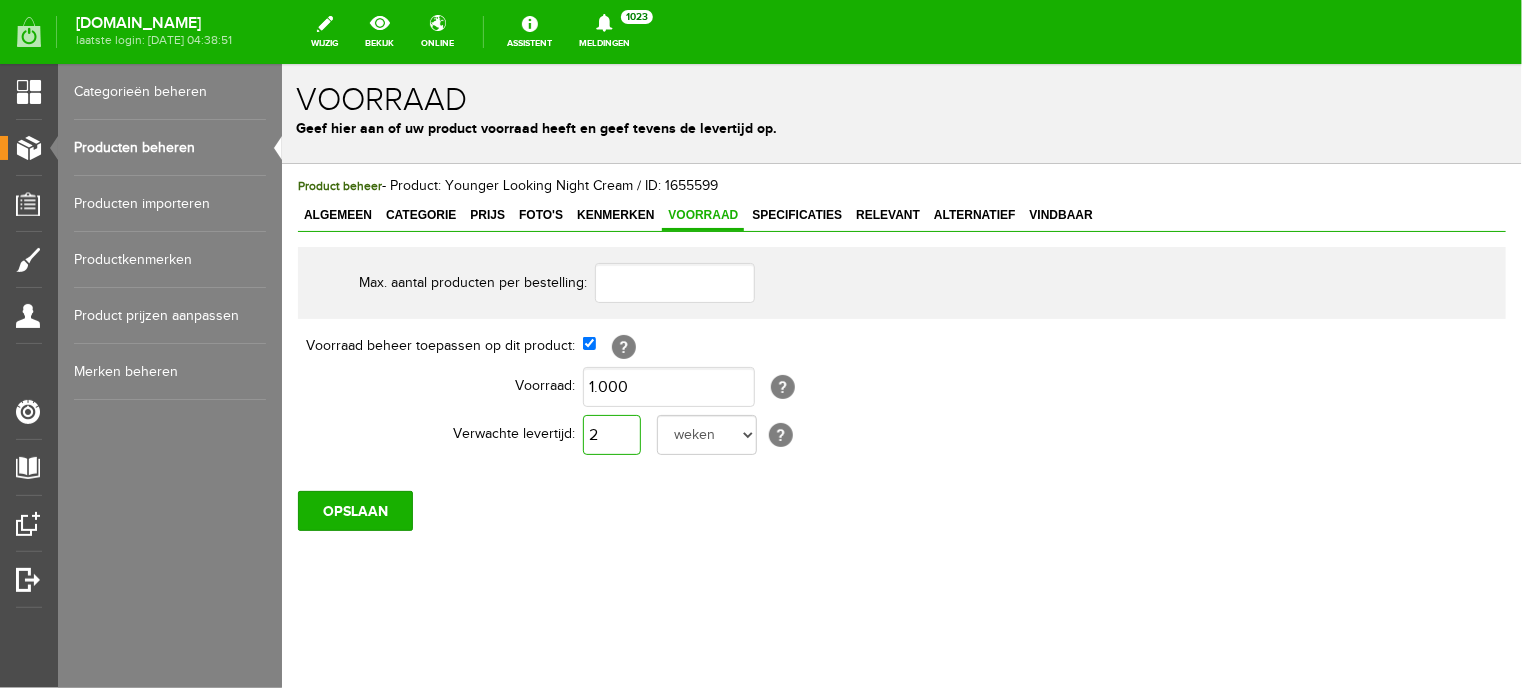 click on "2" at bounding box center [611, 434] 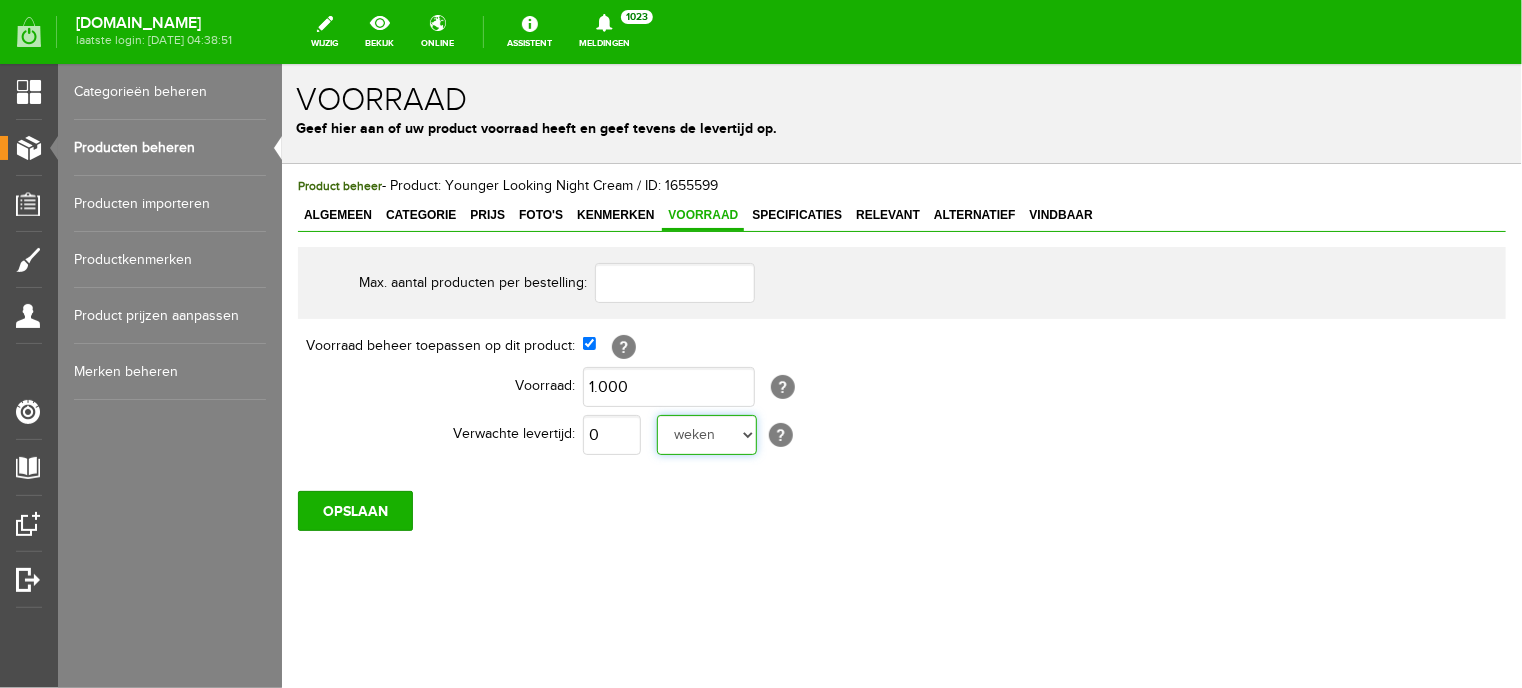 type on "1" 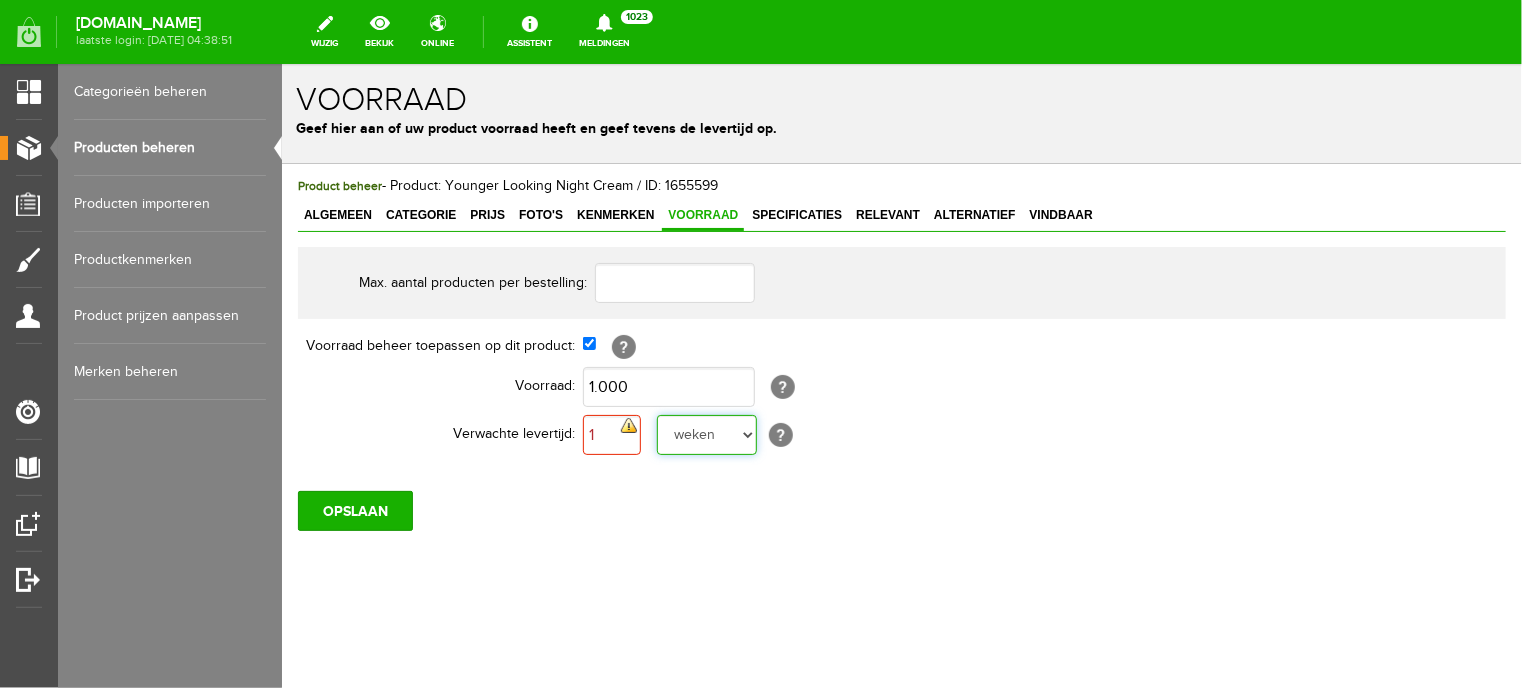 click on "dag
dagen
week
weken
maand
maanden
jaar
jaren
werkdagen" at bounding box center (706, 434) 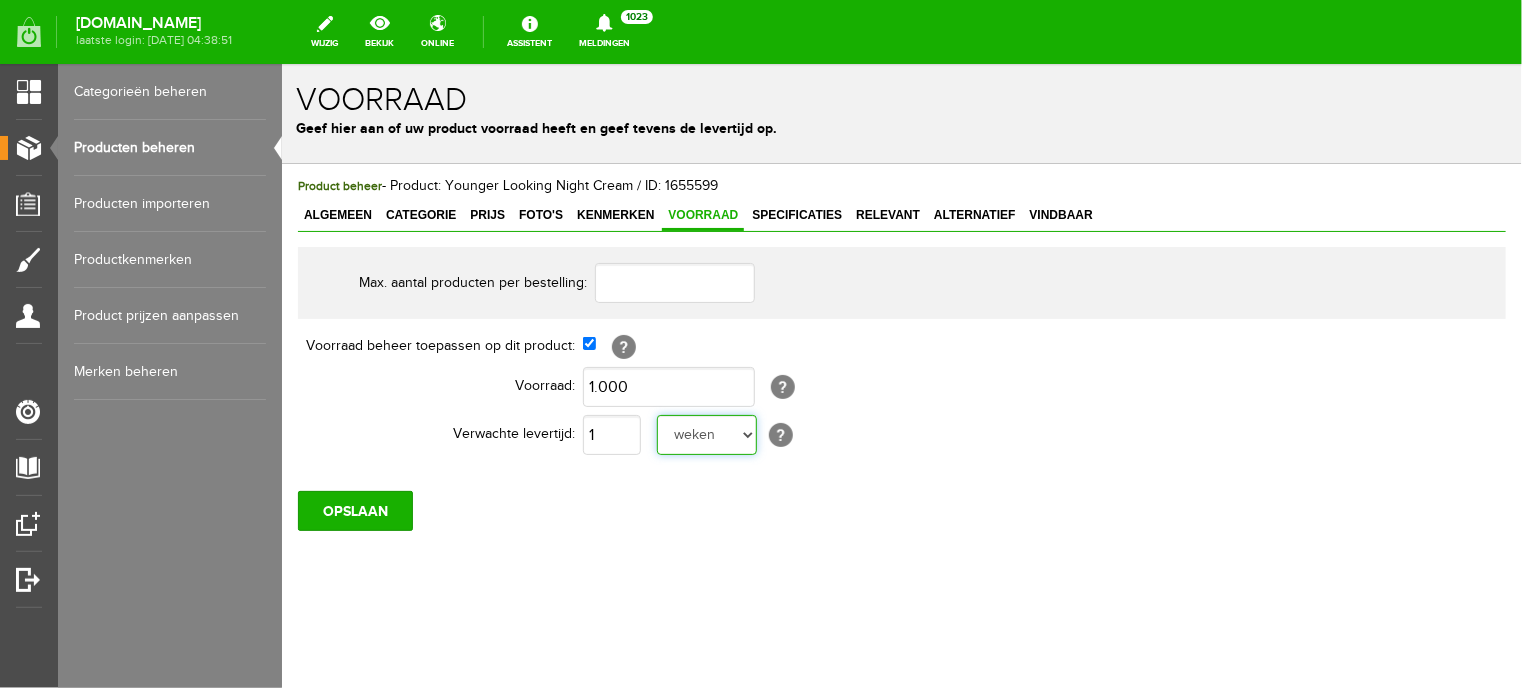 select on "day" 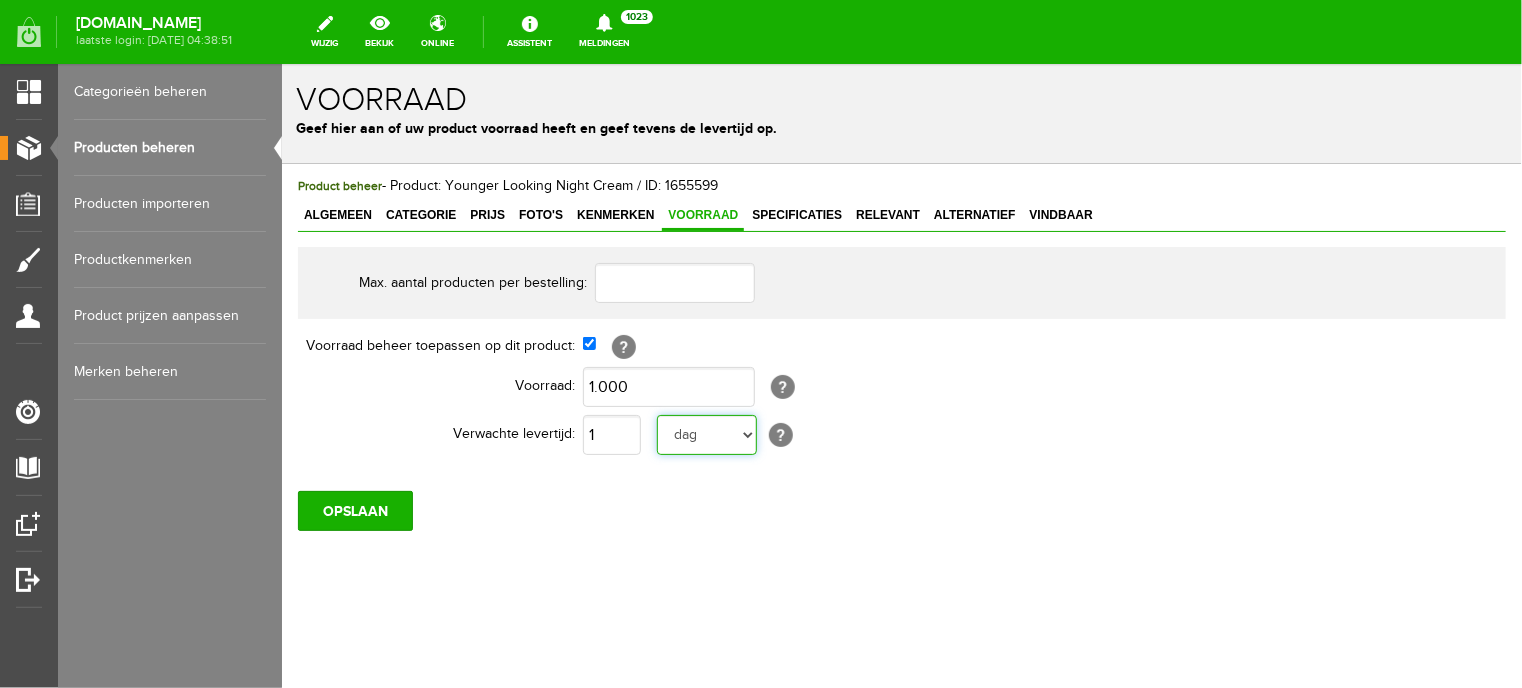 click on "dag
dagen
week
weken
maand
maanden
jaar
jaren
werkdagen" at bounding box center (706, 434) 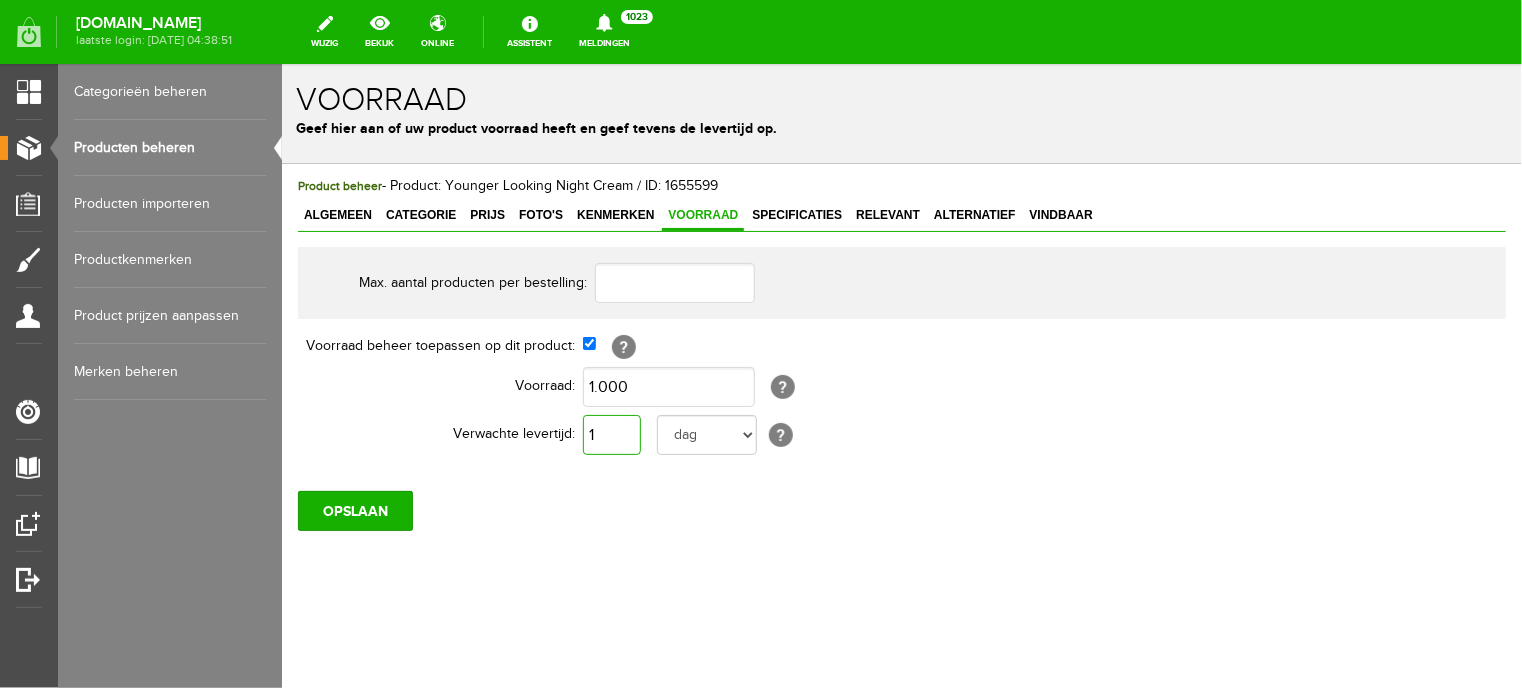 click on "1" at bounding box center (611, 434) 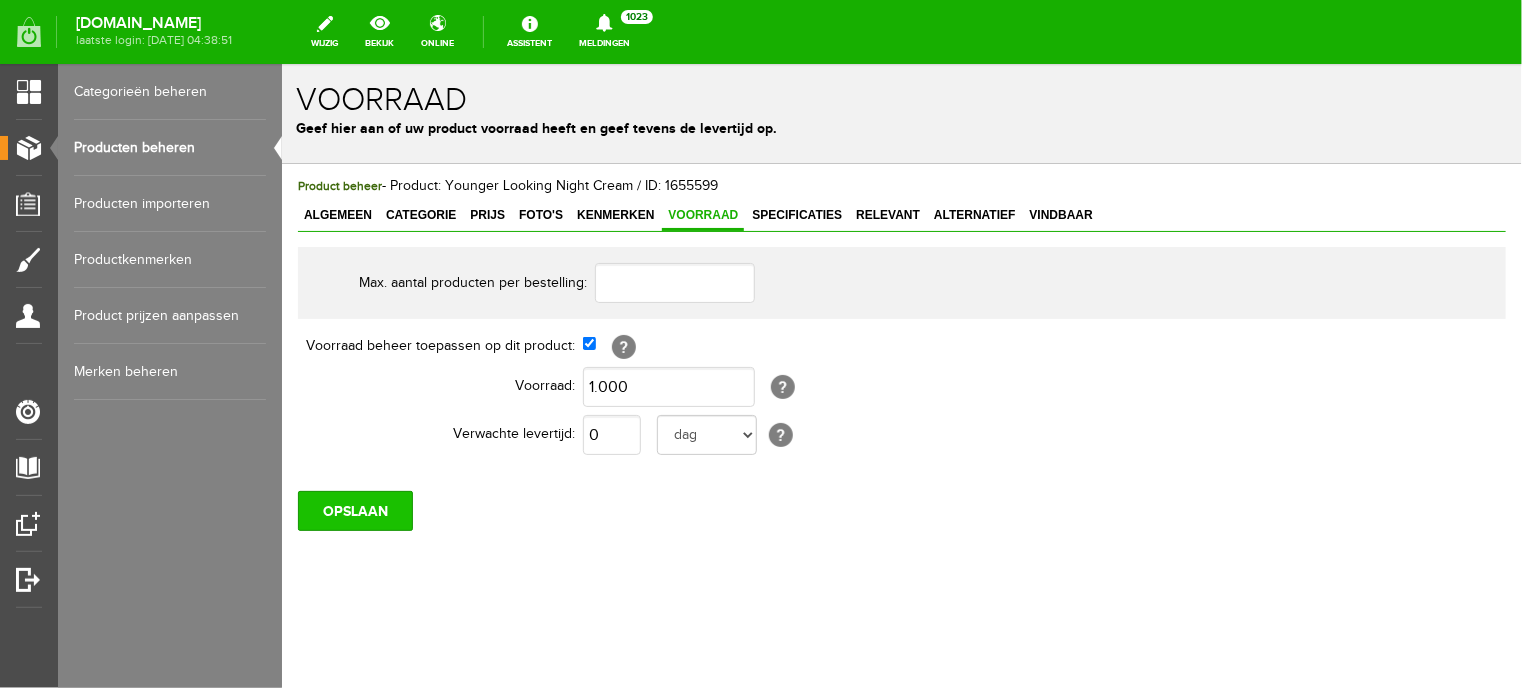 type on "1" 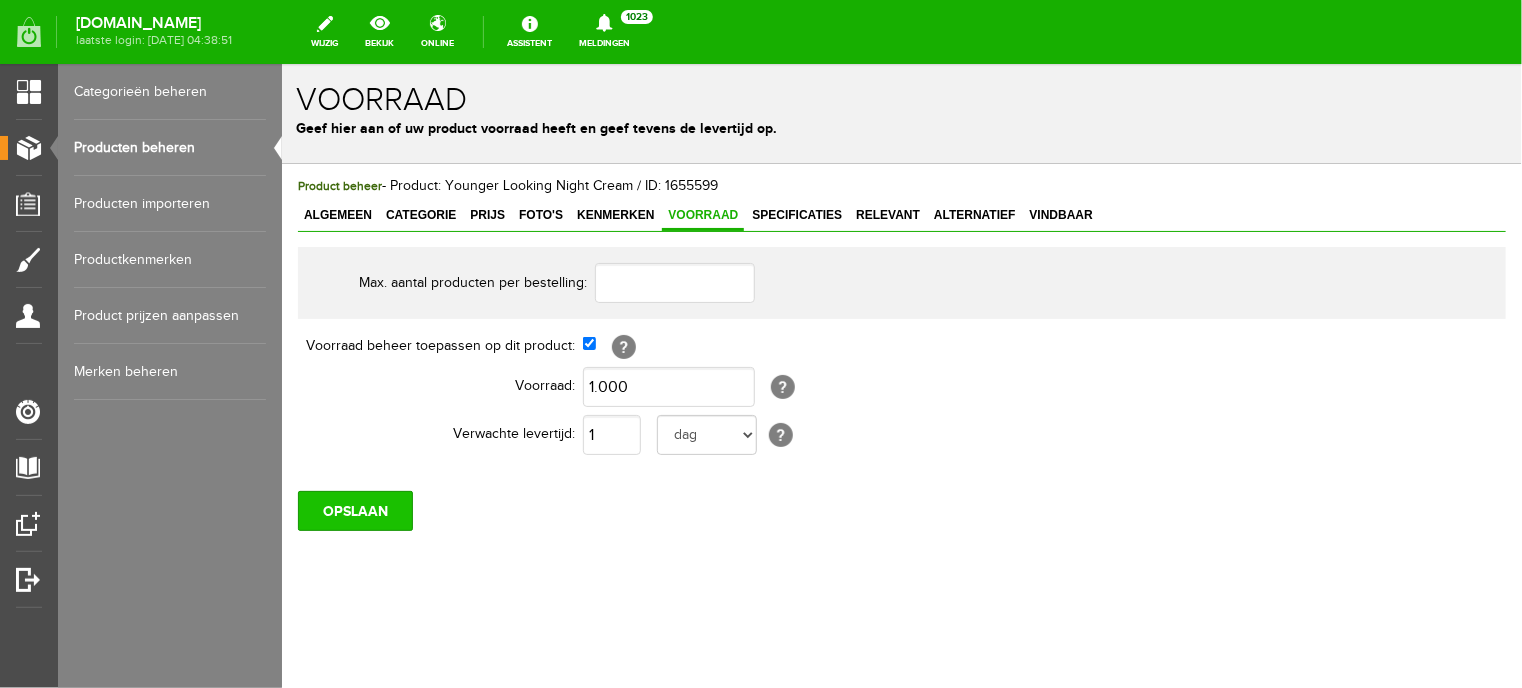 click on "OPSLAAN" at bounding box center (354, 510) 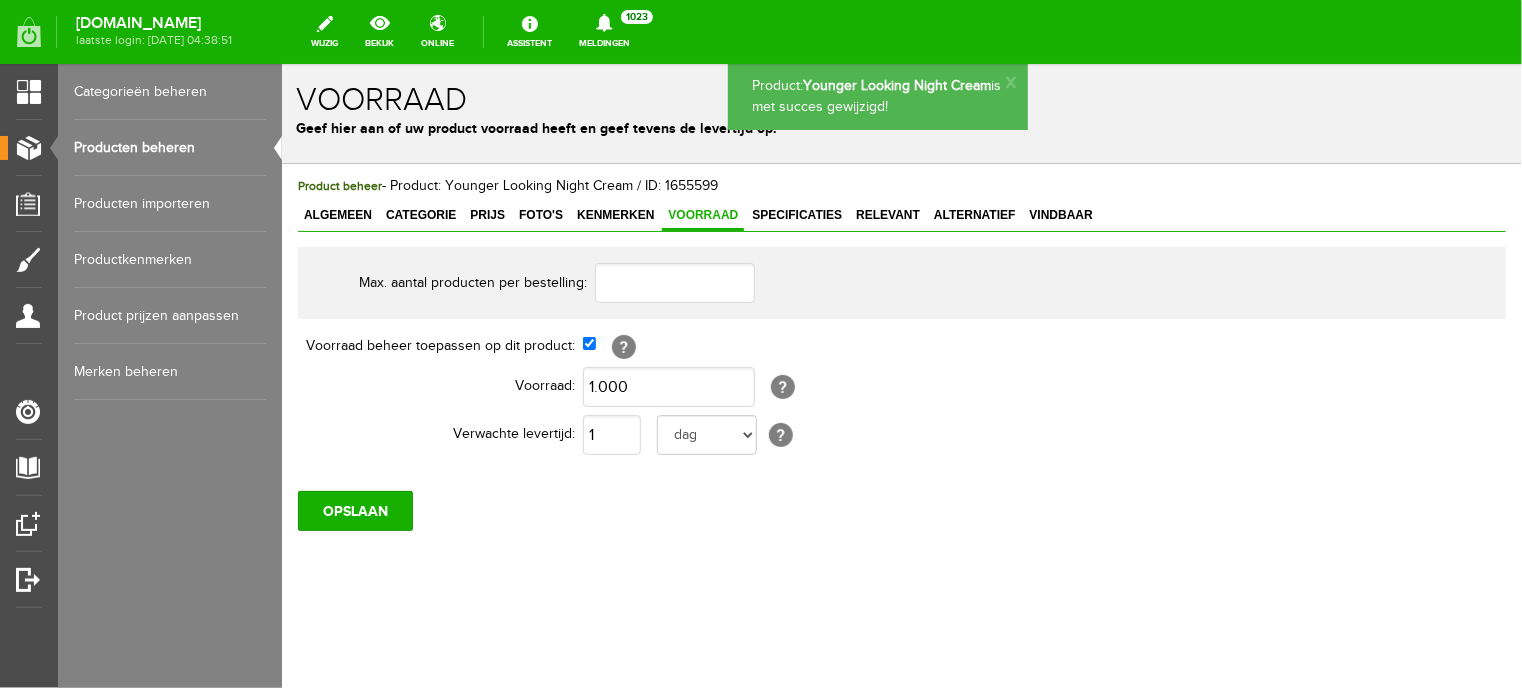 scroll, scrollTop: 0, scrollLeft: 0, axis: both 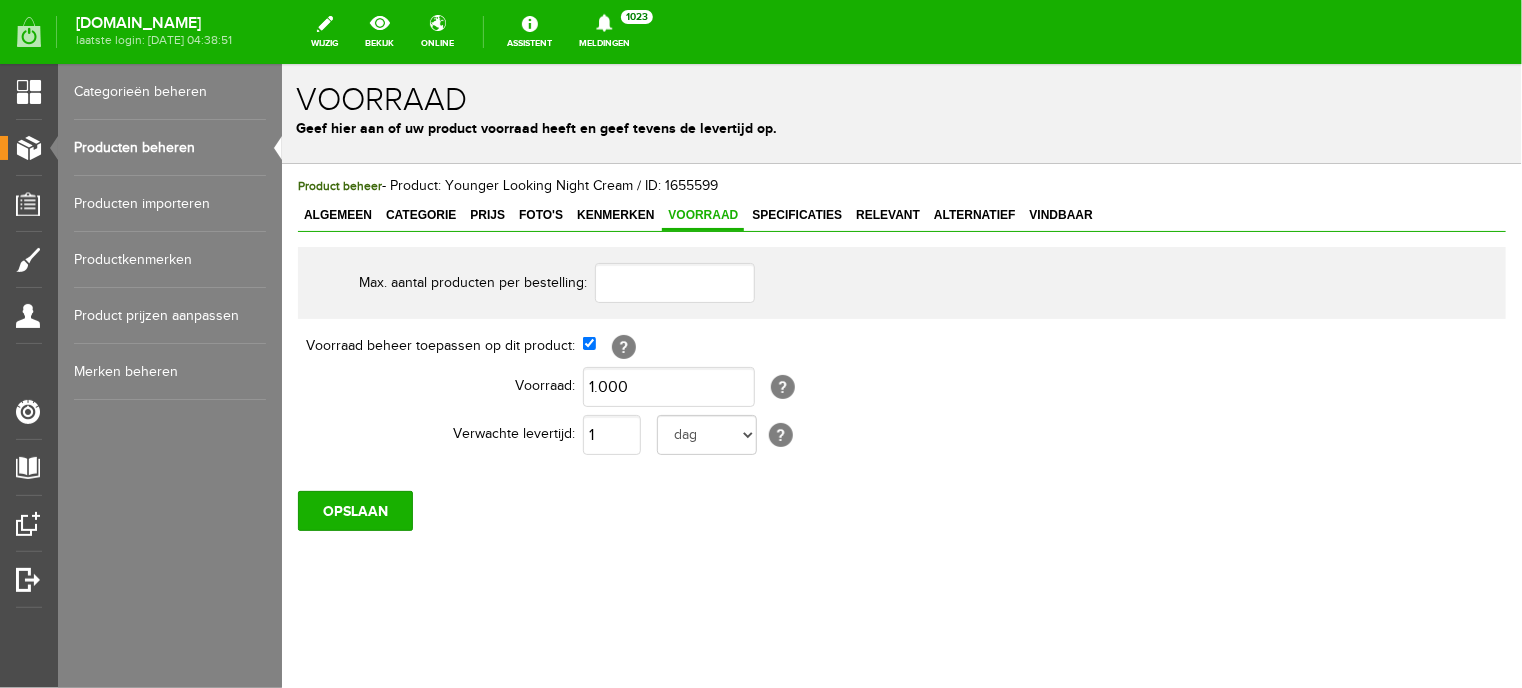 click on "Producten beheren" at bounding box center (170, 148) 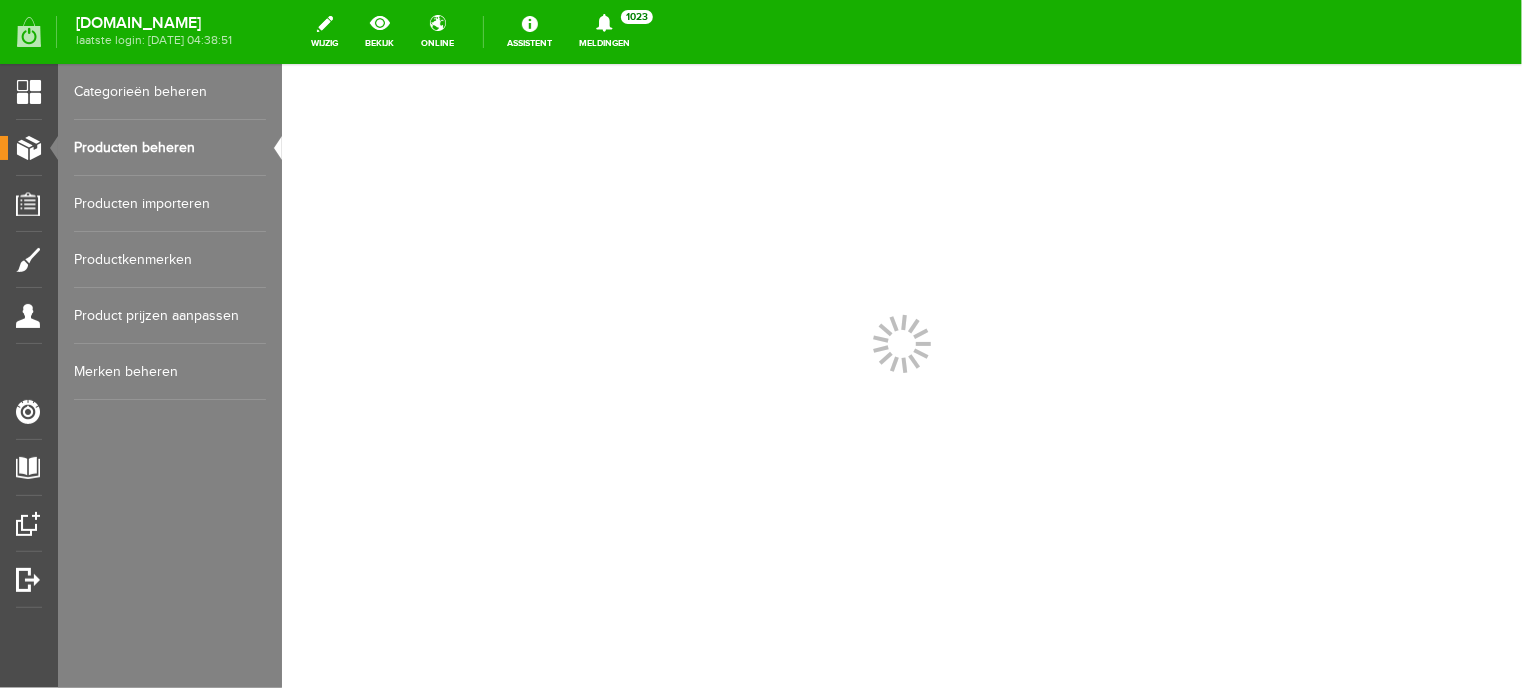 scroll, scrollTop: 0, scrollLeft: 0, axis: both 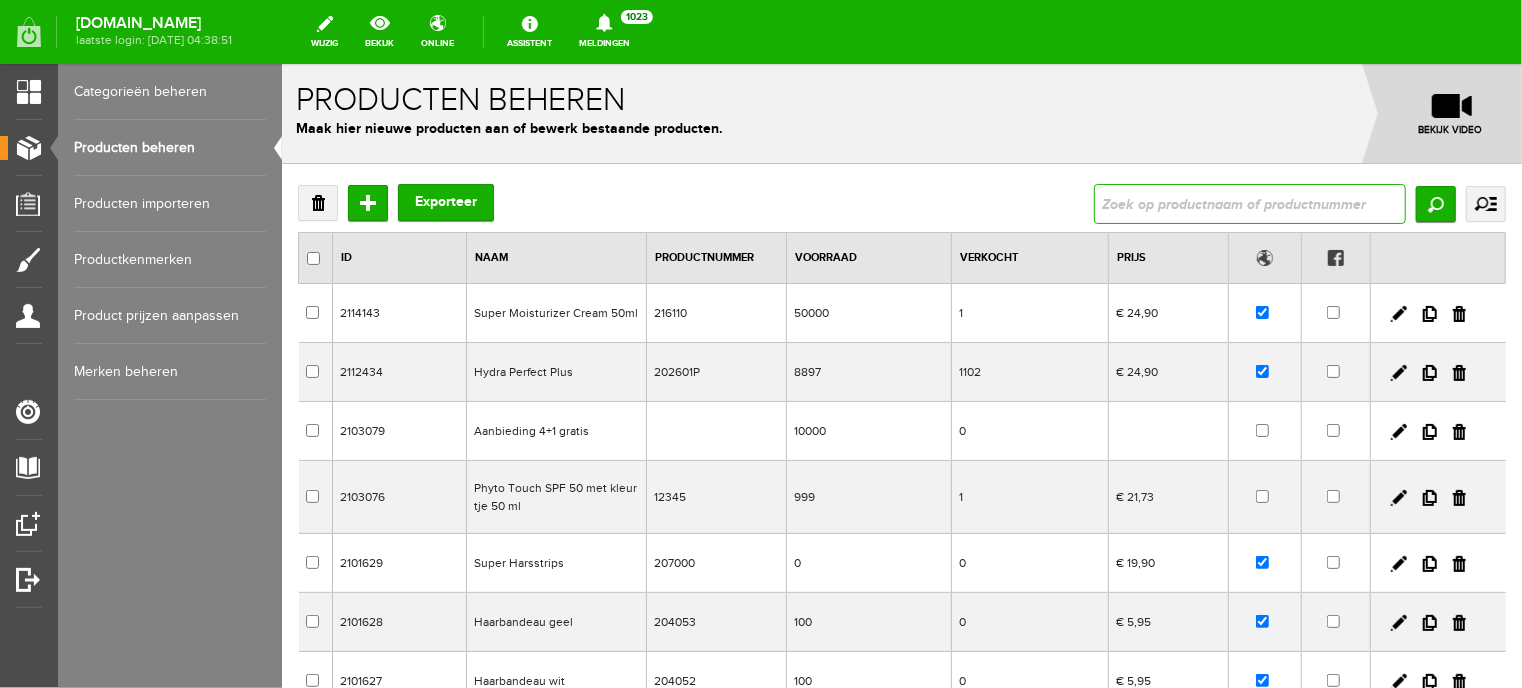 click at bounding box center (1249, 203) 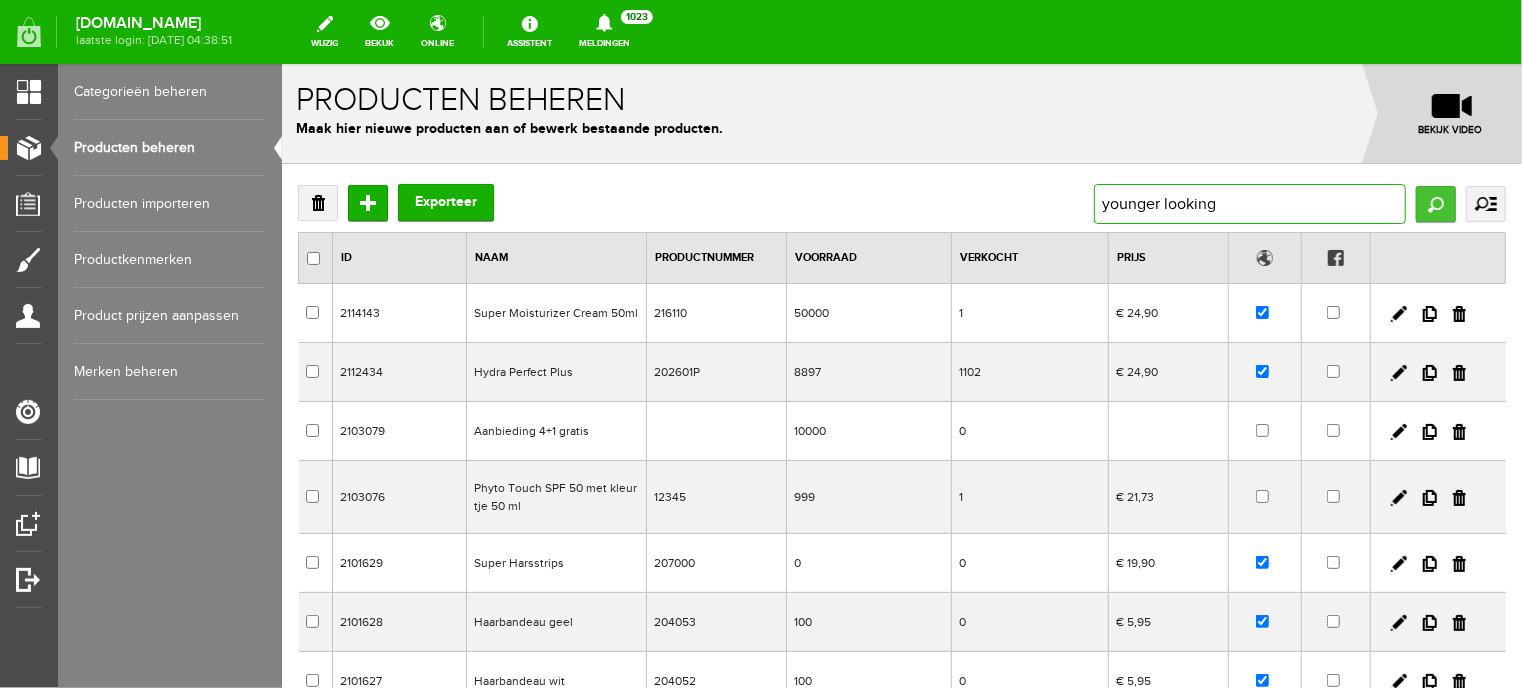 type on "younger looking" 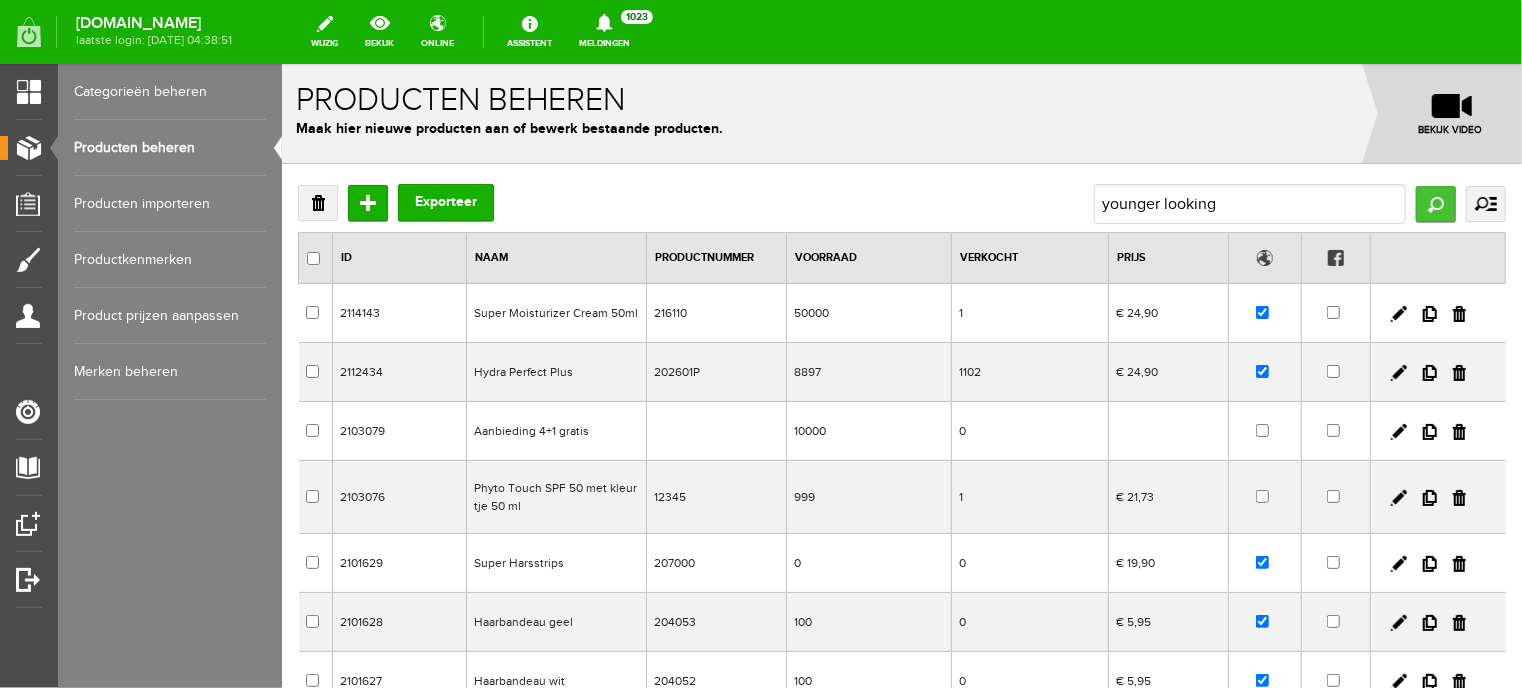 click on "Zoeken" at bounding box center [1435, 203] 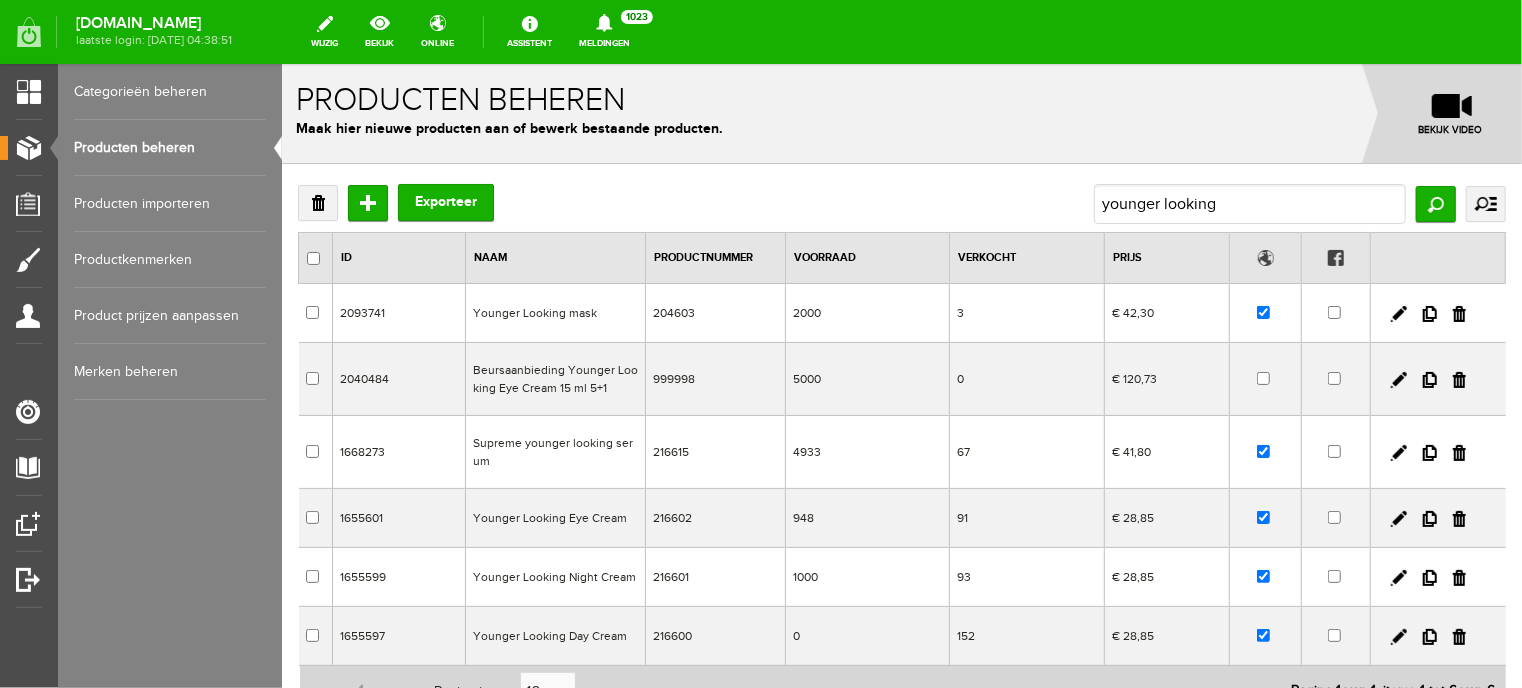 click on "Younger Looking Day Cream" at bounding box center (554, 635) 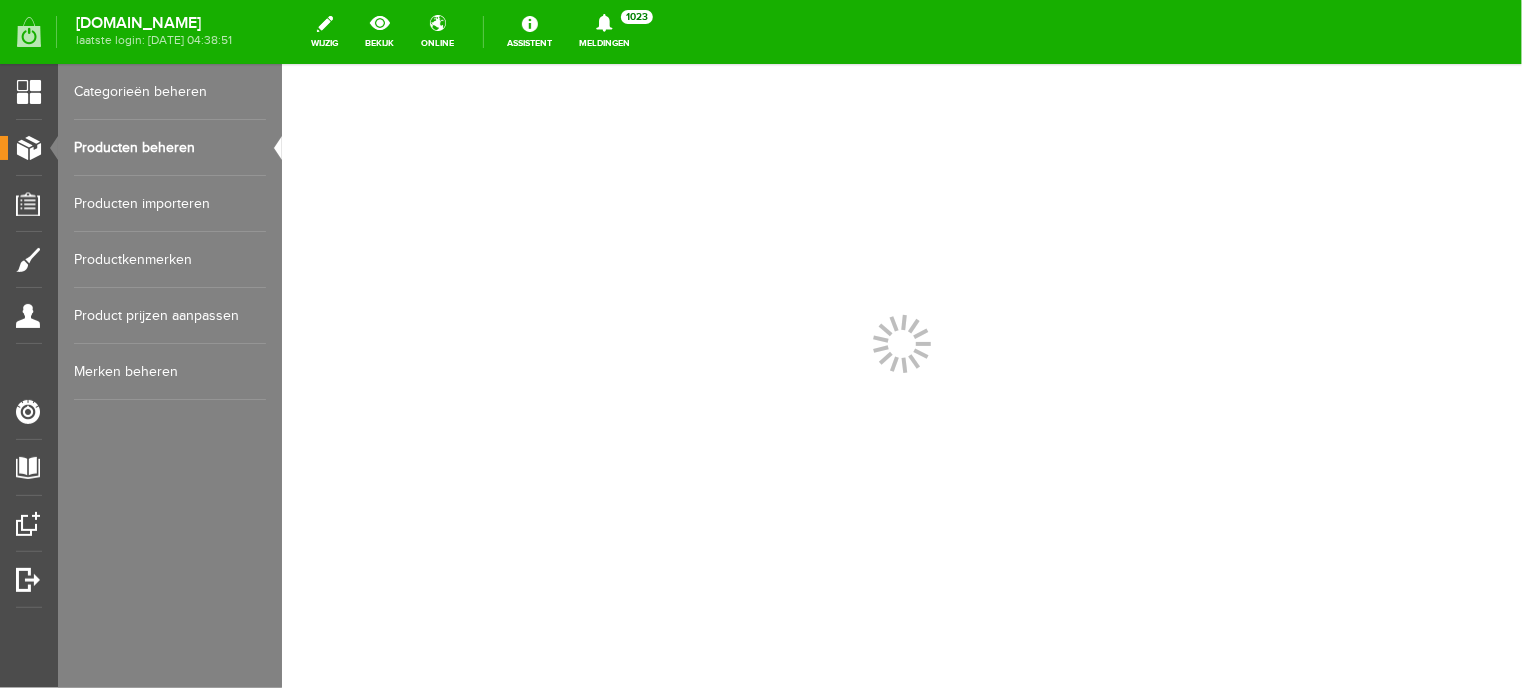 scroll, scrollTop: 0, scrollLeft: 0, axis: both 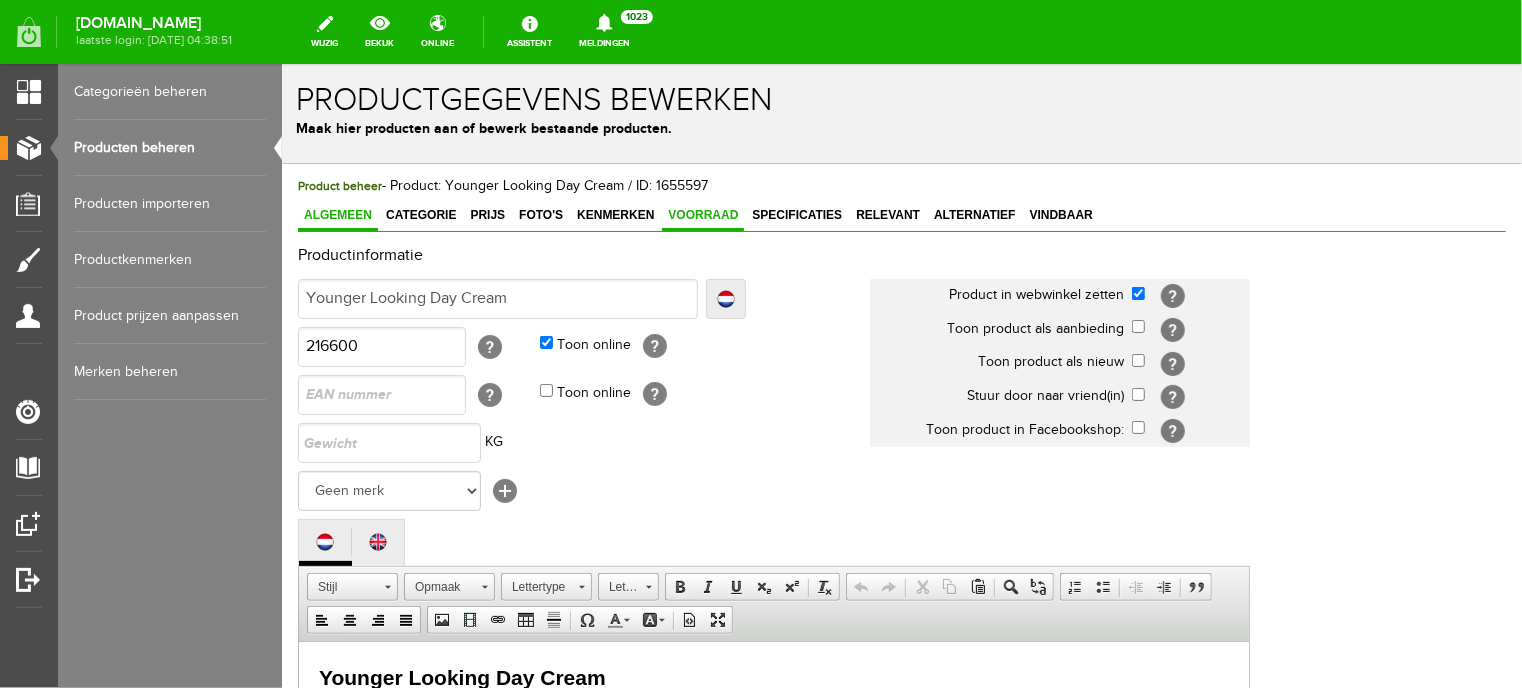 click on "Voorraad" at bounding box center [702, 214] 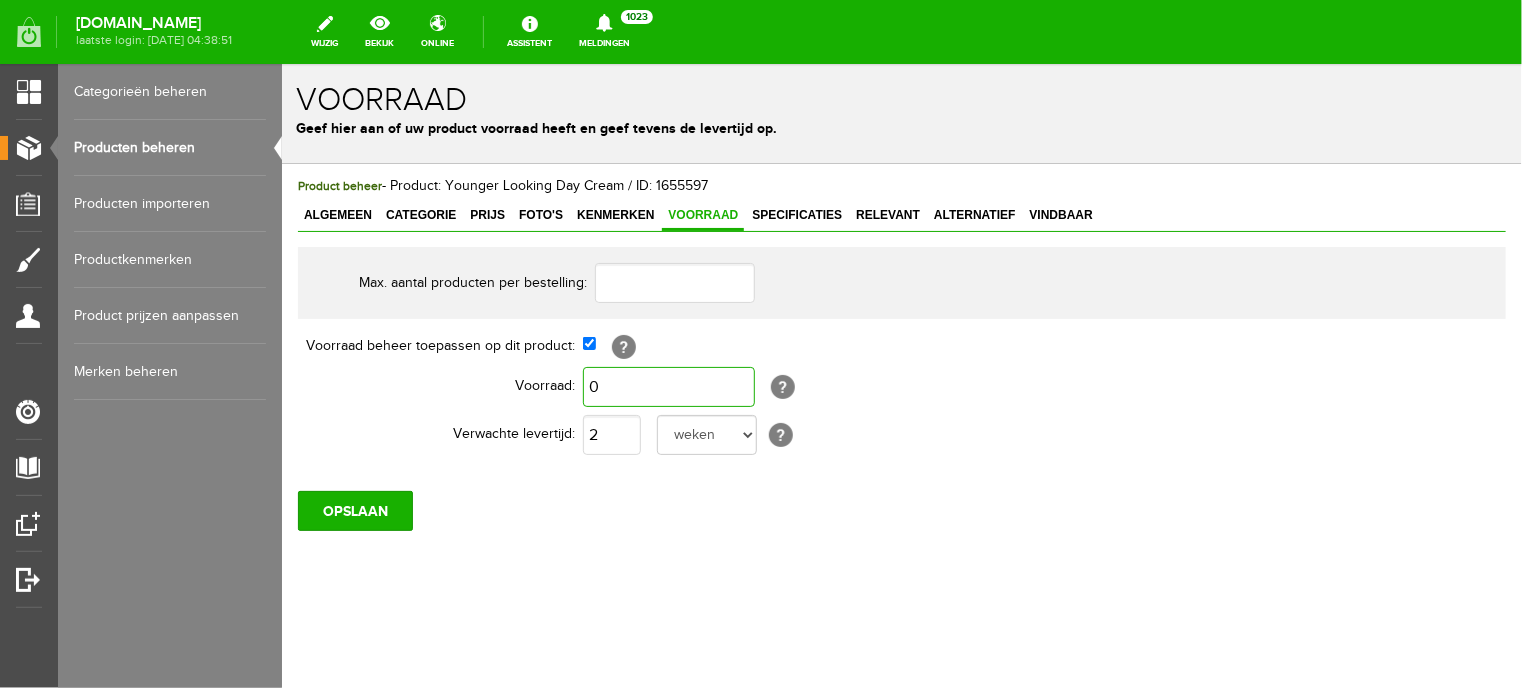 click on "0" at bounding box center [668, 386] 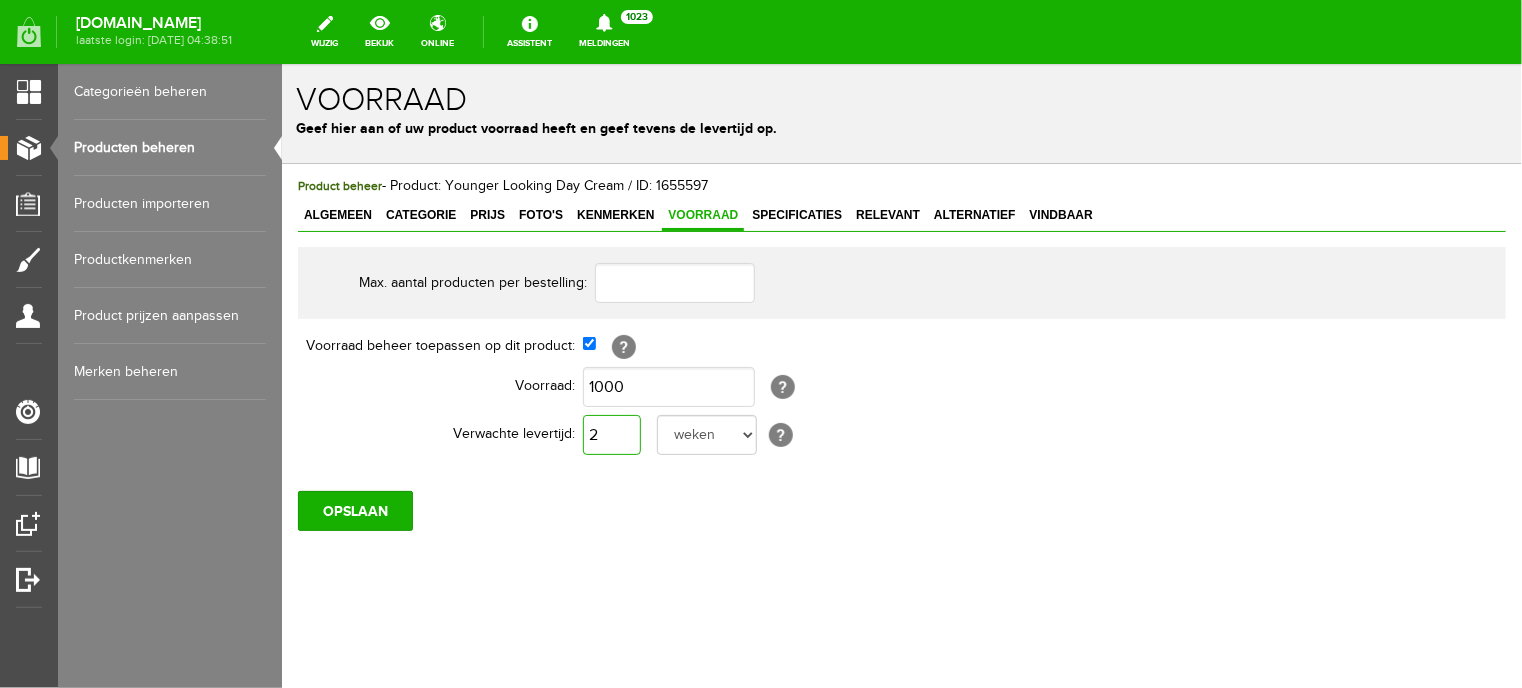 type on "1.000" 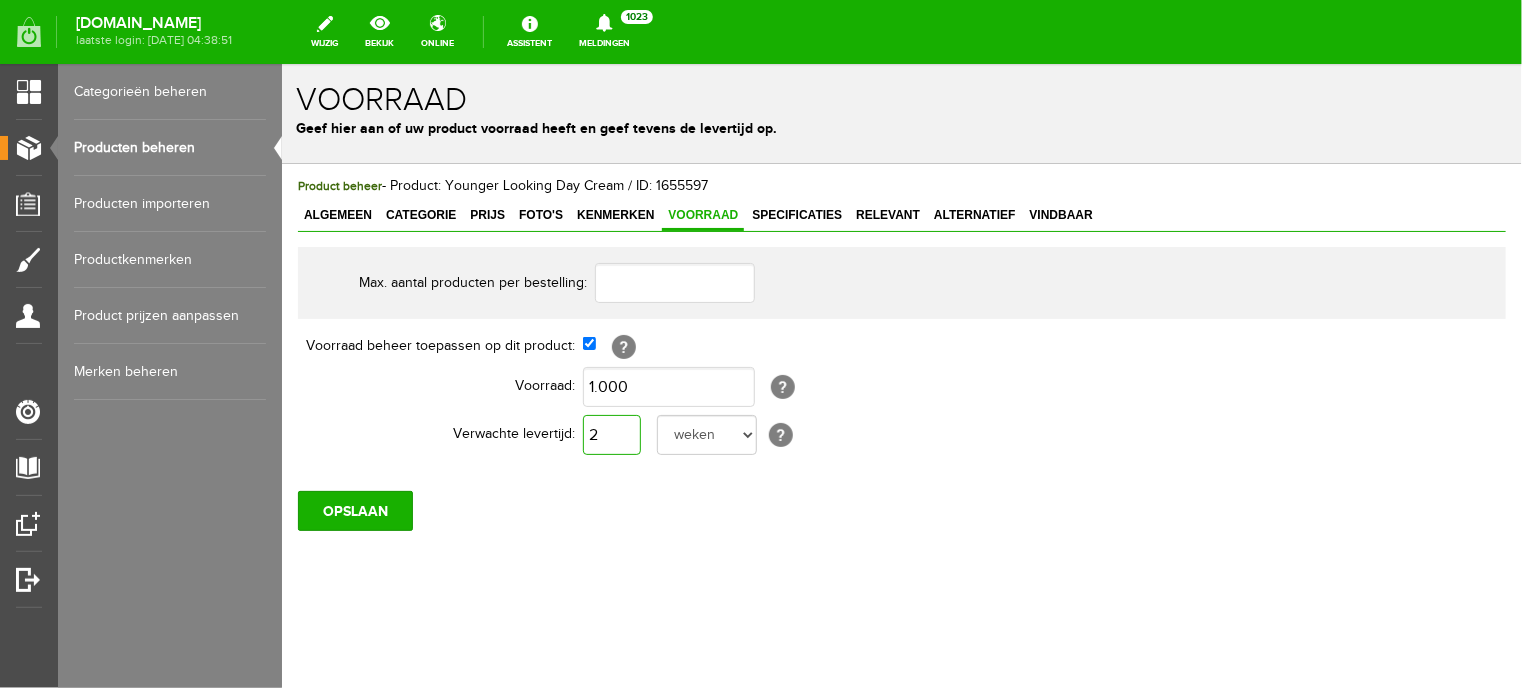 click on "2" at bounding box center [611, 434] 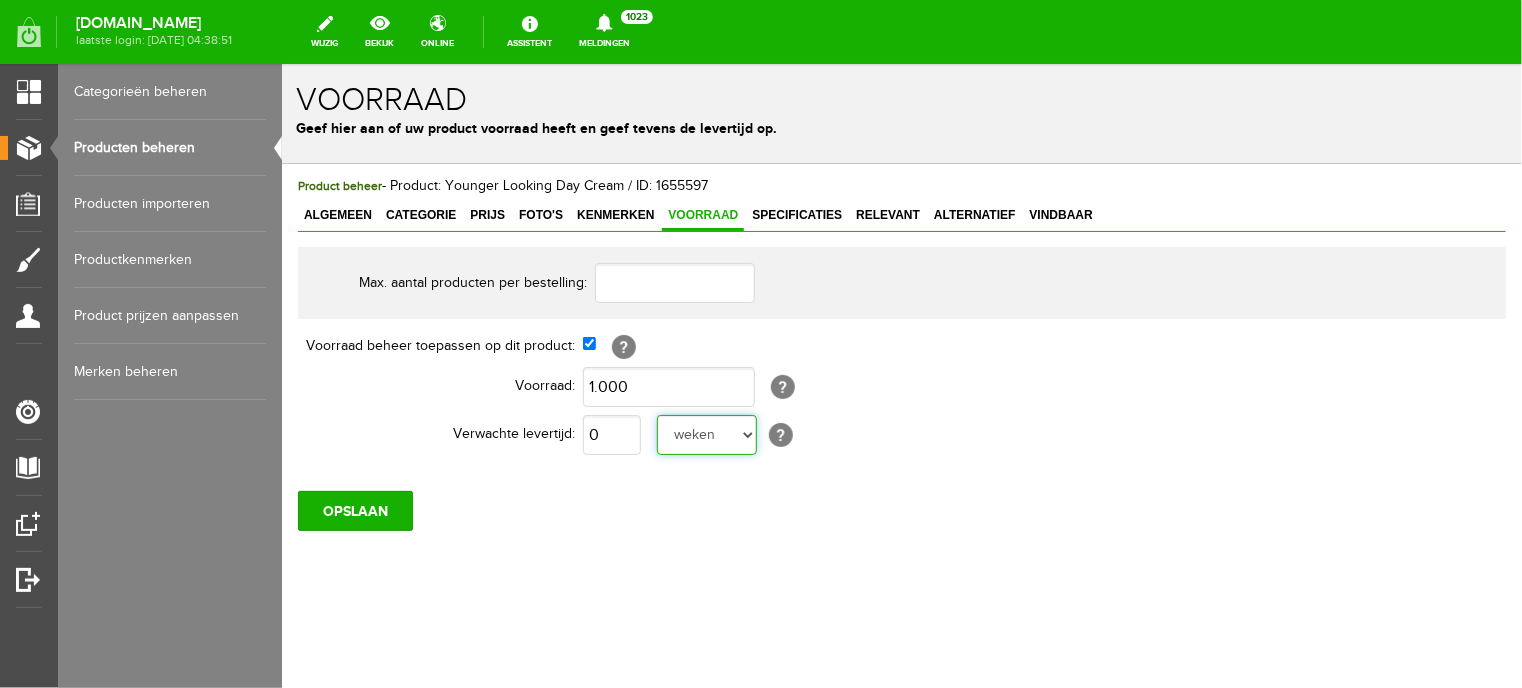 type on "1" 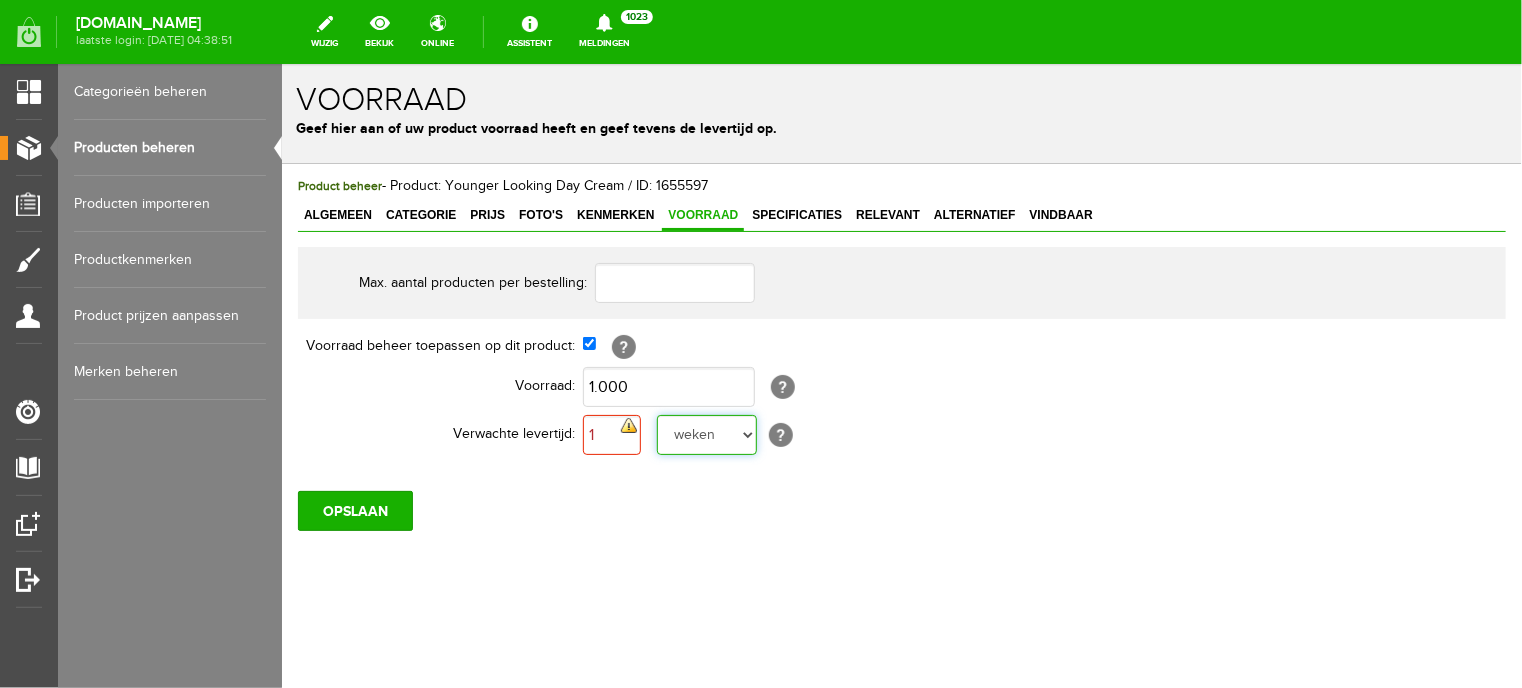 click on "dag
dagen
week
weken
maand
maanden
jaar
jaren
werkdagen" at bounding box center (706, 434) 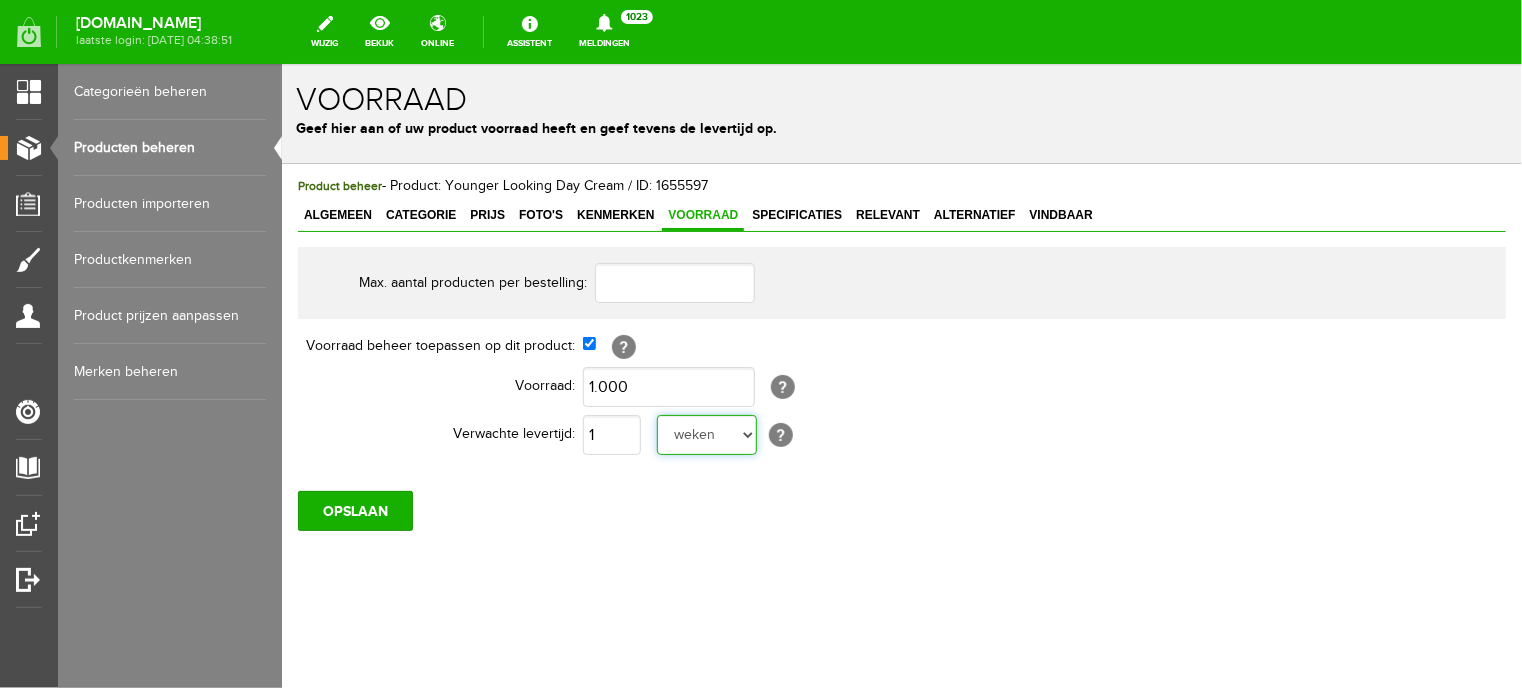 select on "day" 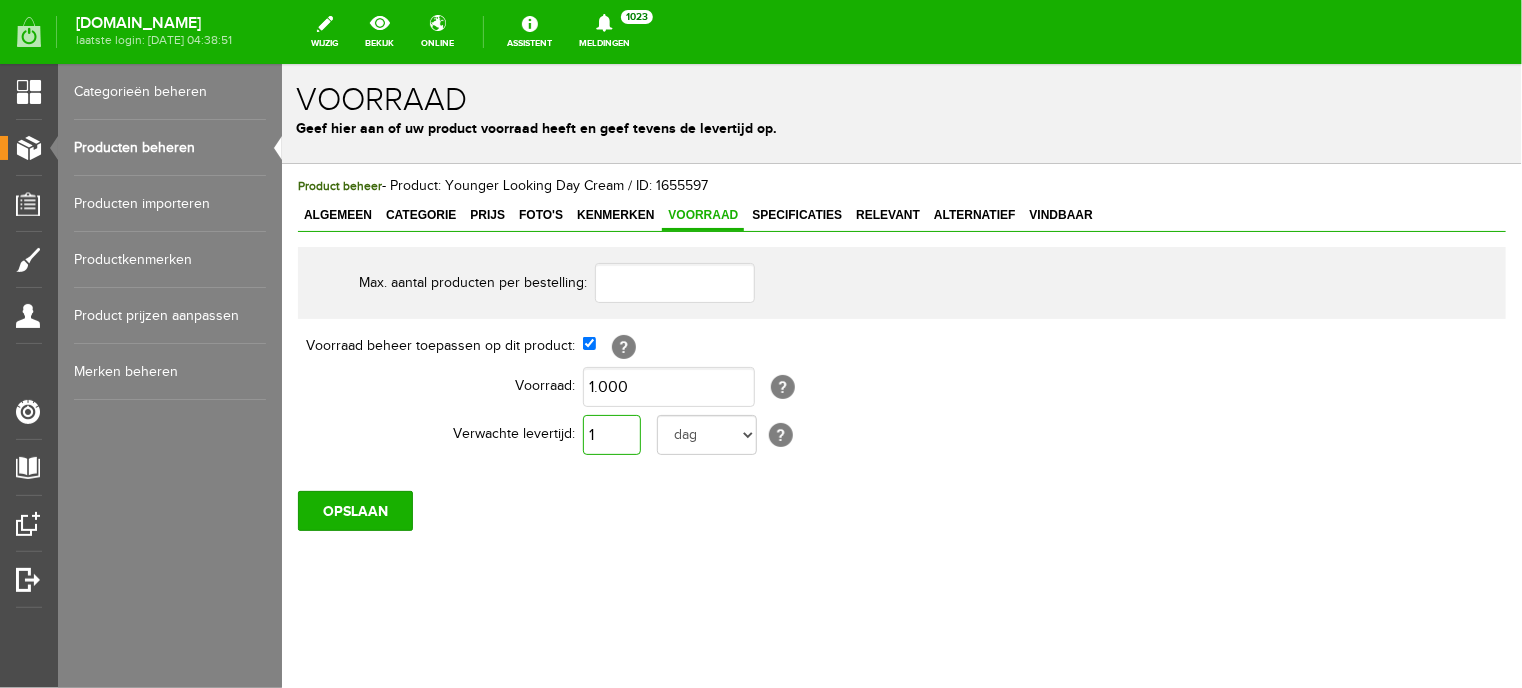 click on "1" at bounding box center [611, 434] 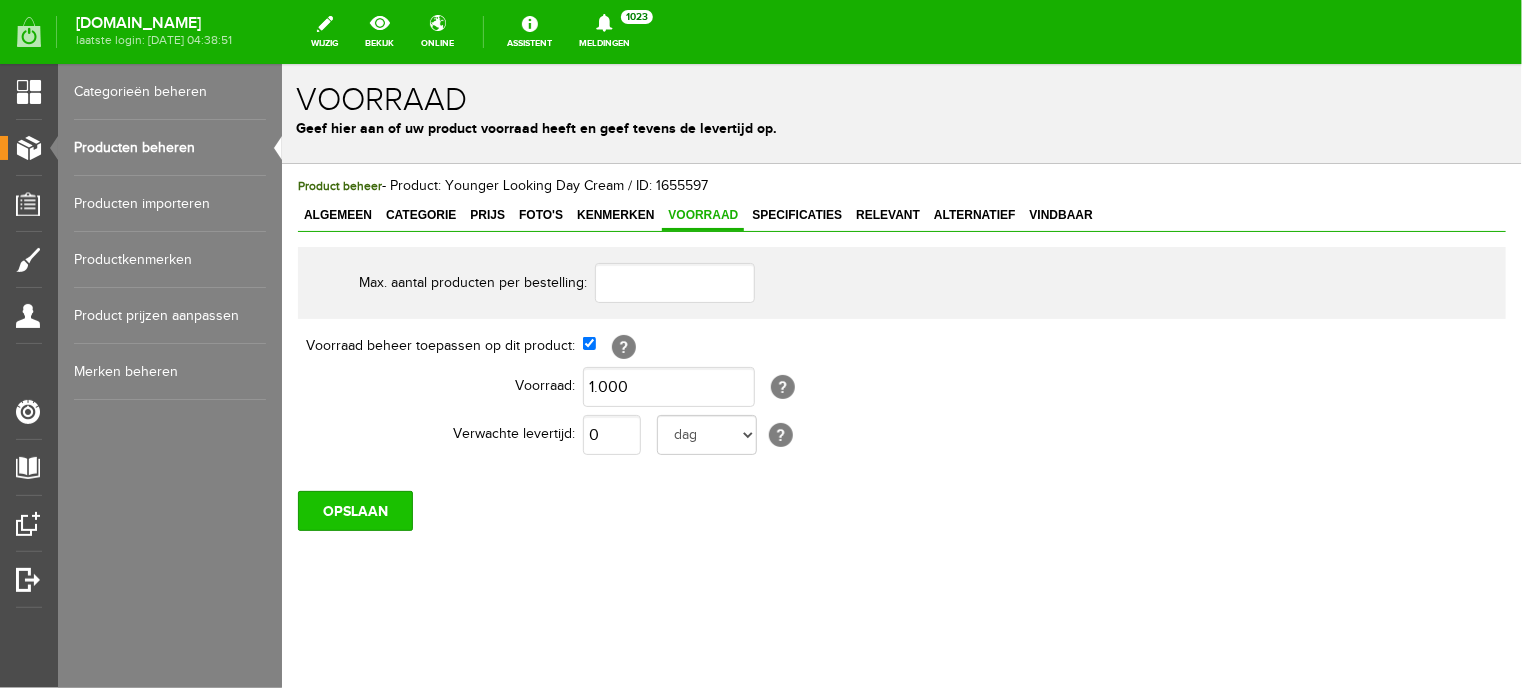 type on "1" 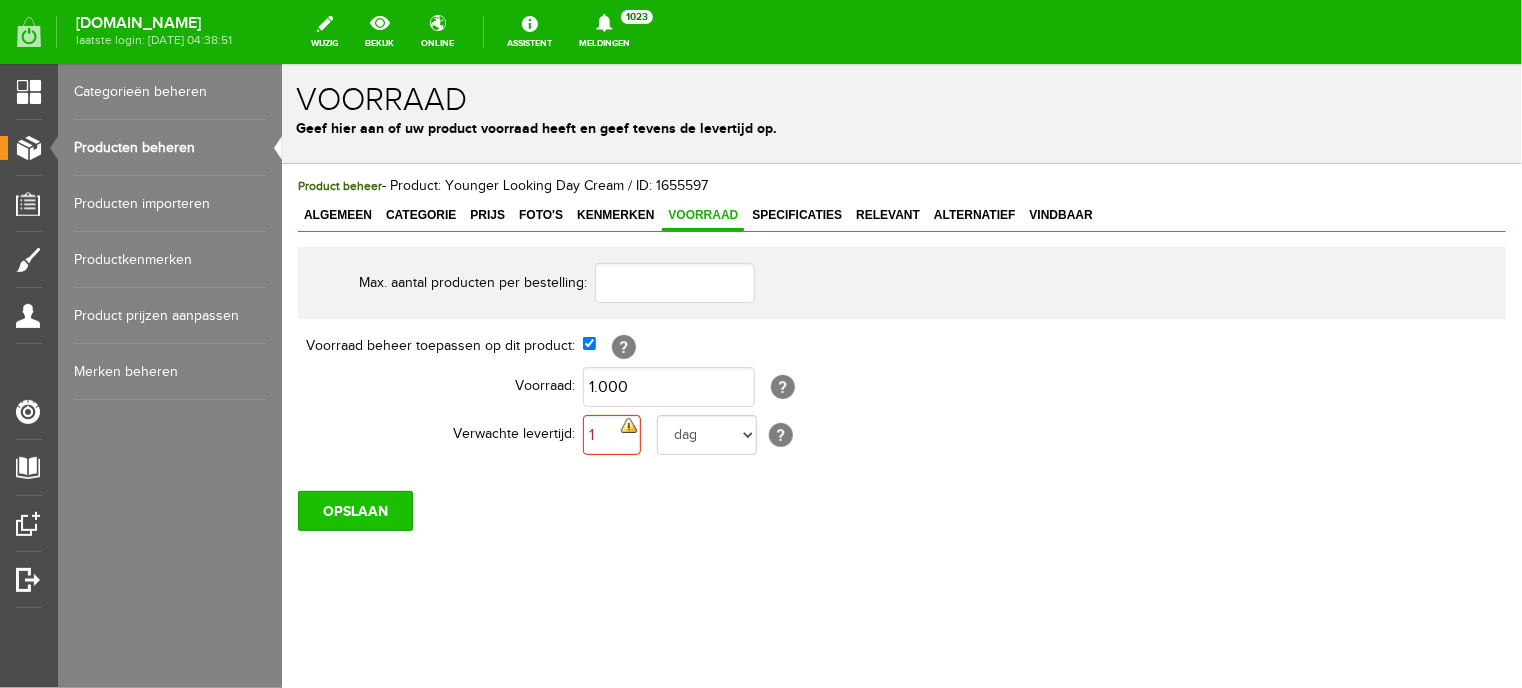click on "OPSLAAN" at bounding box center [354, 510] 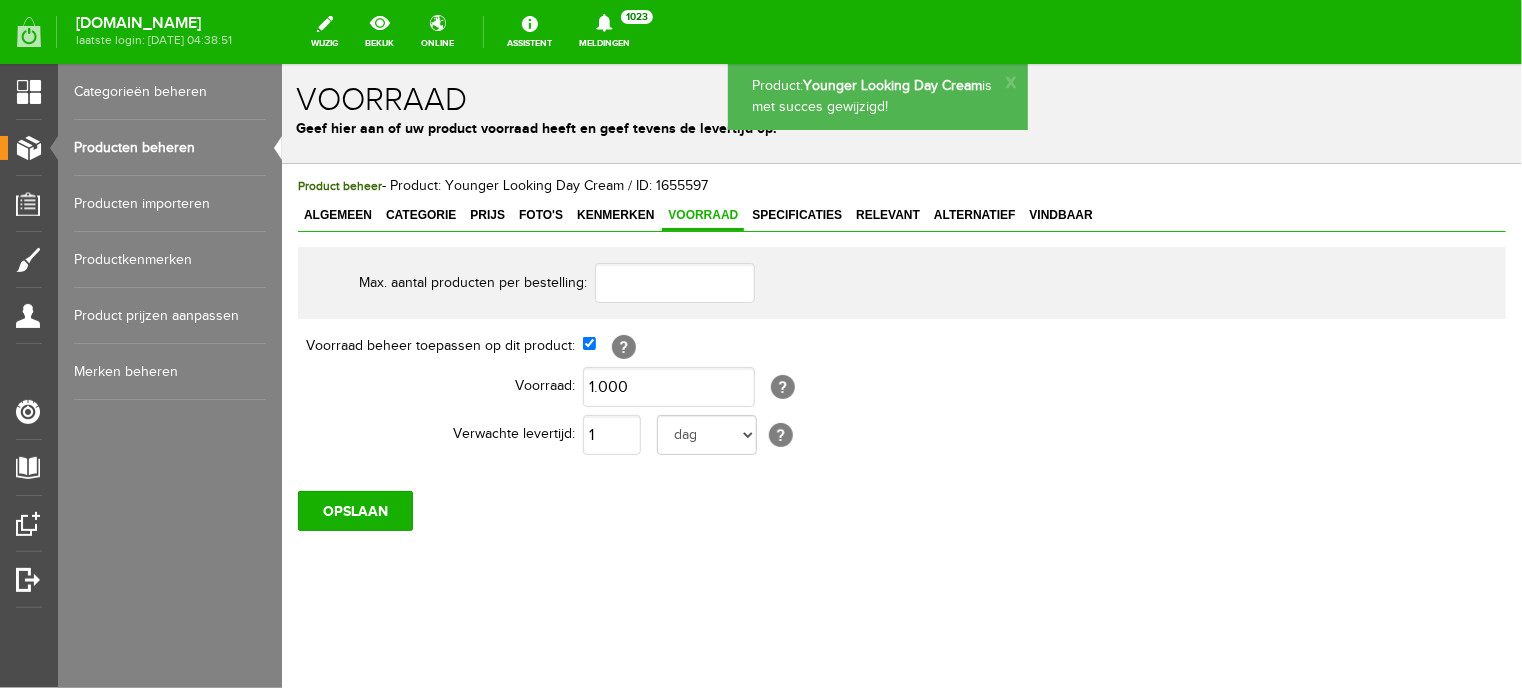 scroll, scrollTop: 0, scrollLeft: 0, axis: both 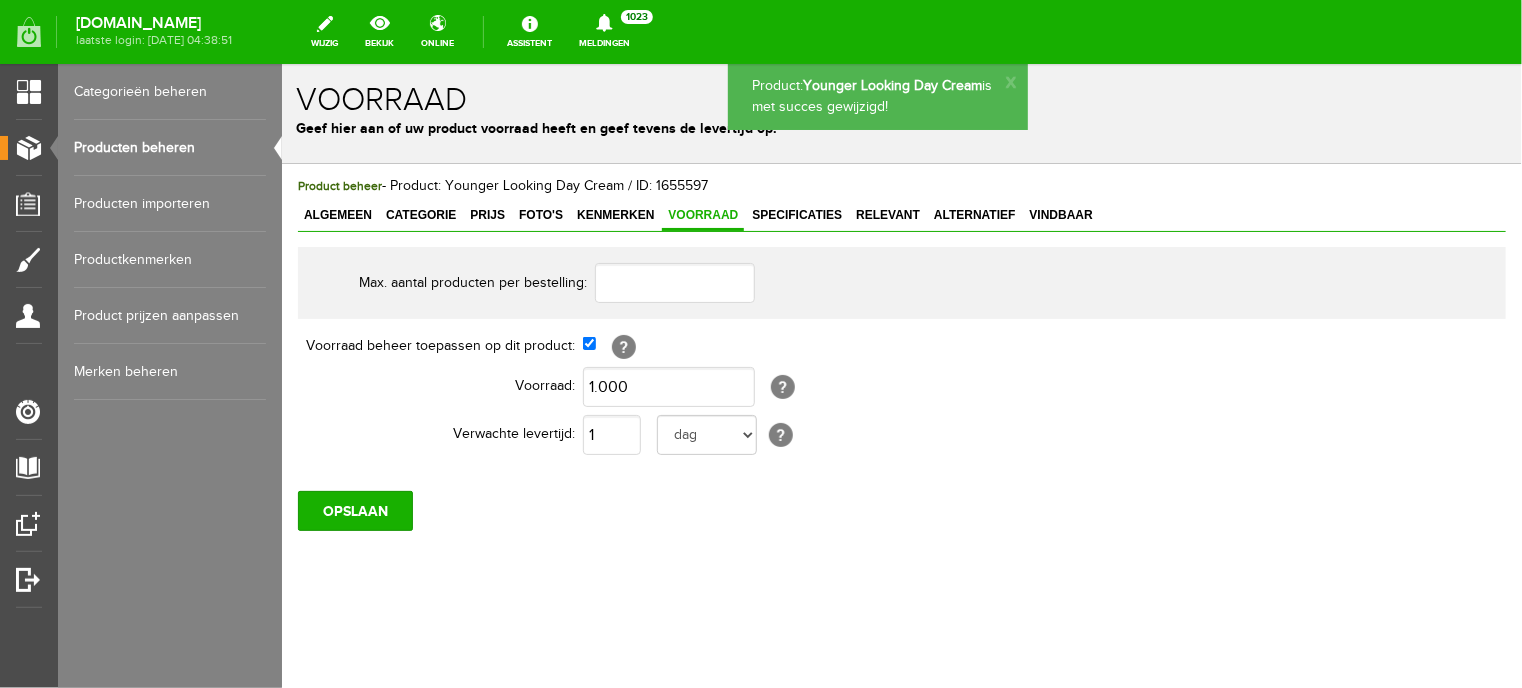 click on "Producten beheren" at bounding box center [170, 148] 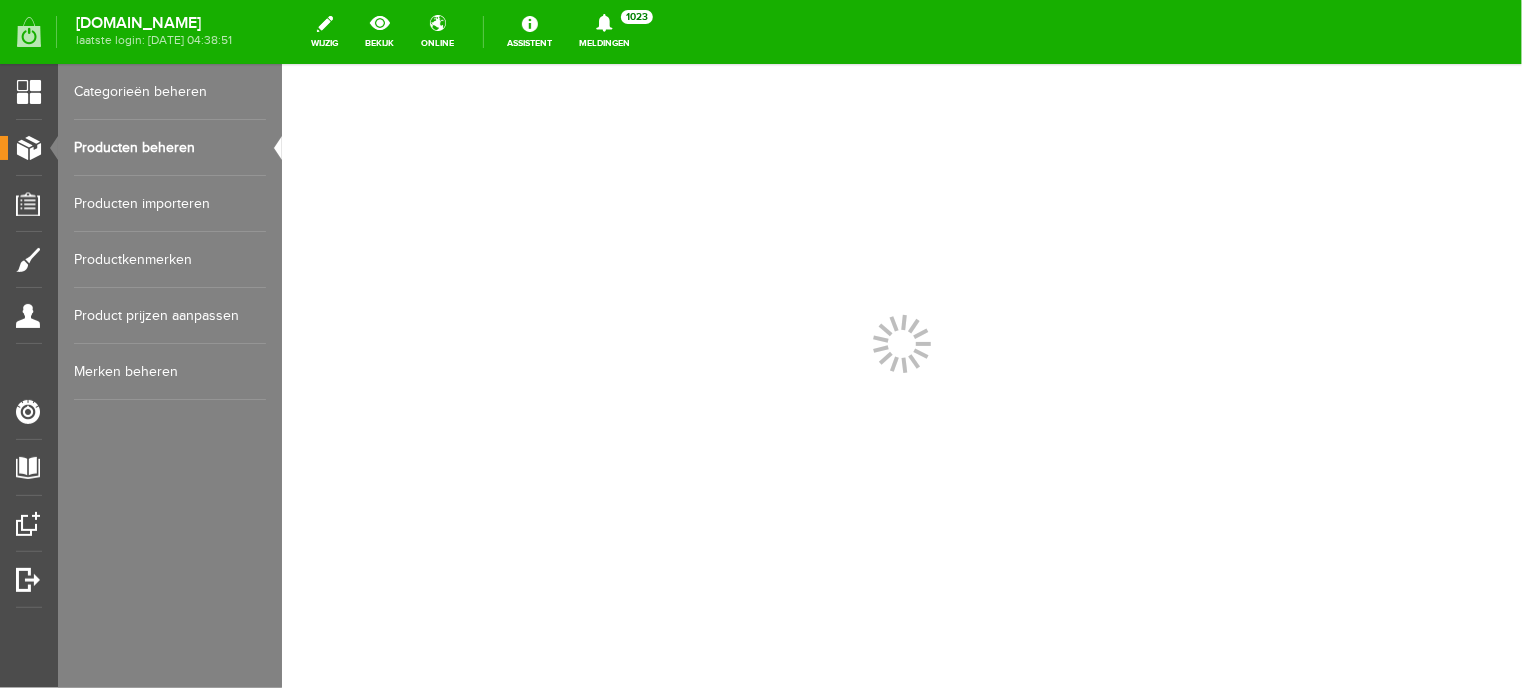 scroll, scrollTop: 0, scrollLeft: 0, axis: both 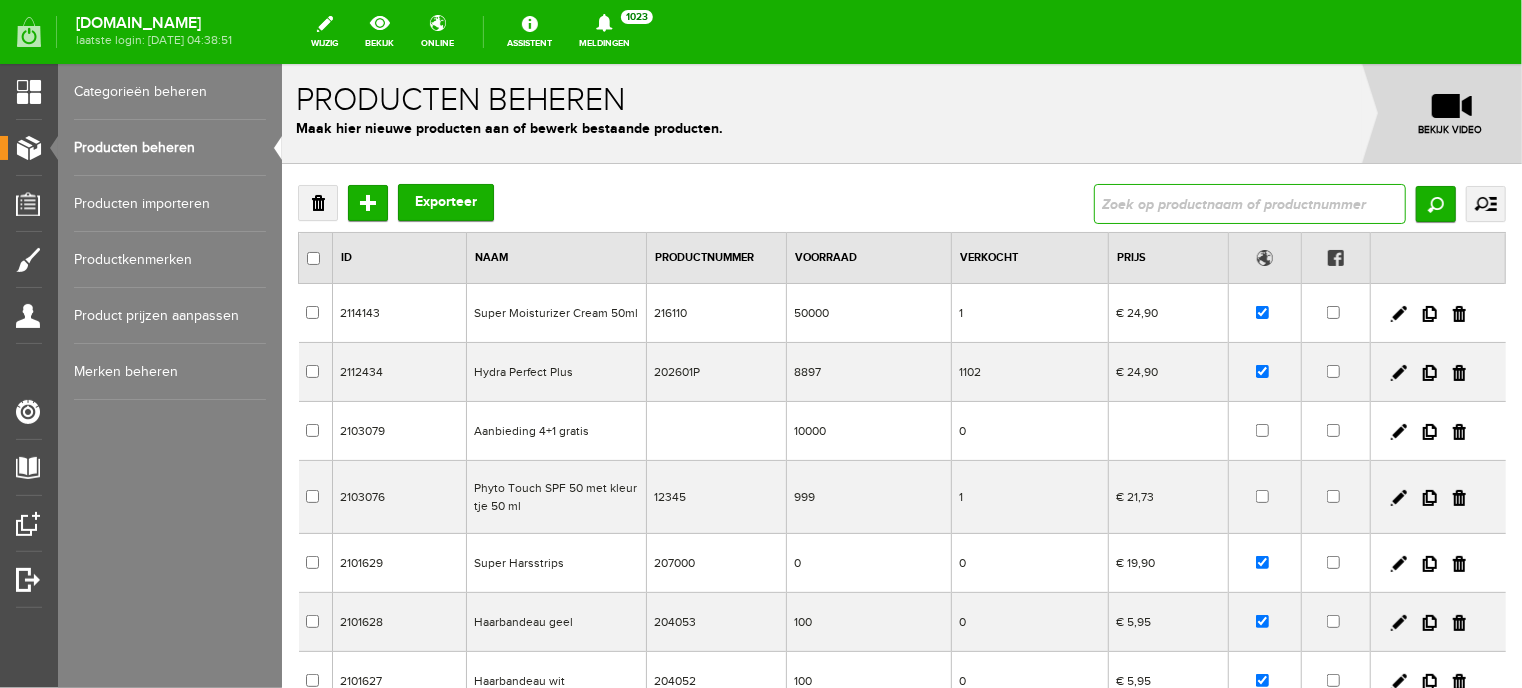 click at bounding box center (1249, 203) 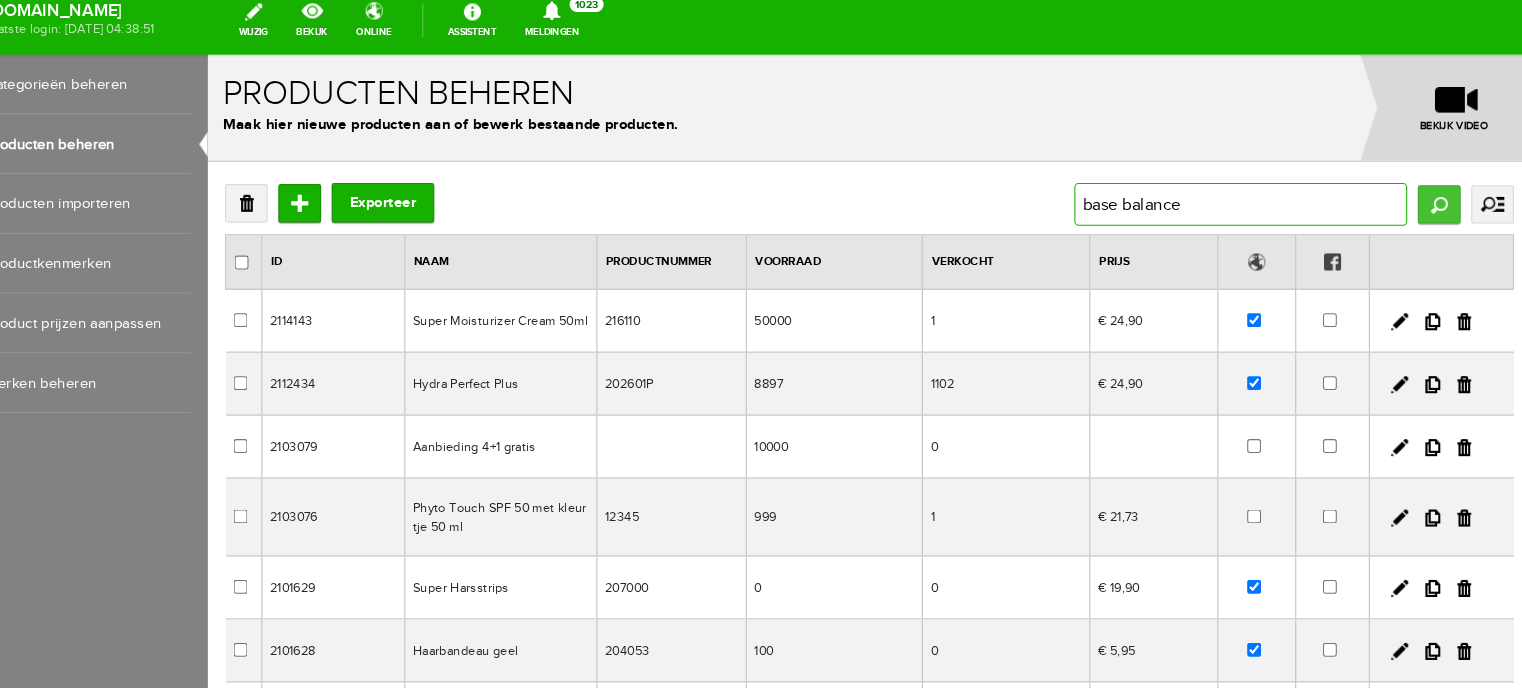 type on "base balance" 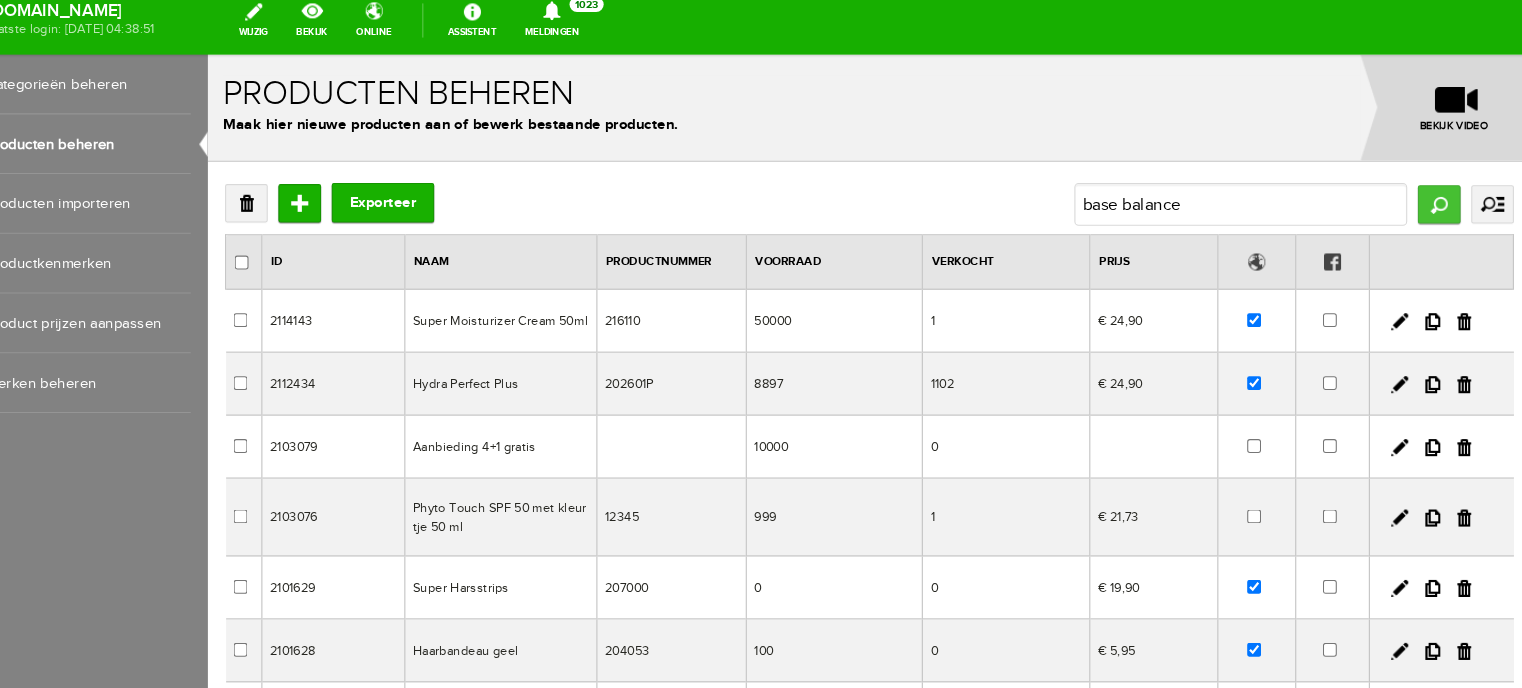 click on "Zoeken" at bounding box center [1361, 194] 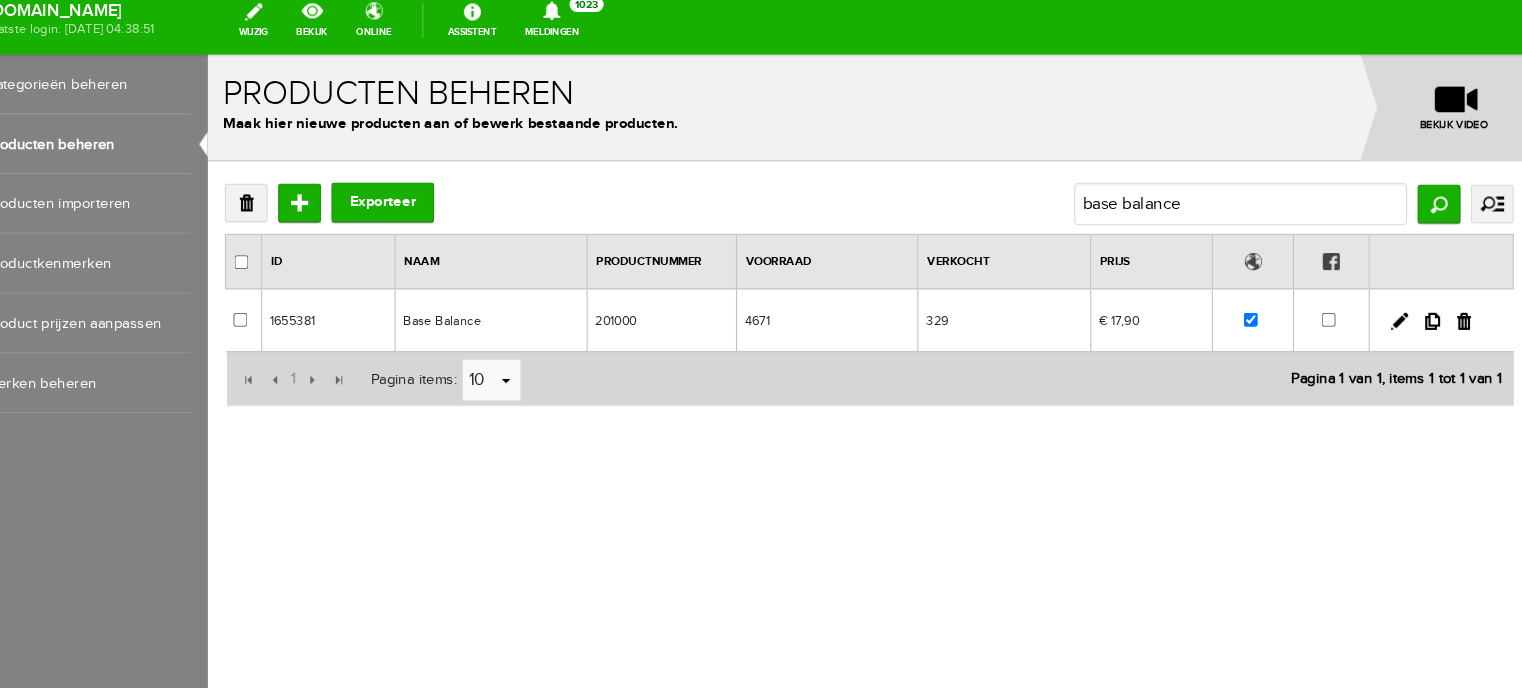 click on "201000" at bounding box center (633, 303) 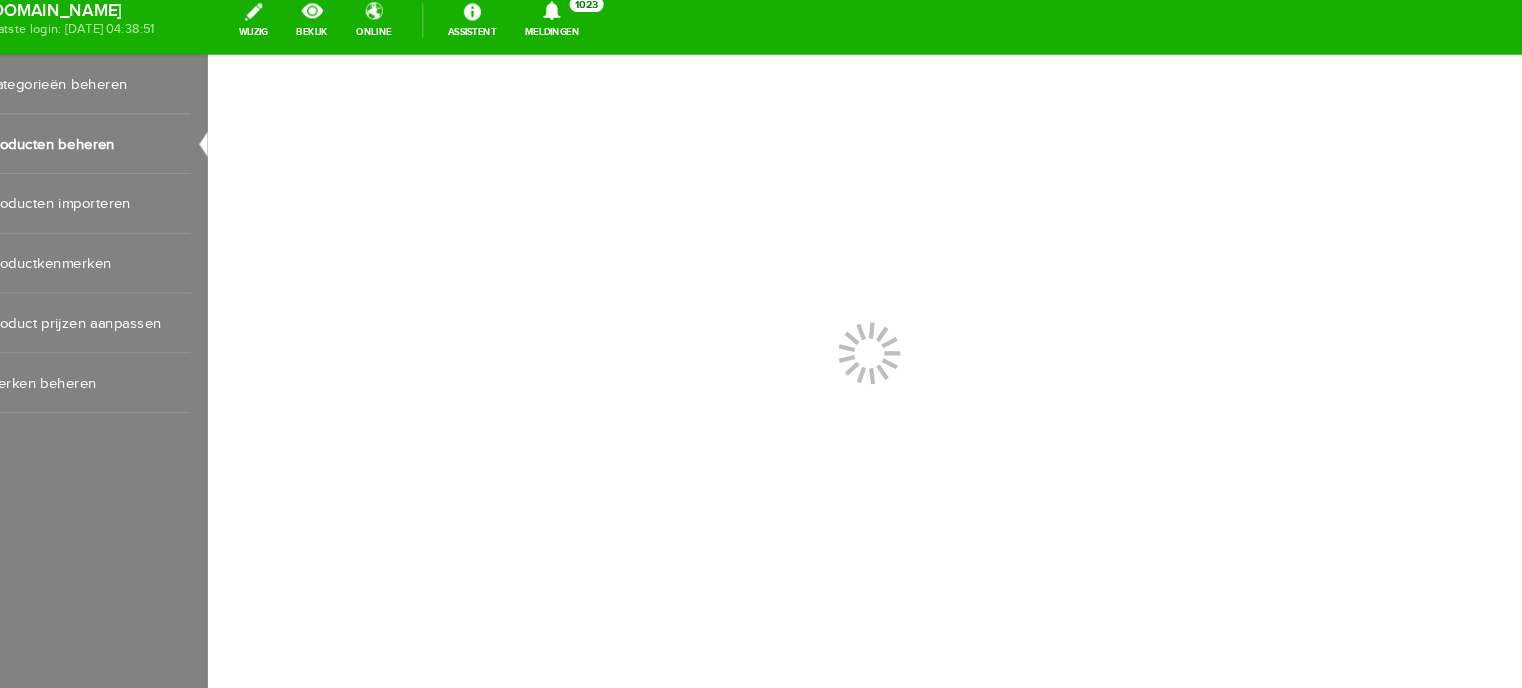 scroll, scrollTop: 0, scrollLeft: 0, axis: both 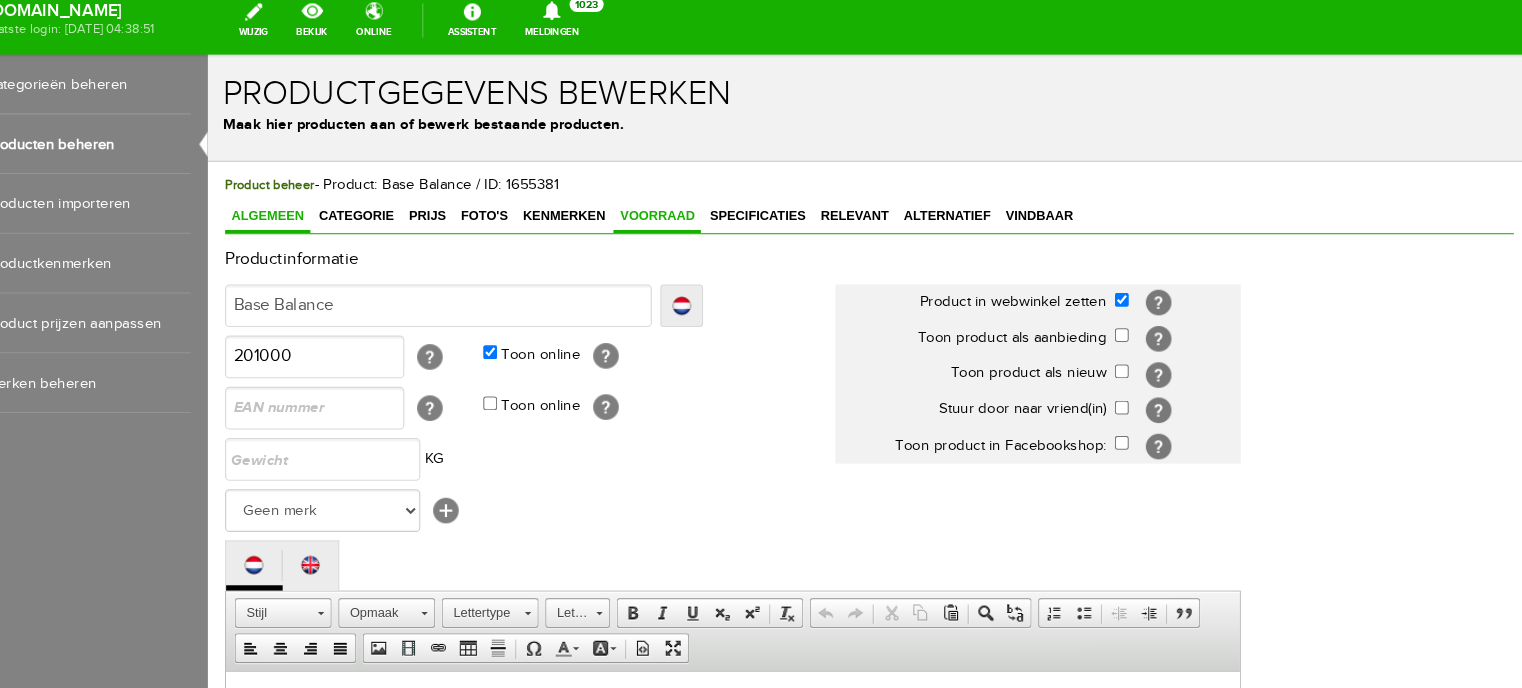 click on "Voorraad" at bounding box center [628, 205] 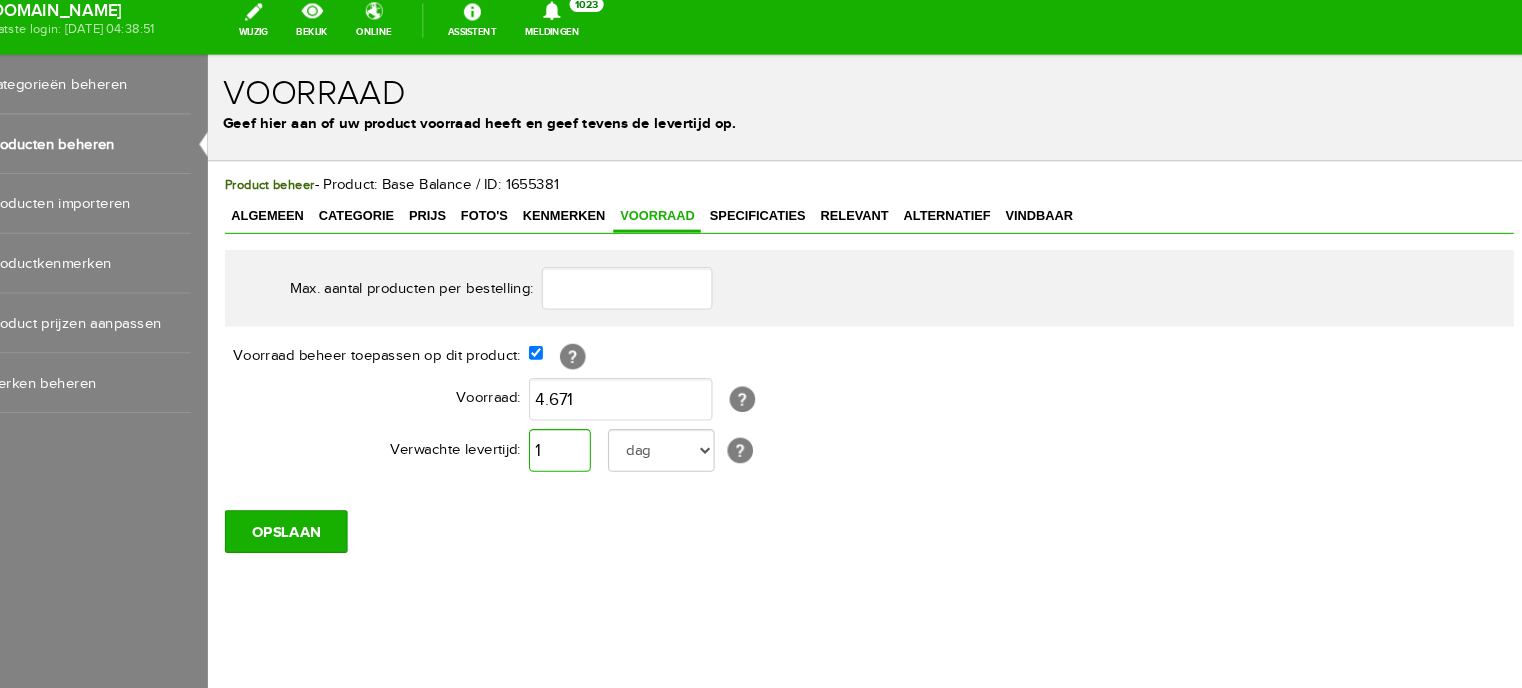 click on "1" at bounding box center (537, 425) 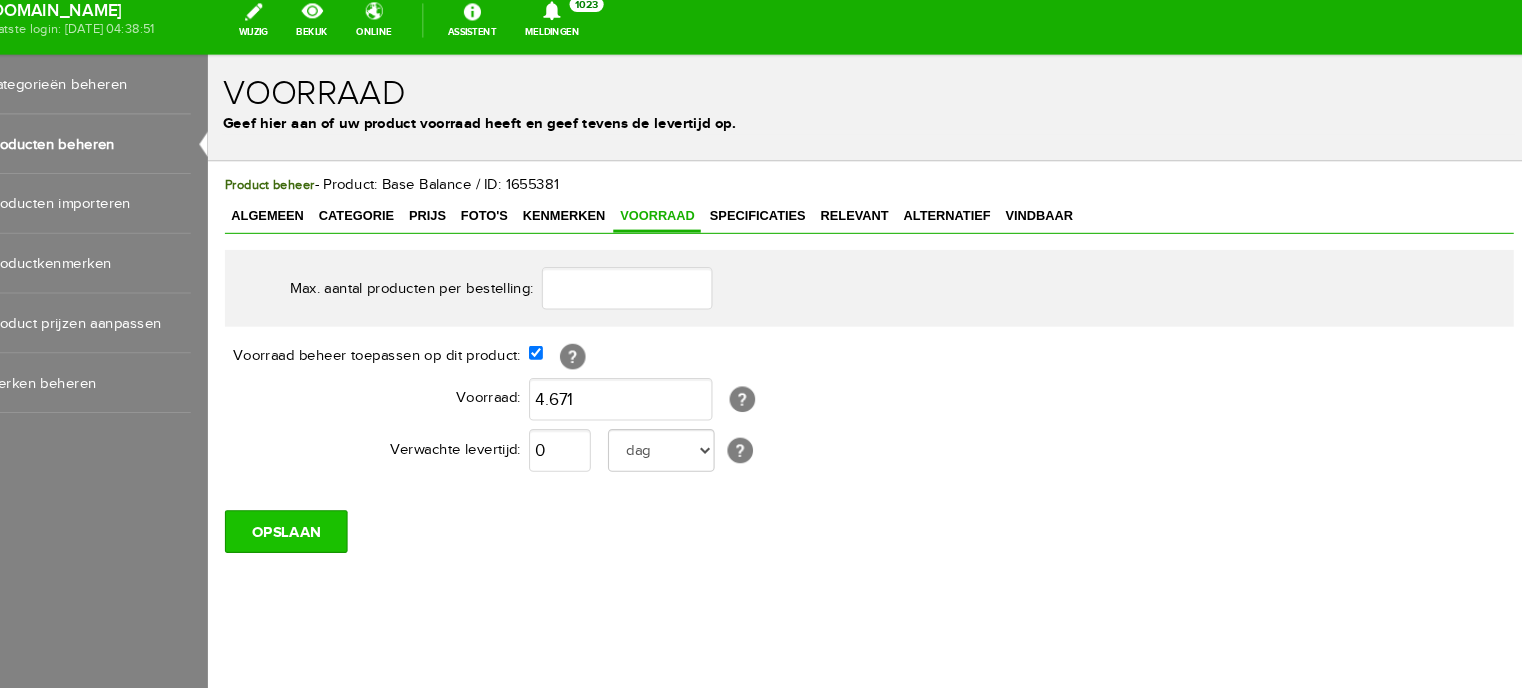 type on "1" 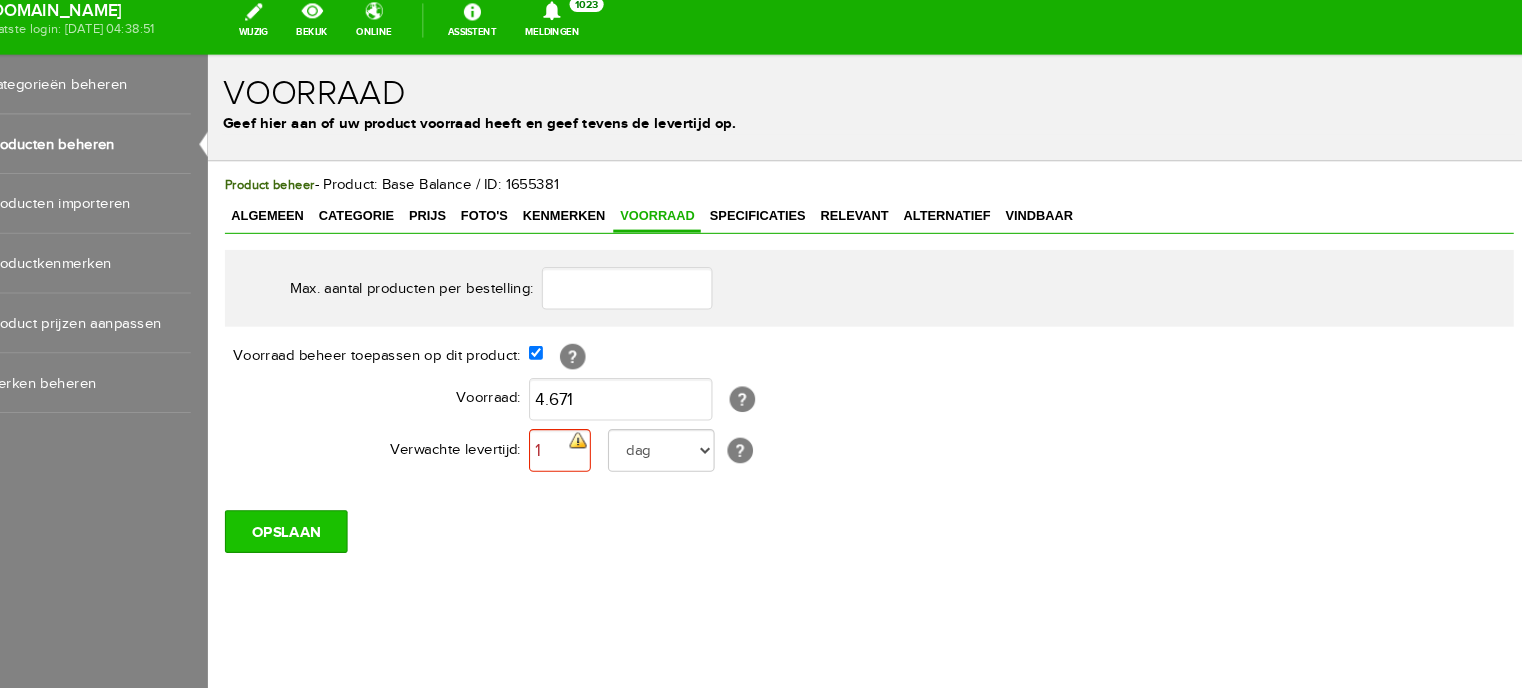 click on "OPSLAAN" at bounding box center (280, 501) 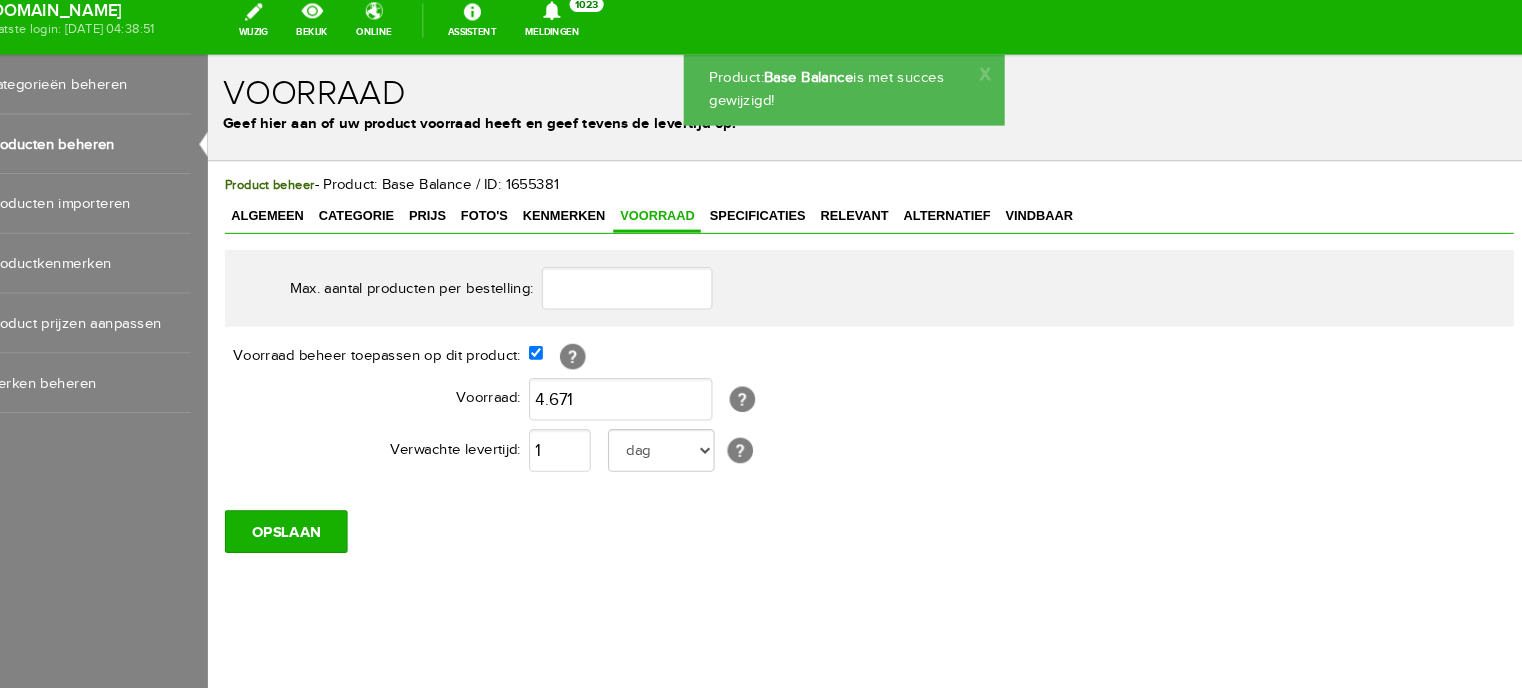 scroll, scrollTop: 0, scrollLeft: 0, axis: both 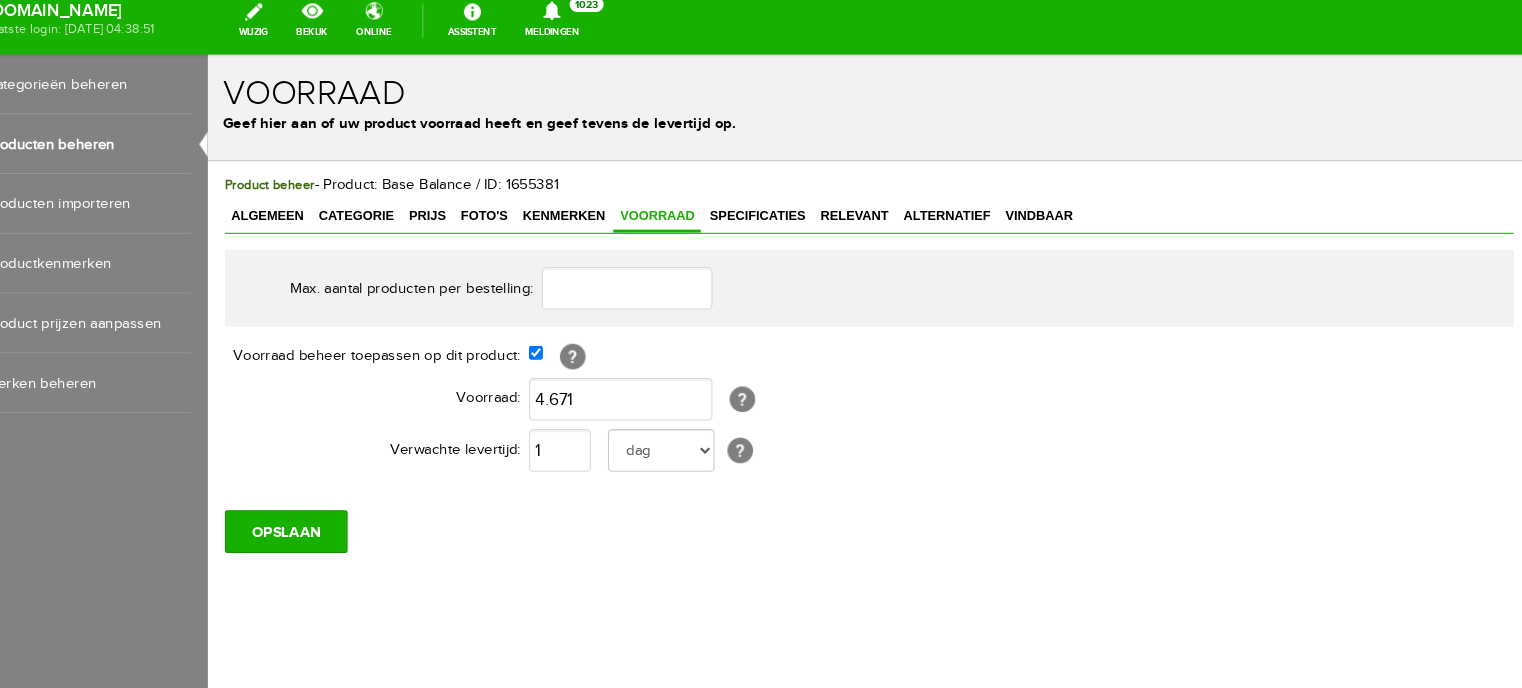 click on "Producten beheren" at bounding box center (170, 148) 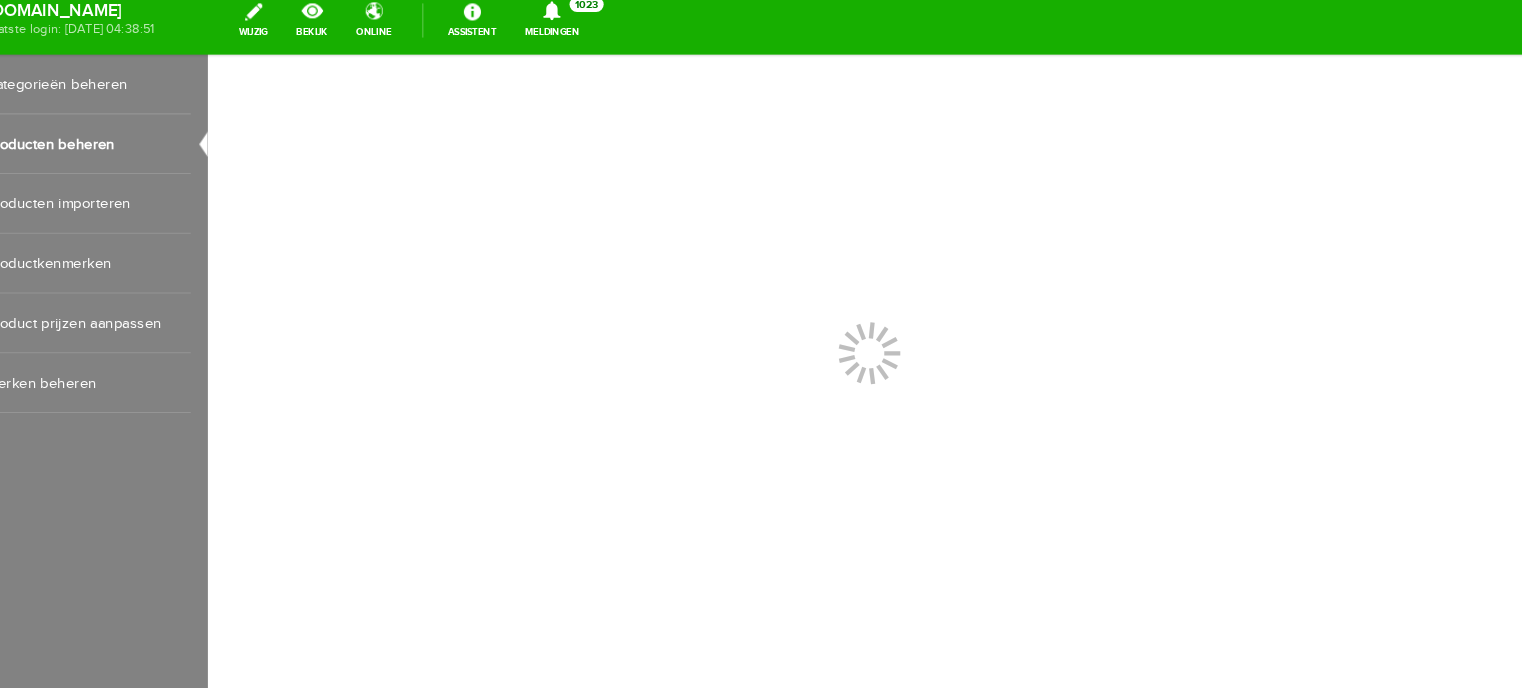 scroll, scrollTop: 0, scrollLeft: 0, axis: both 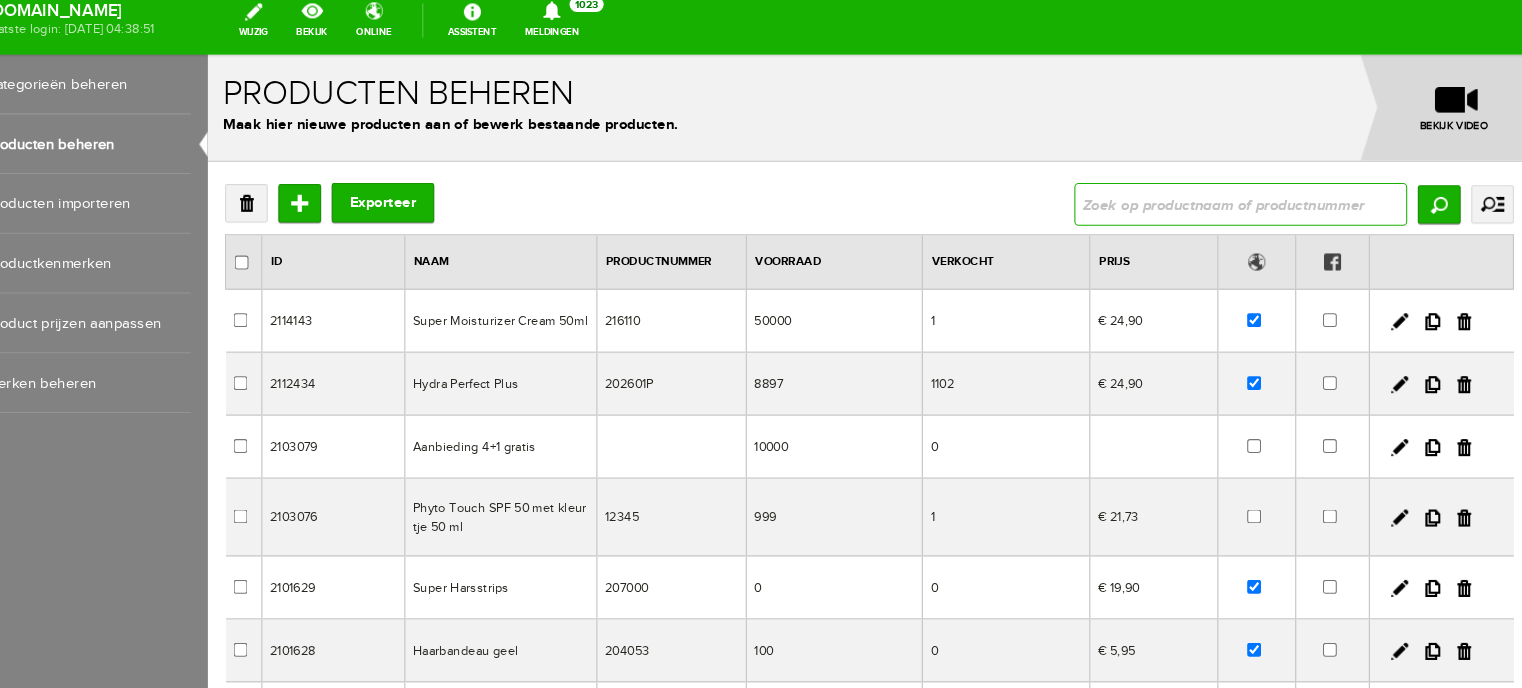 click at bounding box center (1175, 194) 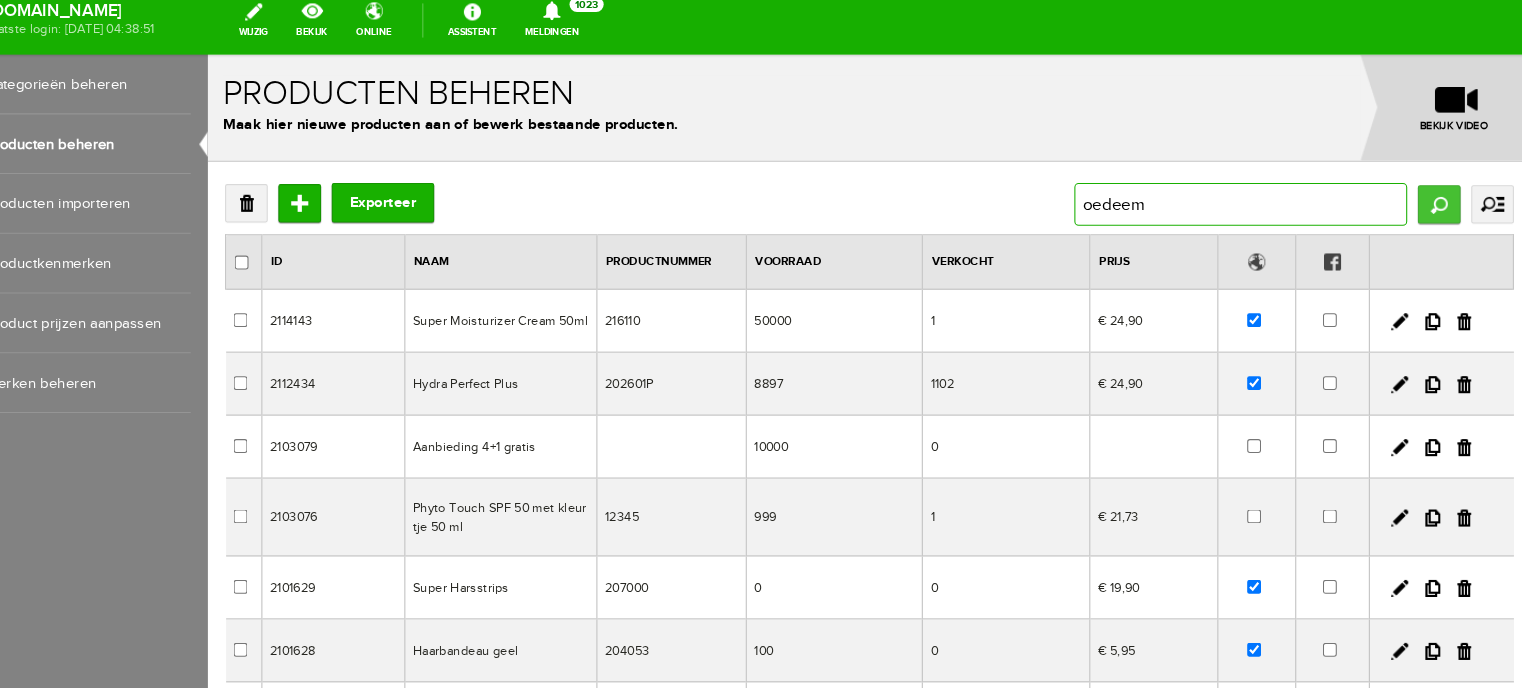 type on "oedeem" 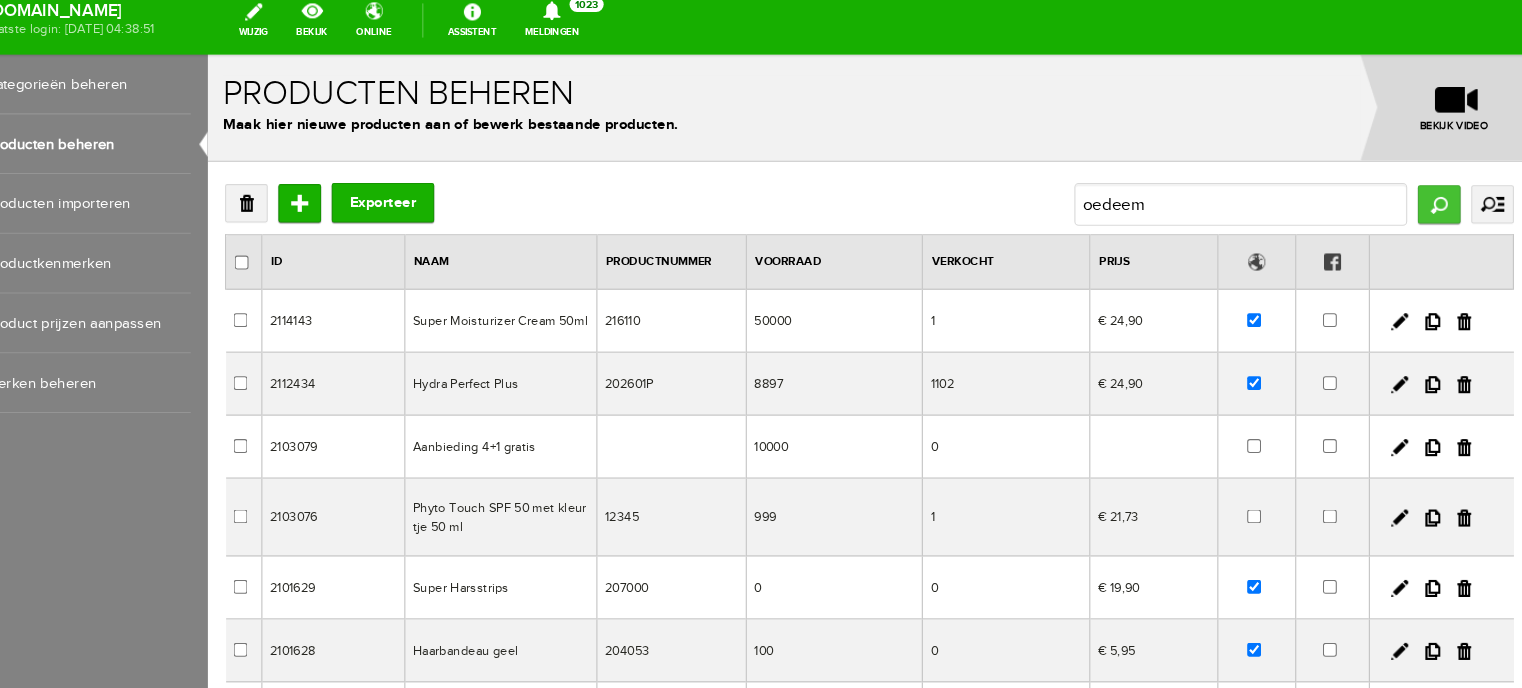 click on "Zoeken" at bounding box center (1361, 194) 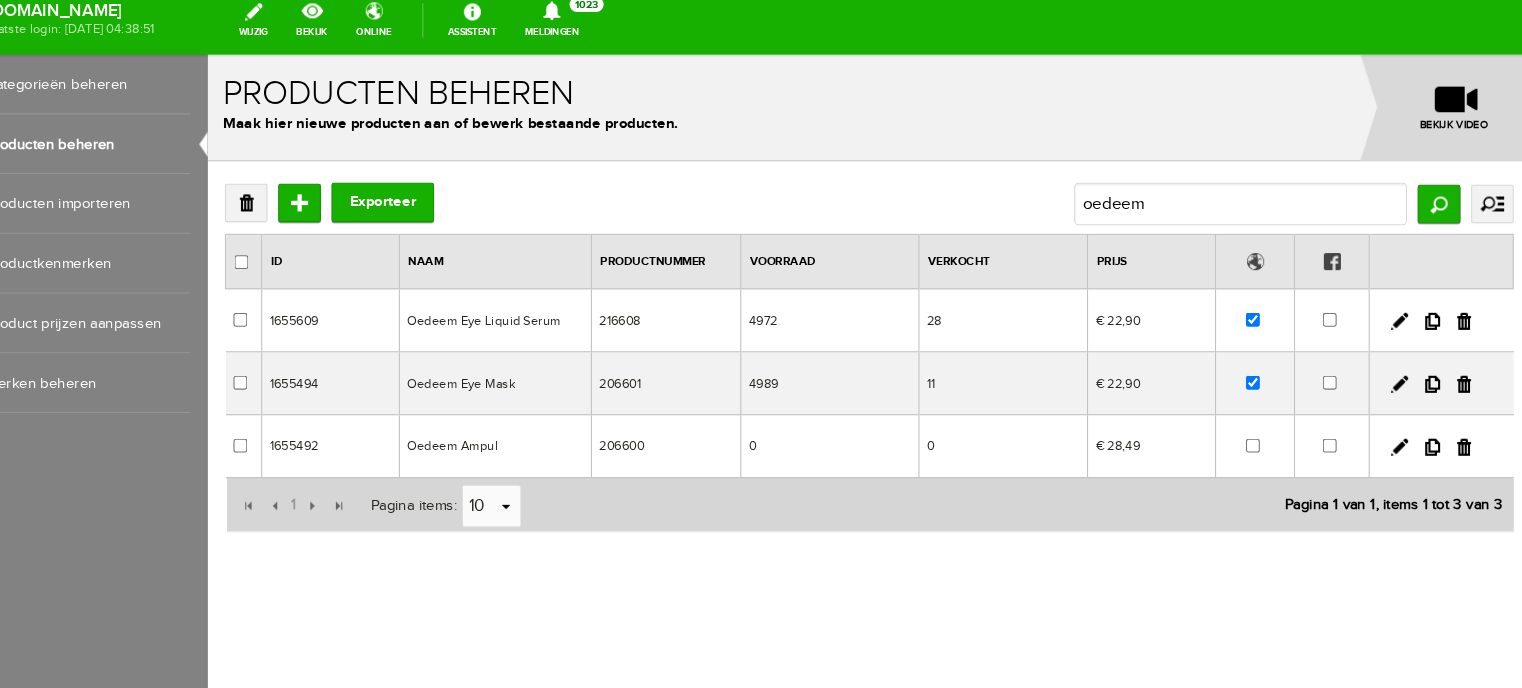 click on "Oedeem Ampul" at bounding box center (476, 421) 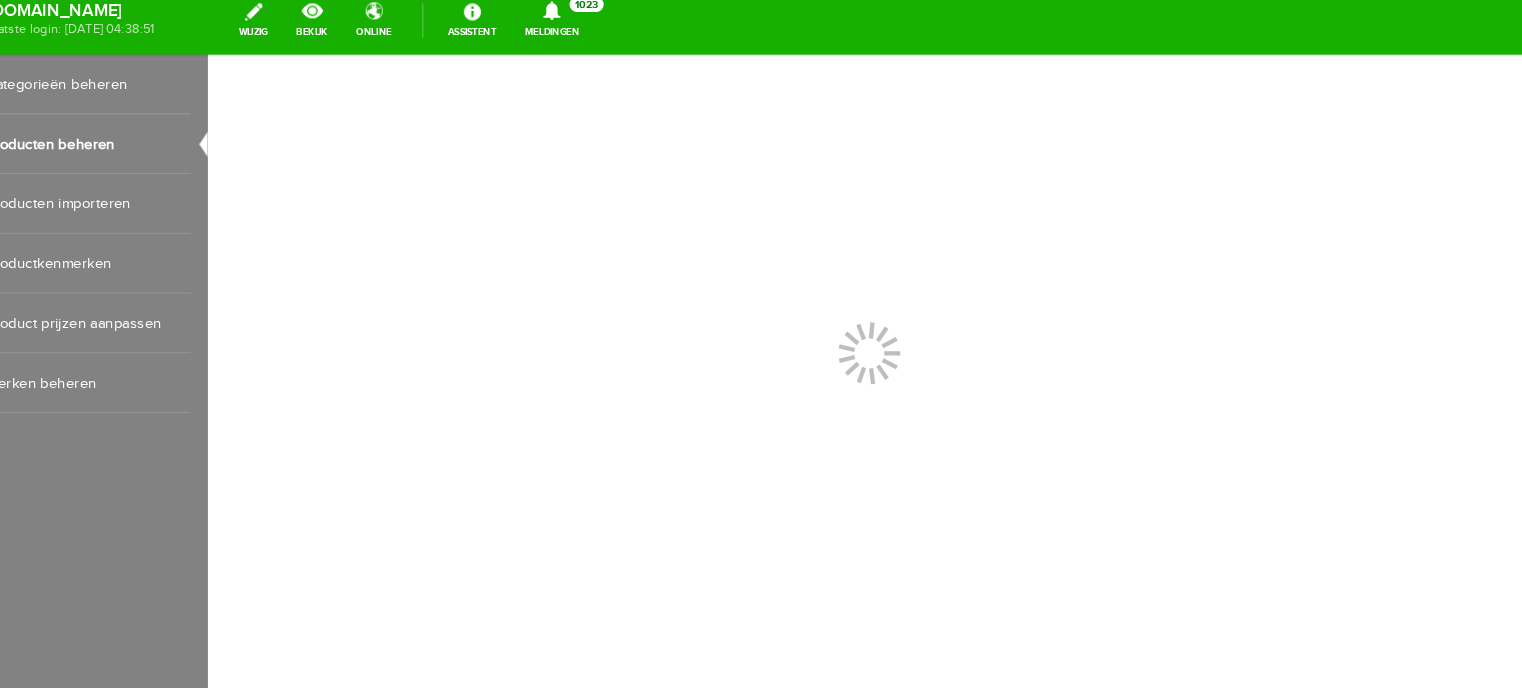 scroll, scrollTop: 0, scrollLeft: 0, axis: both 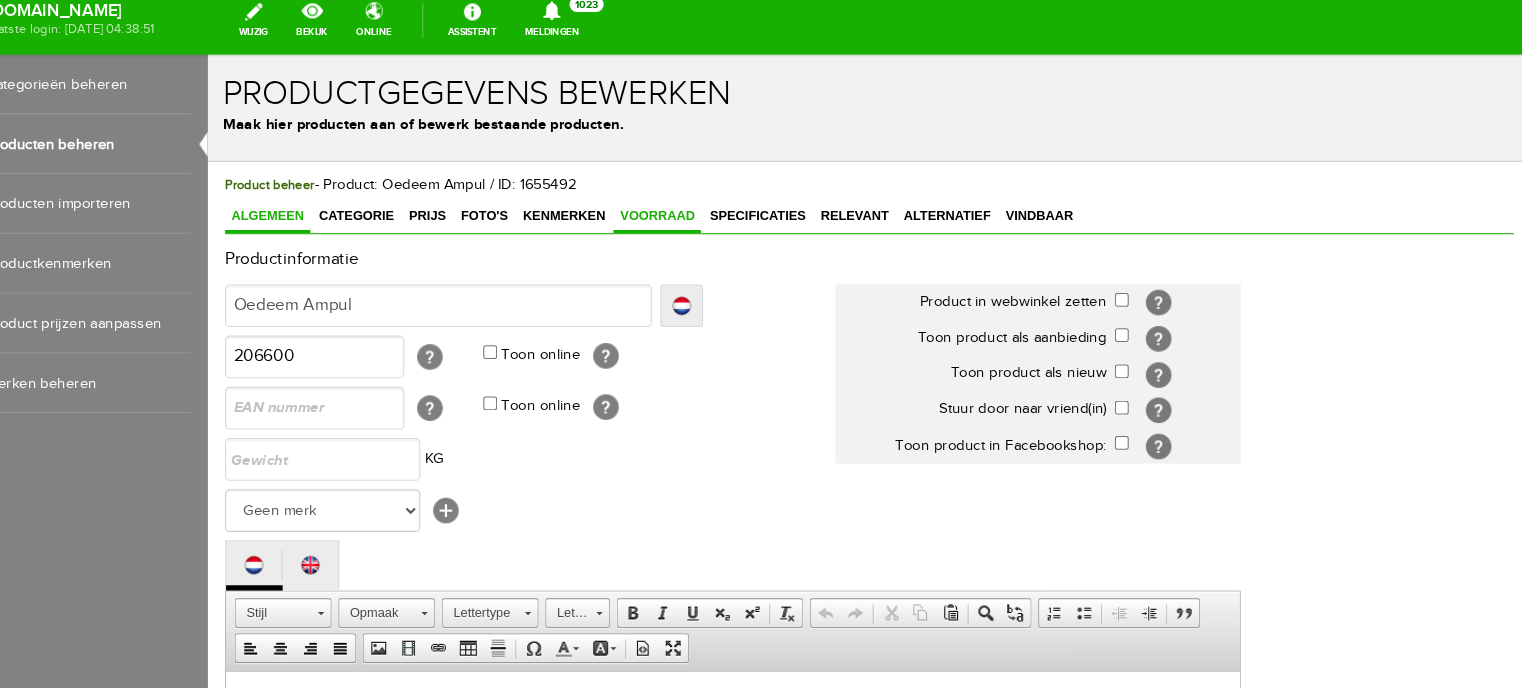 click on "Voorraad" at bounding box center [628, 205] 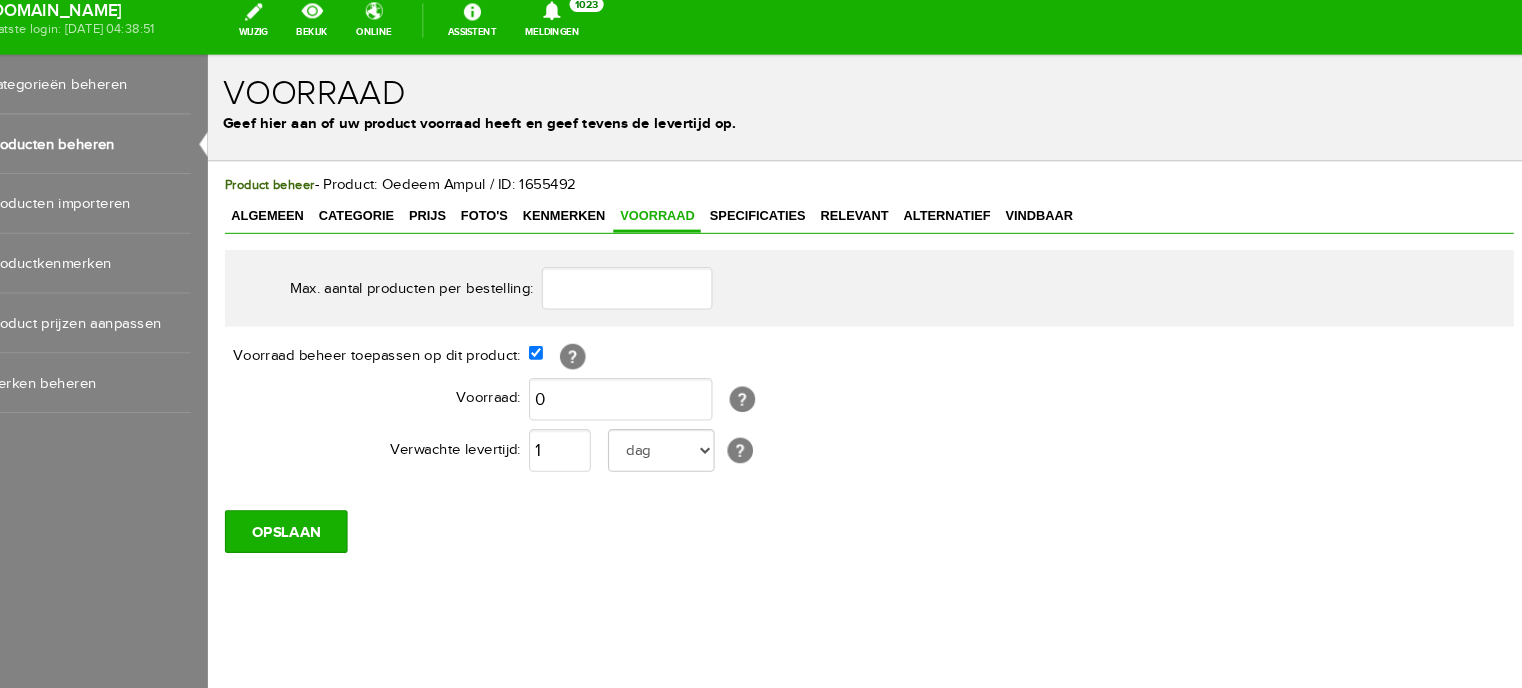 click on "Producten beheren" at bounding box center (170, 148) 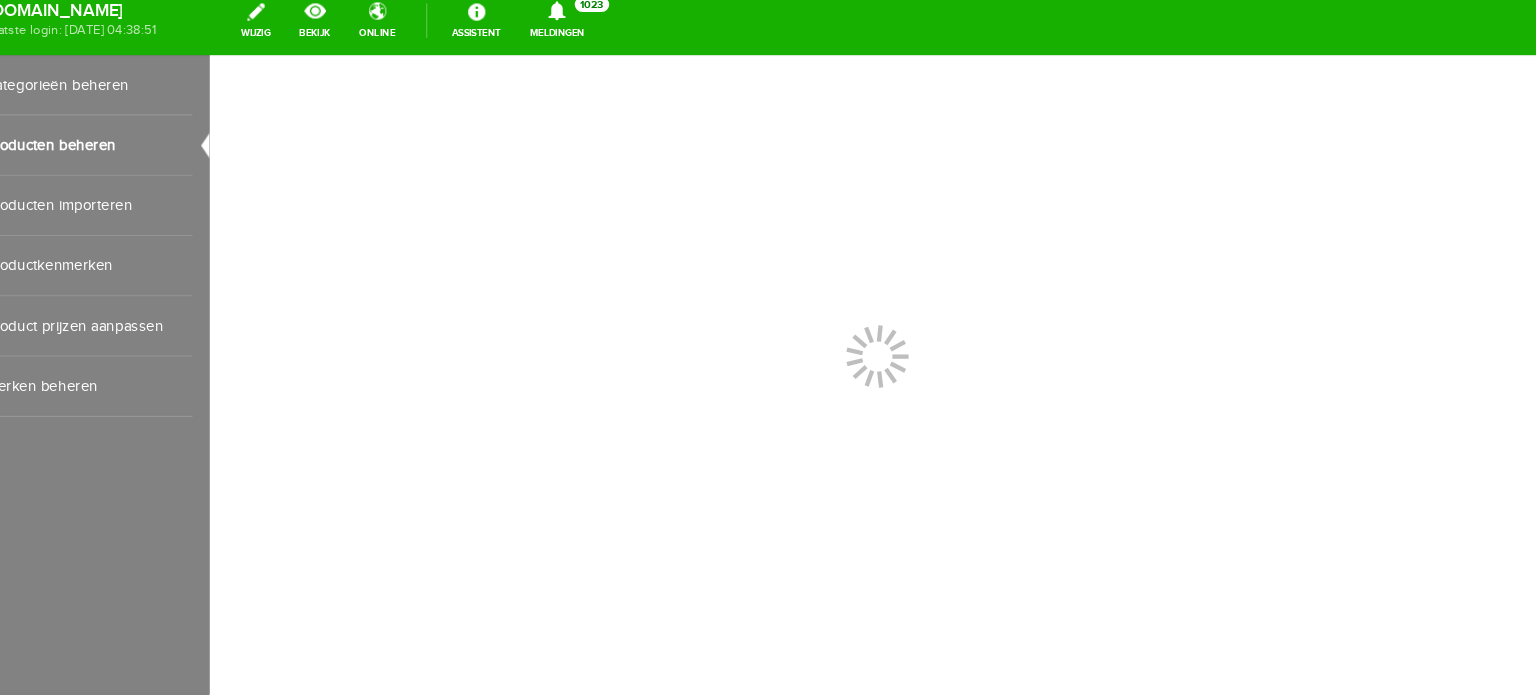 scroll, scrollTop: 0, scrollLeft: 0, axis: both 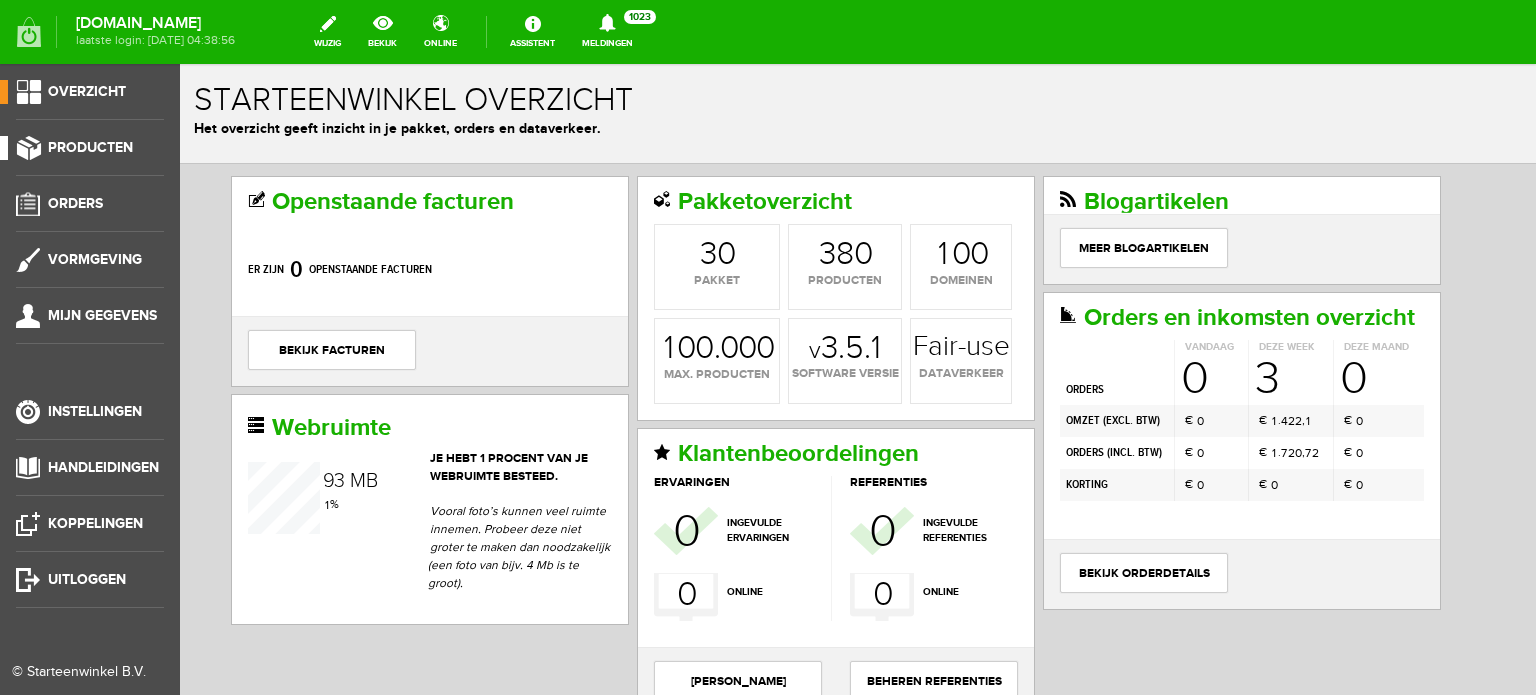 click on "Producten" at bounding box center (90, 147) 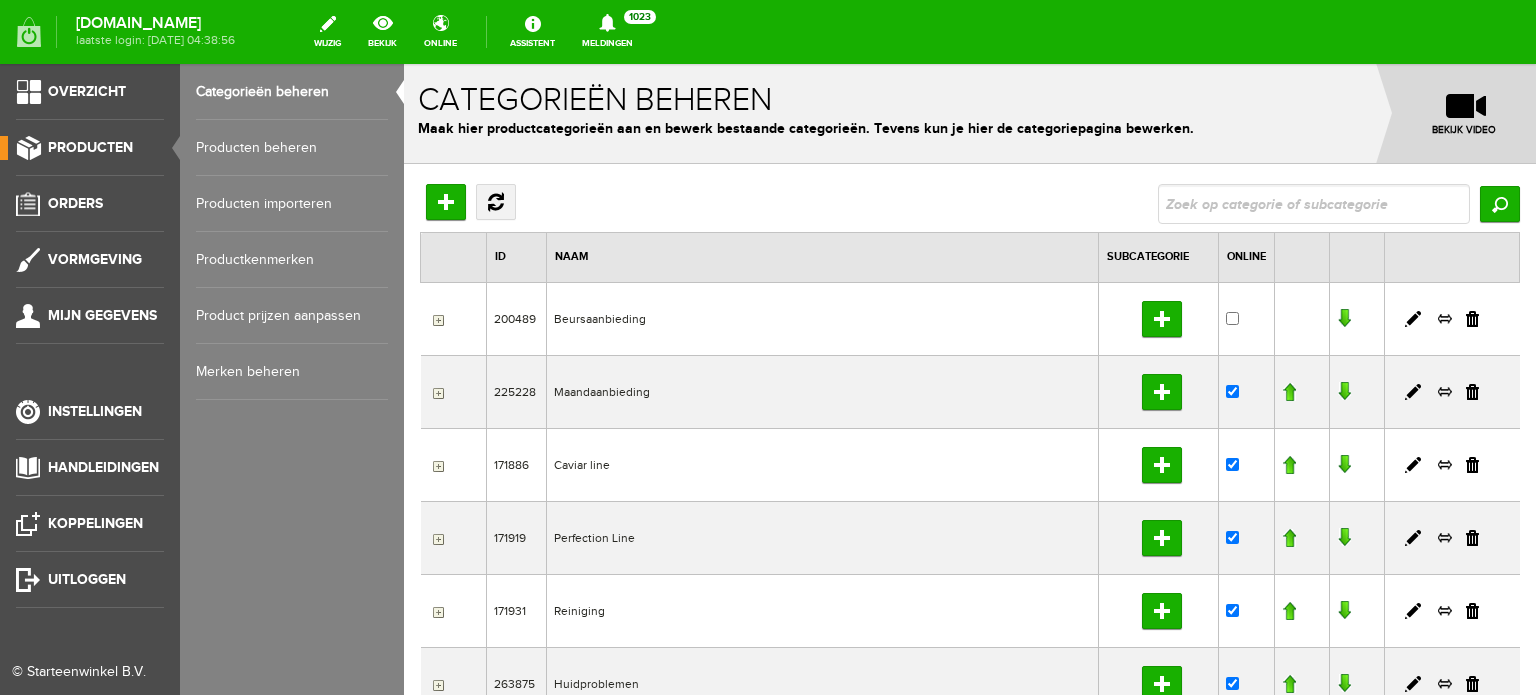 scroll, scrollTop: 0, scrollLeft: 0, axis: both 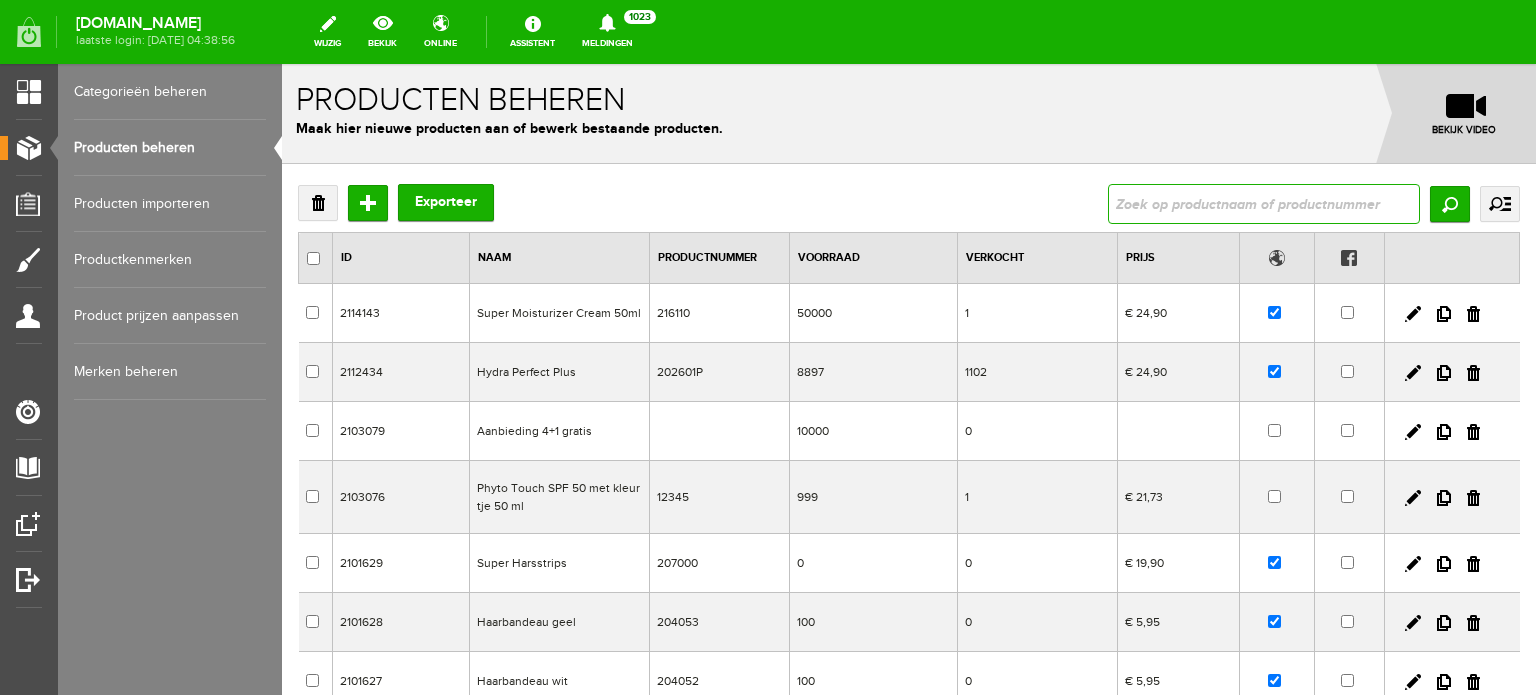 click at bounding box center (1264, 204) 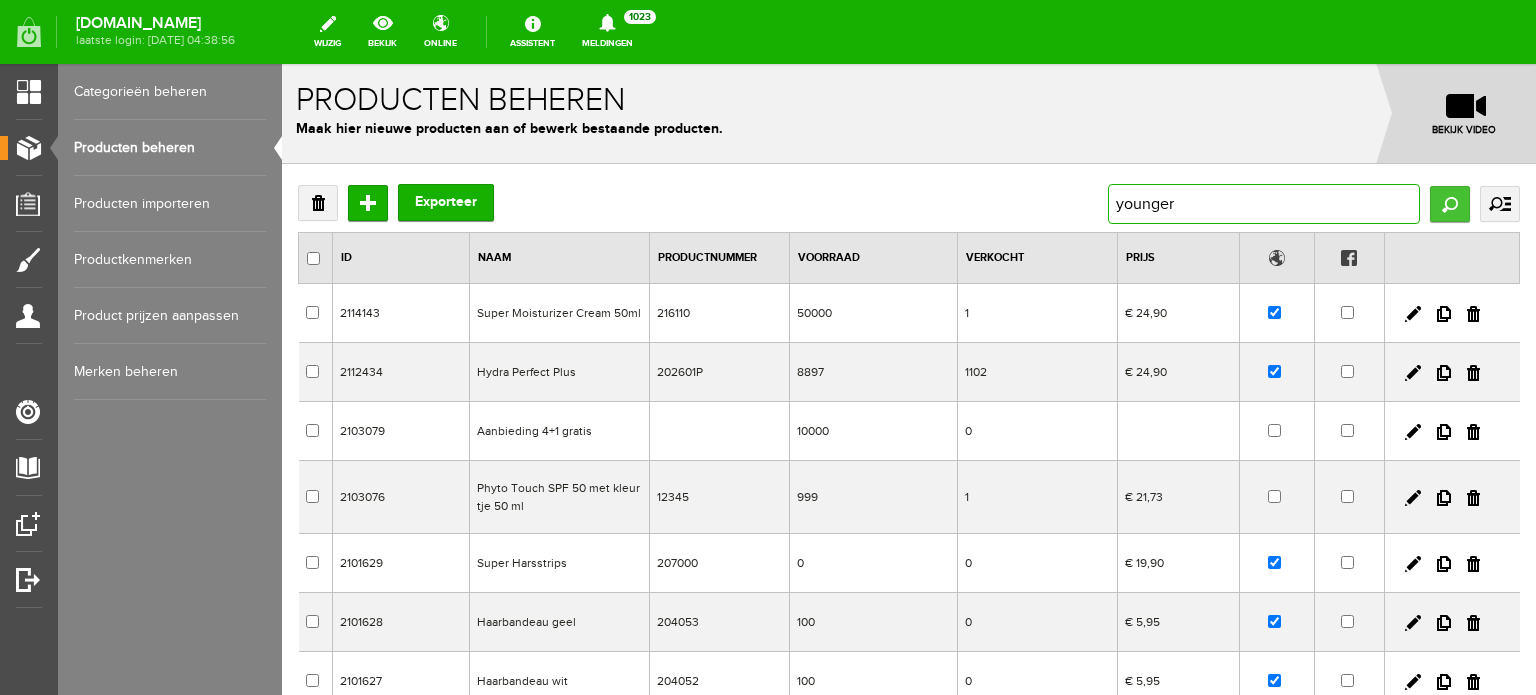 type on "younger" 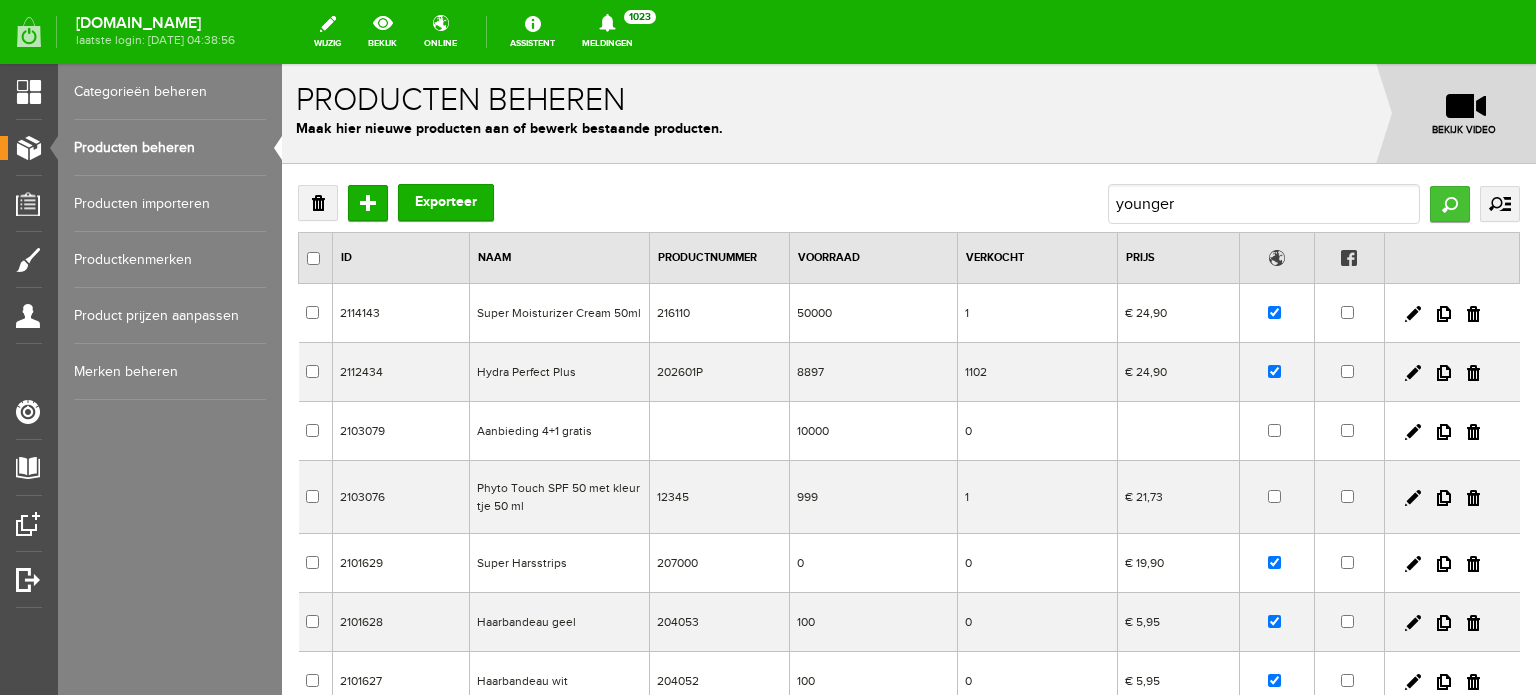 click on "Zoeken" at bounding box center (1450, 204) 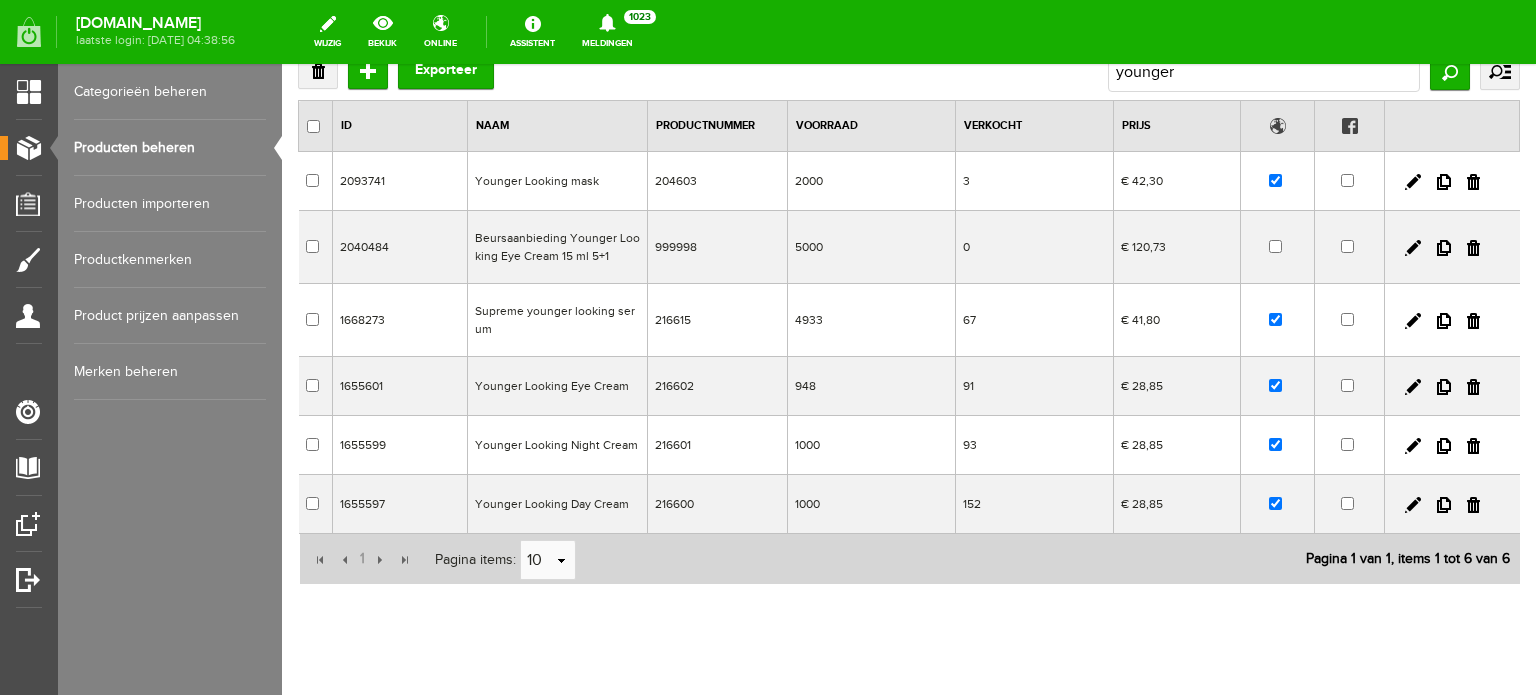 scroll, scrollTop: 173, scrollLeft: 0, axis: vertical 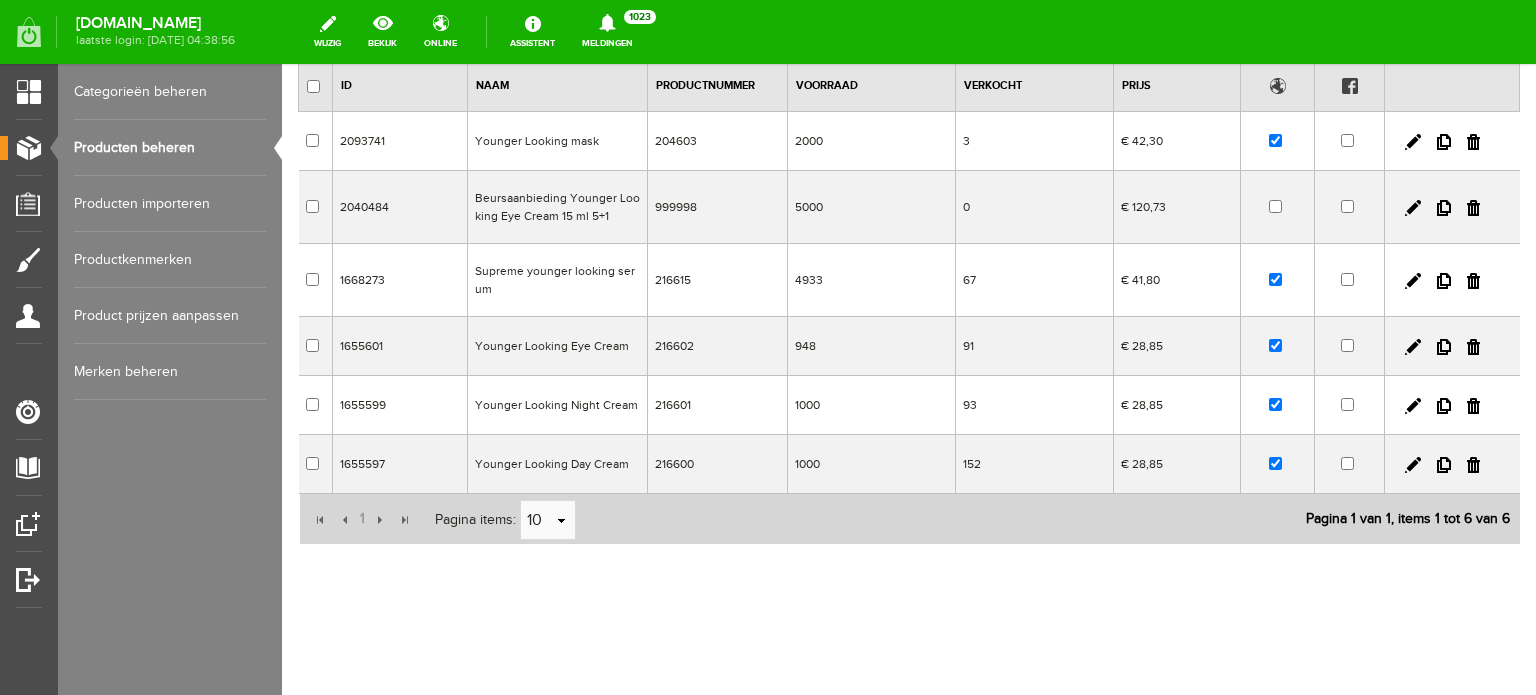 click on "Younger Looking Night Cream" at bounding box center [558, 405] 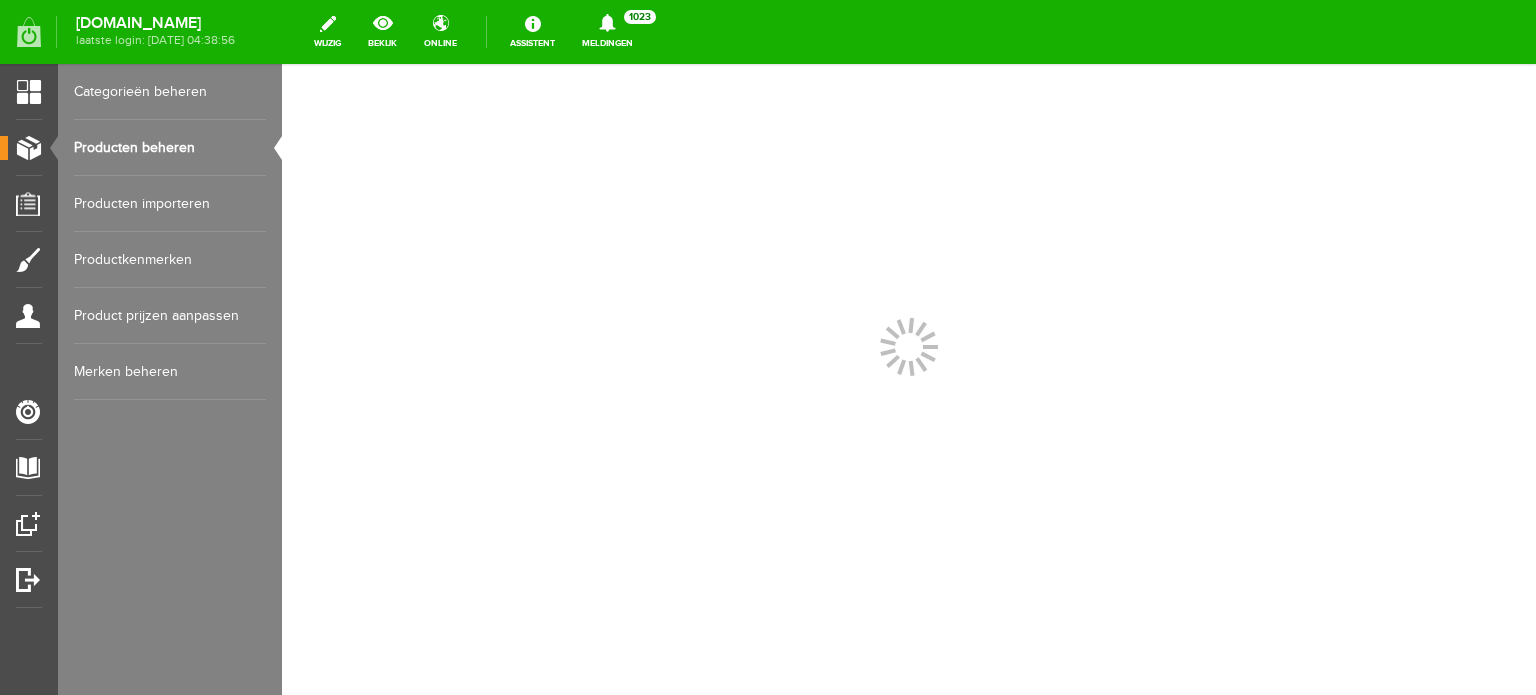 scroll, scrollTop: 0, scrollLeft: 0, axis: both 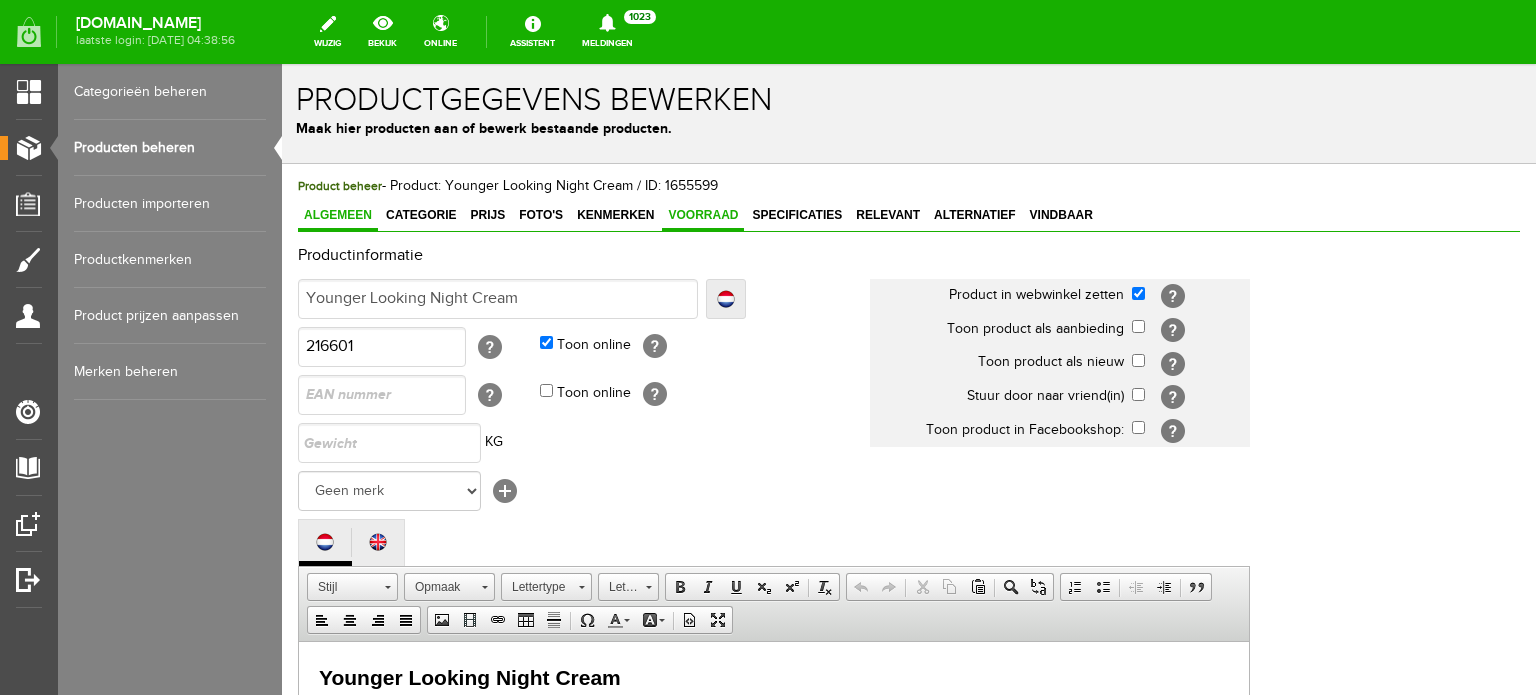 click on "Voorraad" at bounding box center (703, 215) 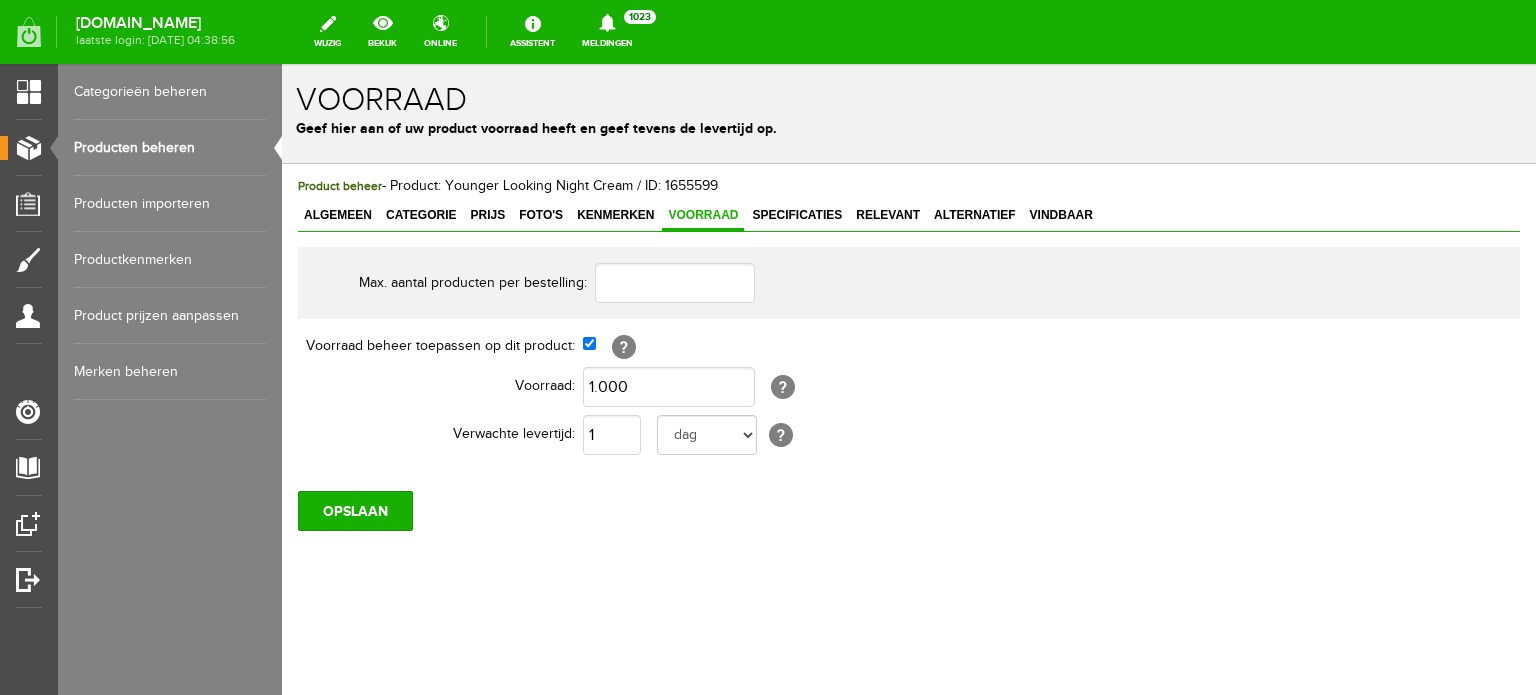 click on "Producten beheren" at bounding box center (170, 148) 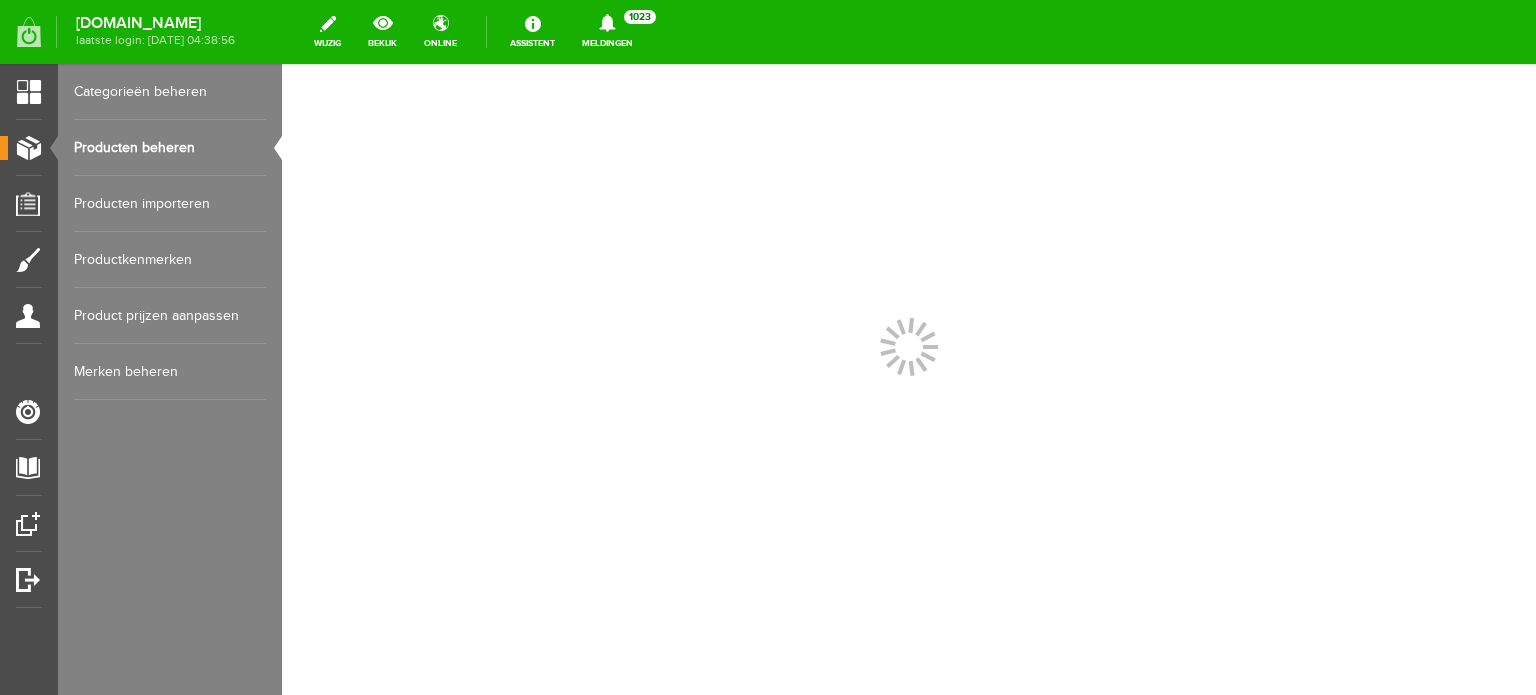 scroll, scrollTop: 0, scrollLeft: 0, axis: both 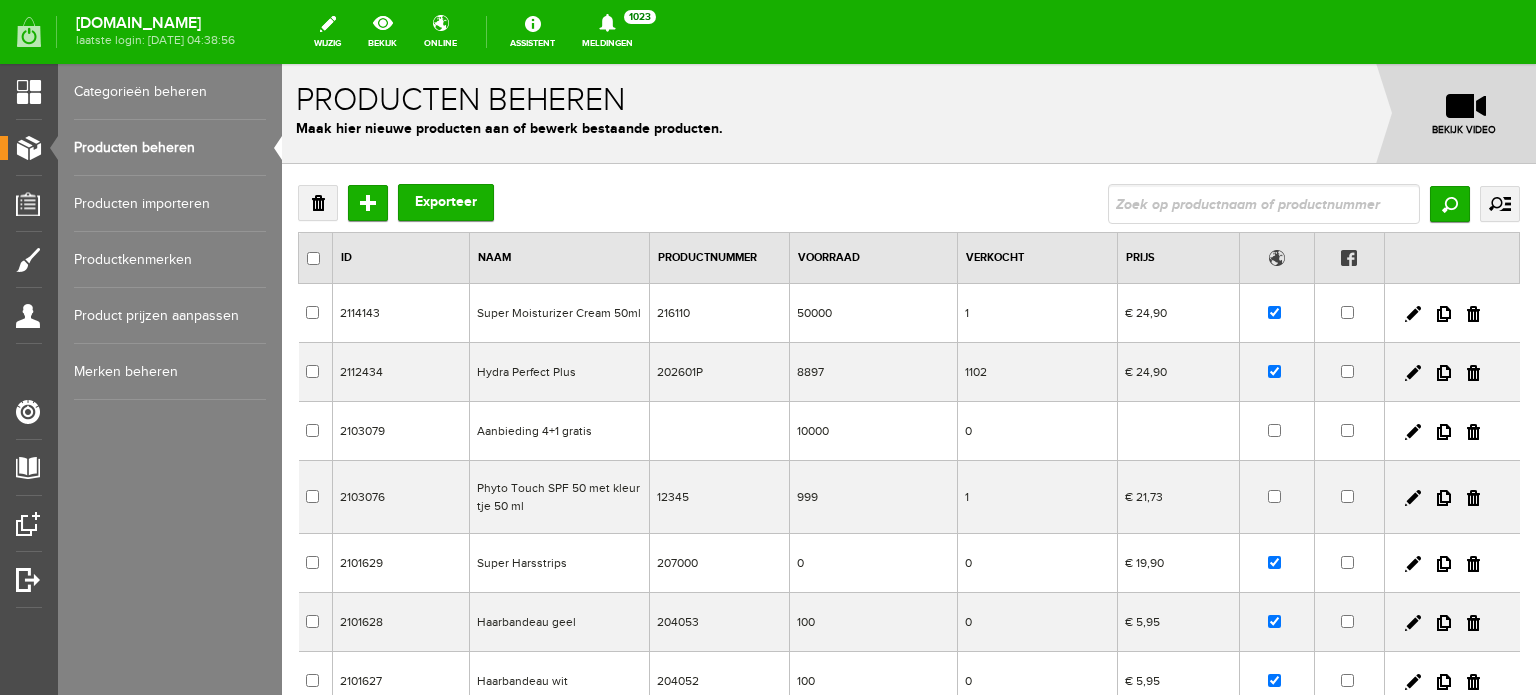 click on "Hydra Perfect Plus" at bounding box center [559, 372] 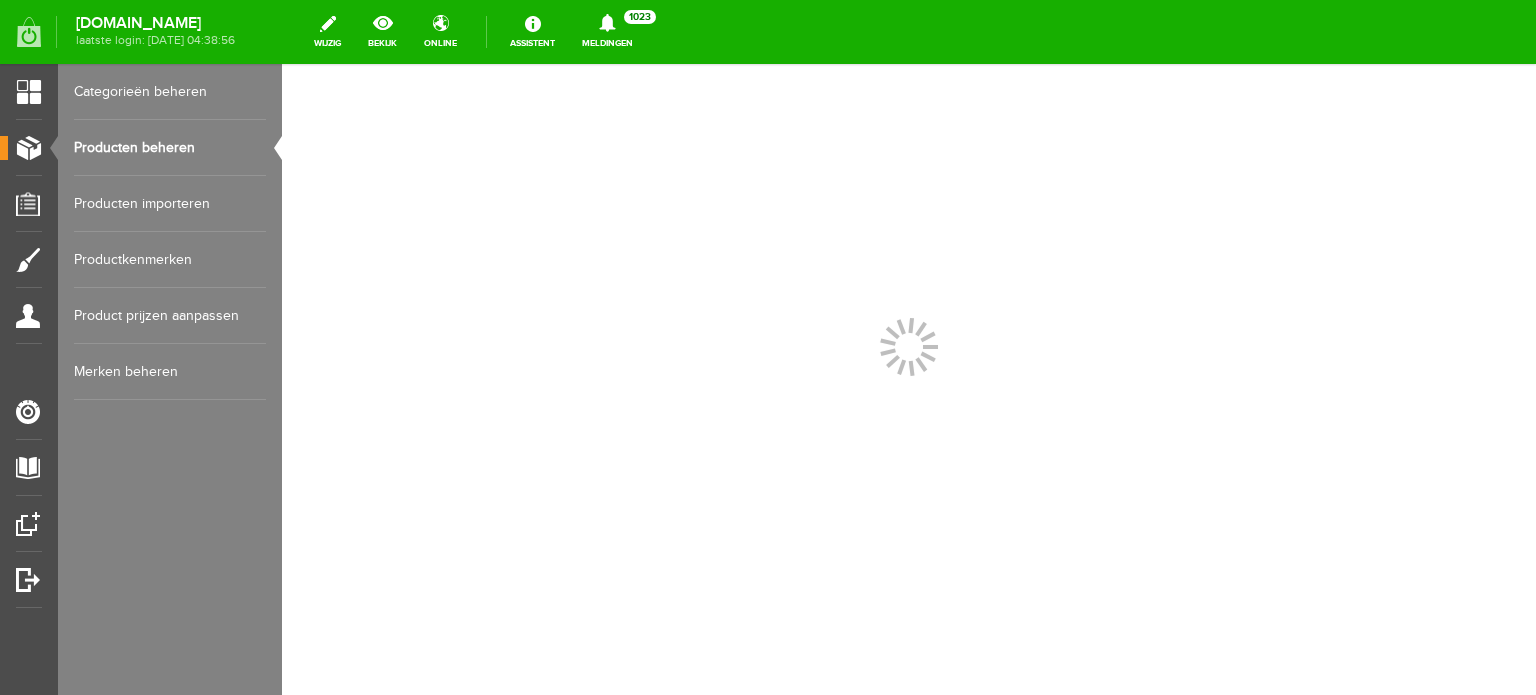 scroll, scrollTop: 0, scrollLeft: 0, axis: both 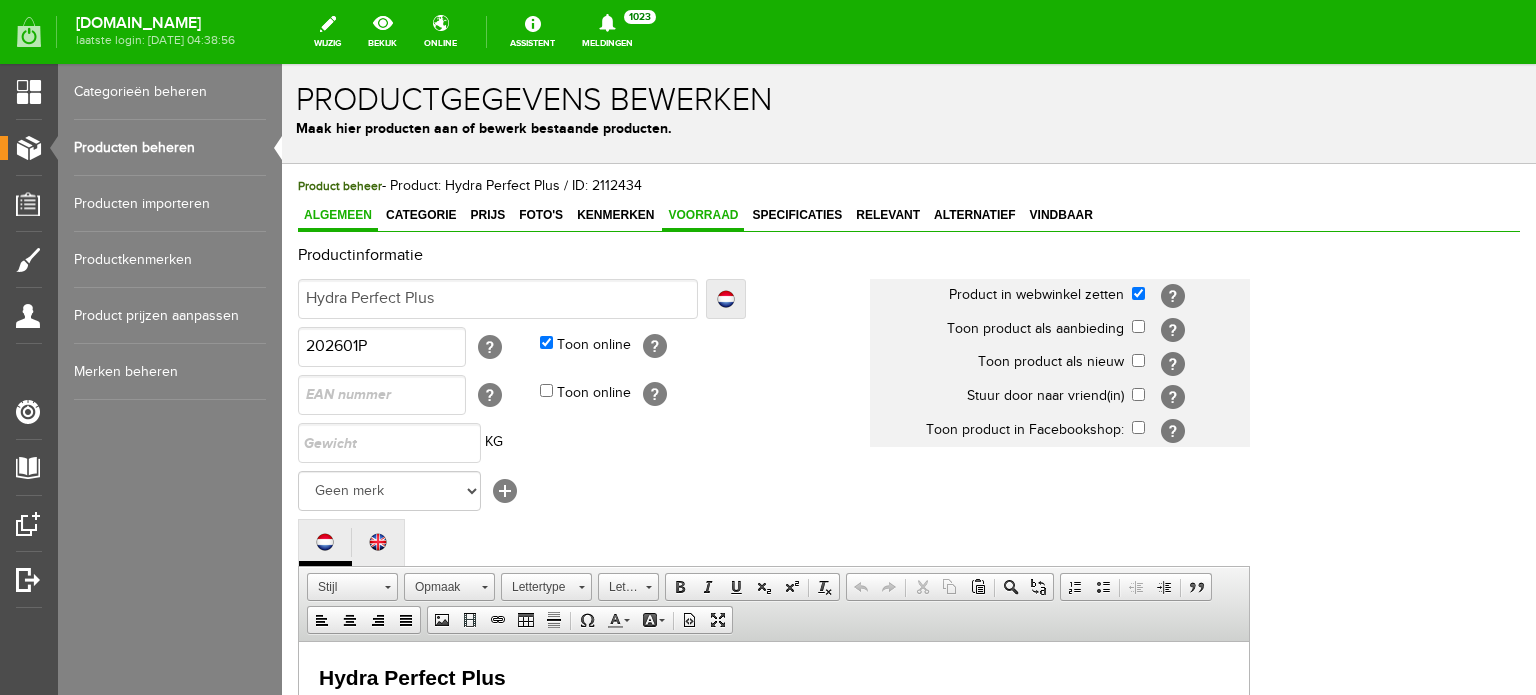 click on "Voorraad" at bounding box center [703, 215] 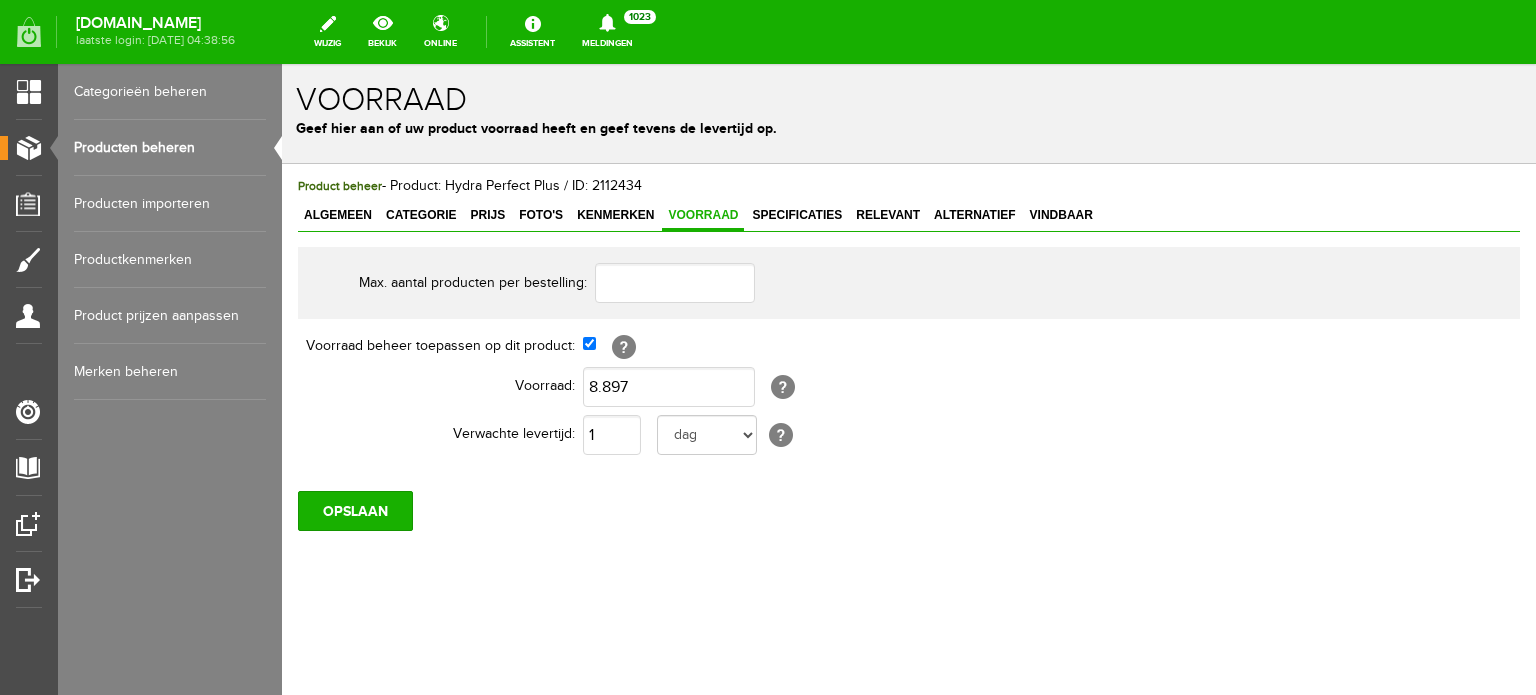 click on "Producten beheren" at bounding box center (170, 148) 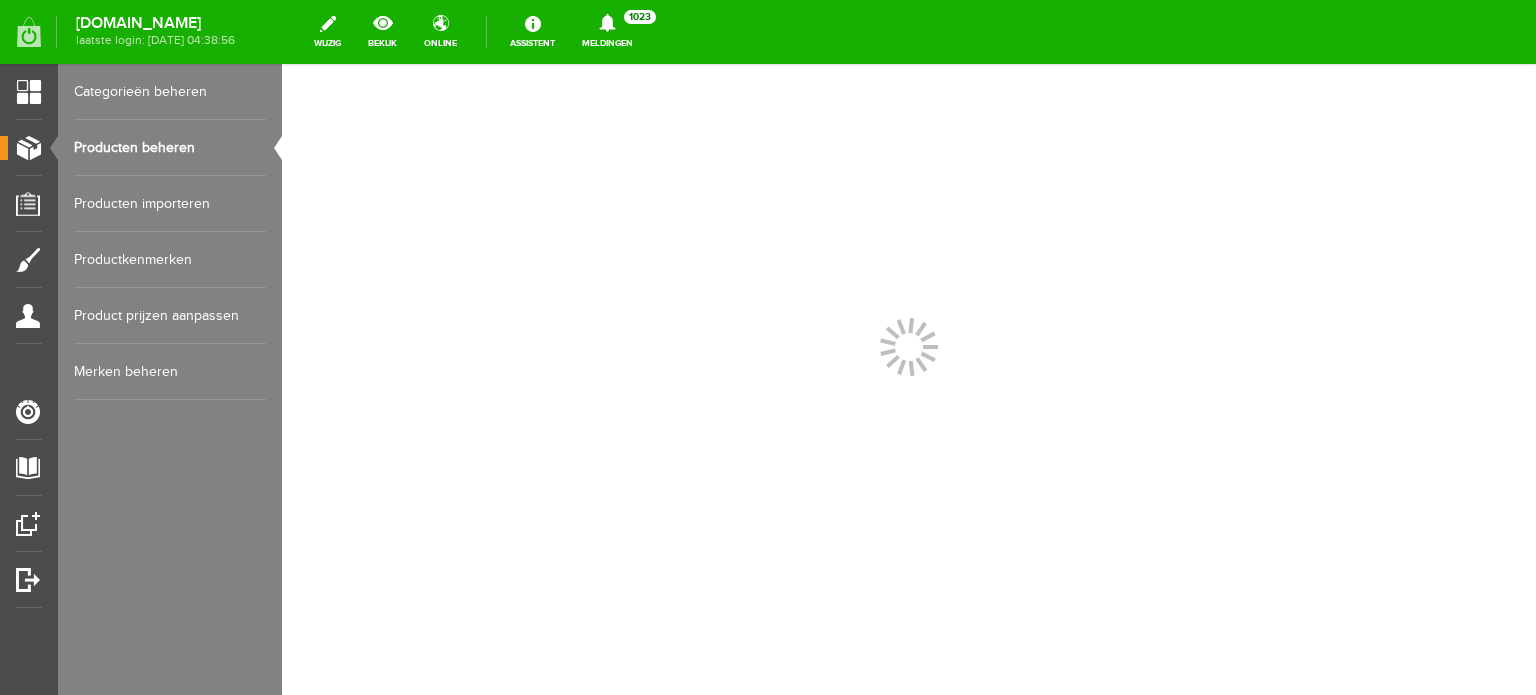 scroll, scrollTop: 0, scrollLeft: 0, axis: both 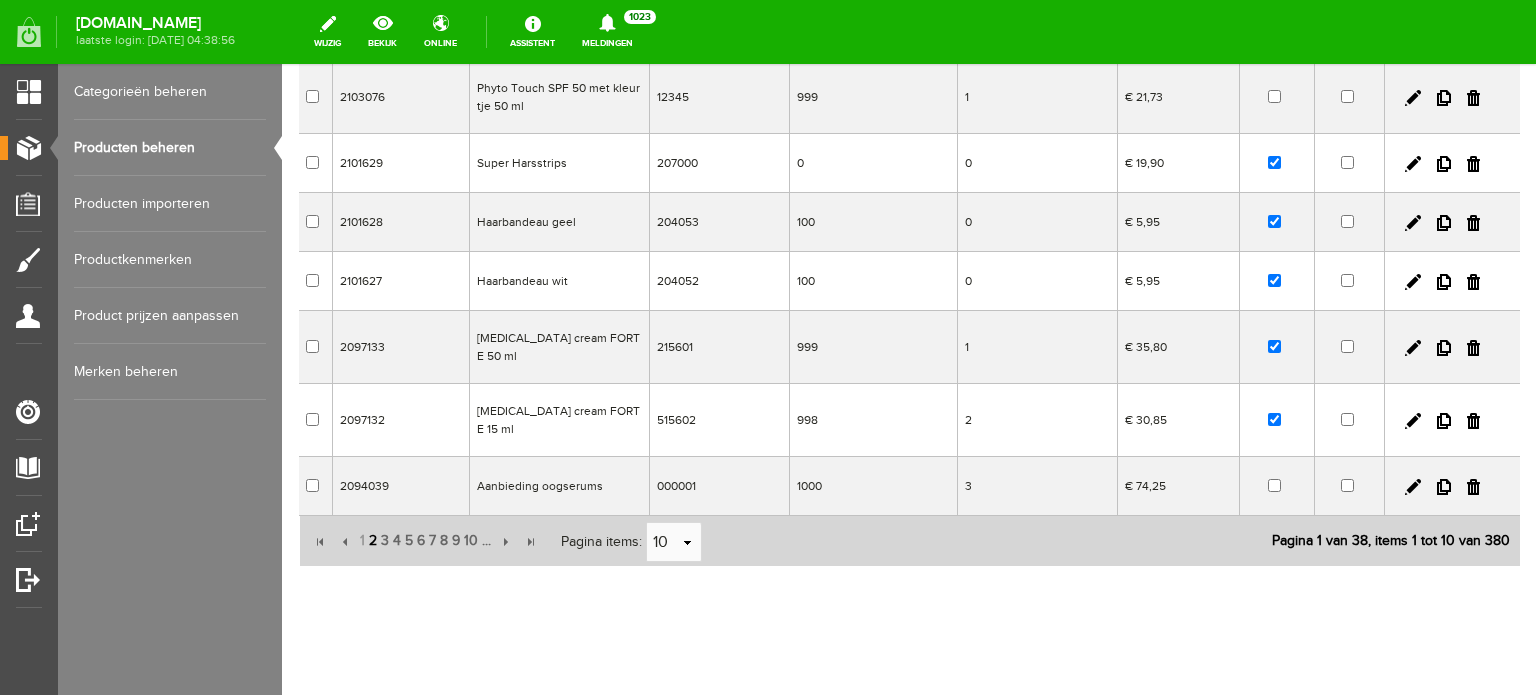 click on "2" at bounding box center [373, 541] 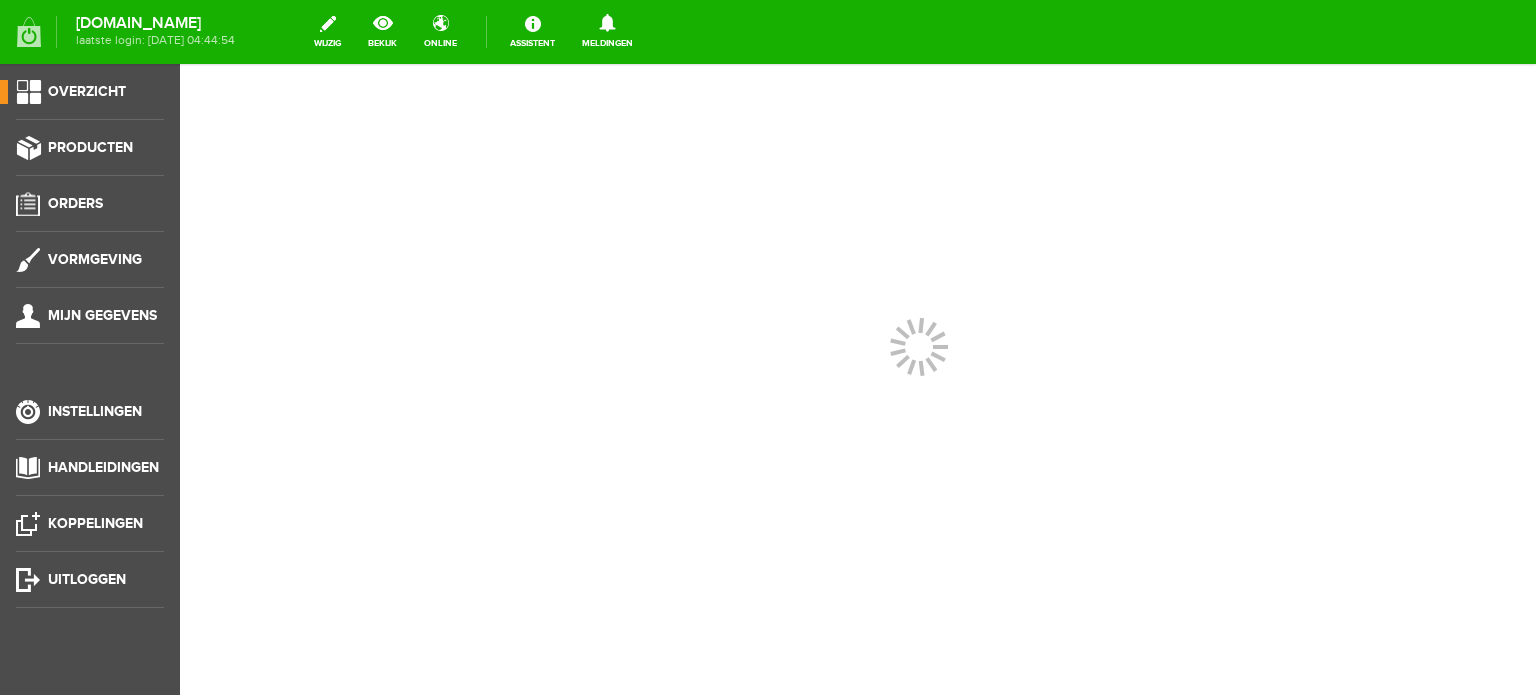 scroll, scrollTop: 0, scrollLeft: 0, axis: both 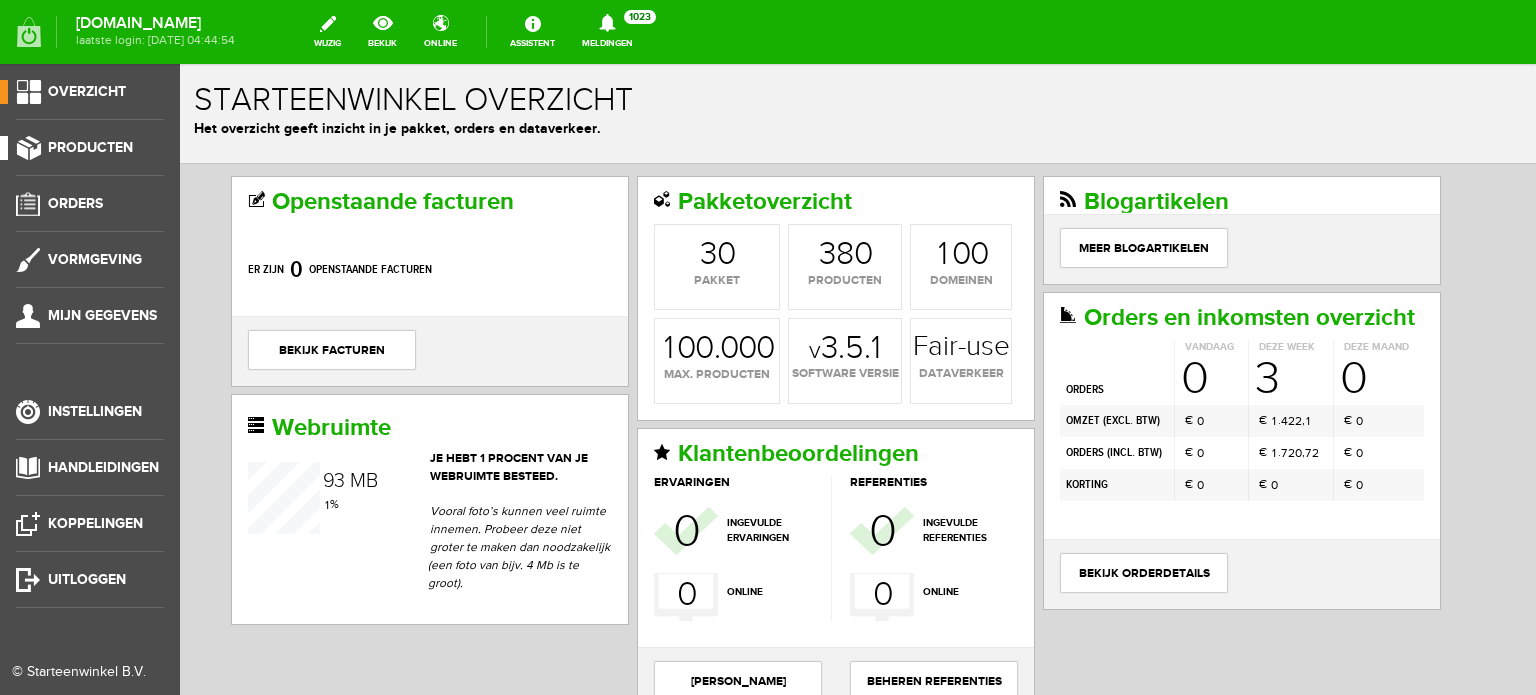 click on "Producten" at bounding box center [90, 147] 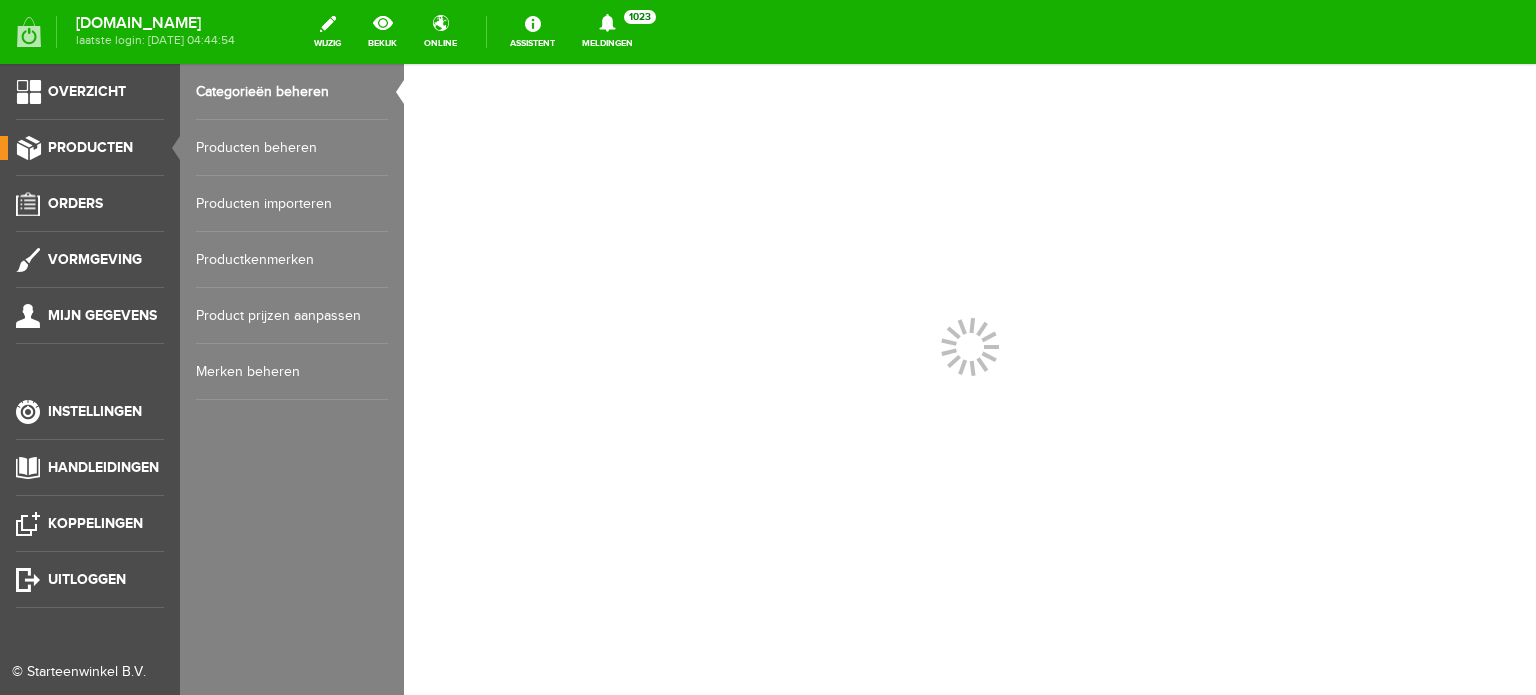 scroll, scrollTop: 0, scrollLeft: 0, axis: both 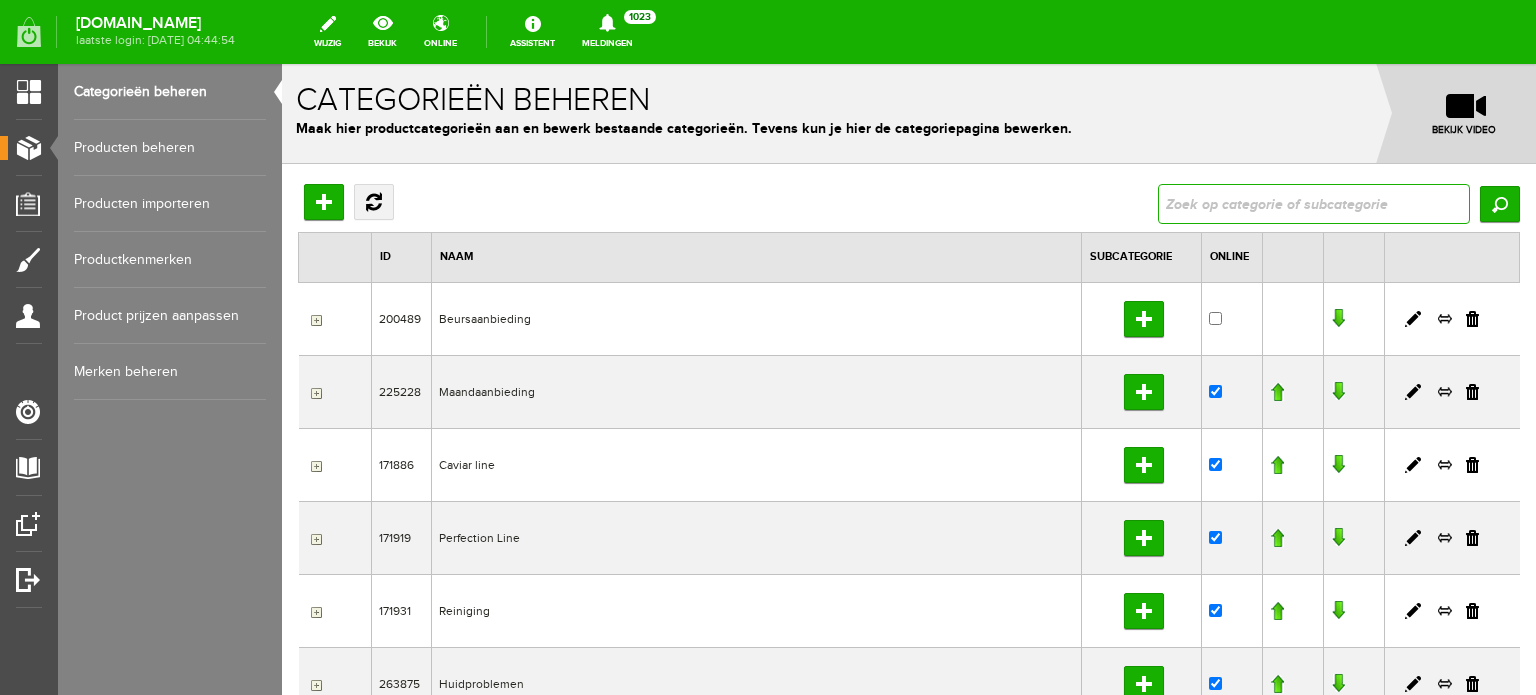 click at bounding box center [1314, 204] 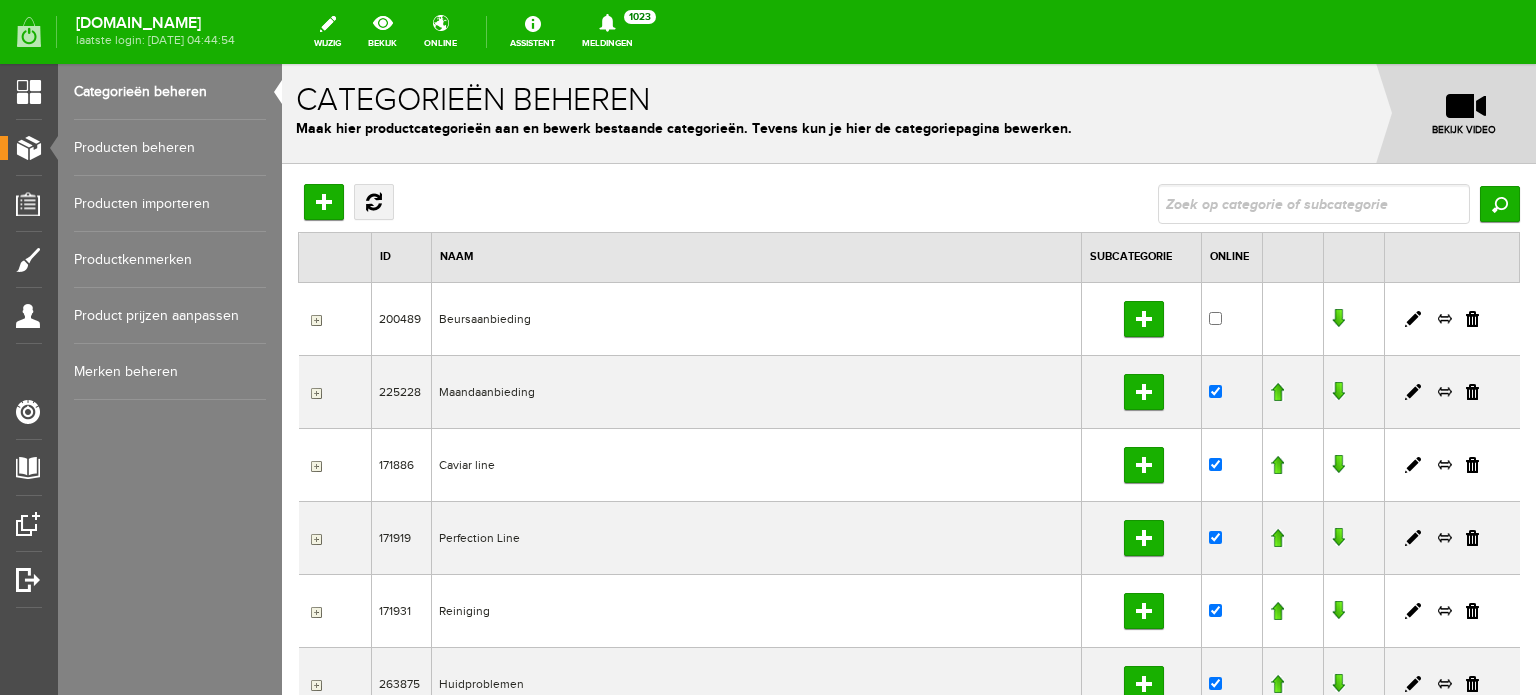 click on "Producten beheren" at bounding box center (170, 148) 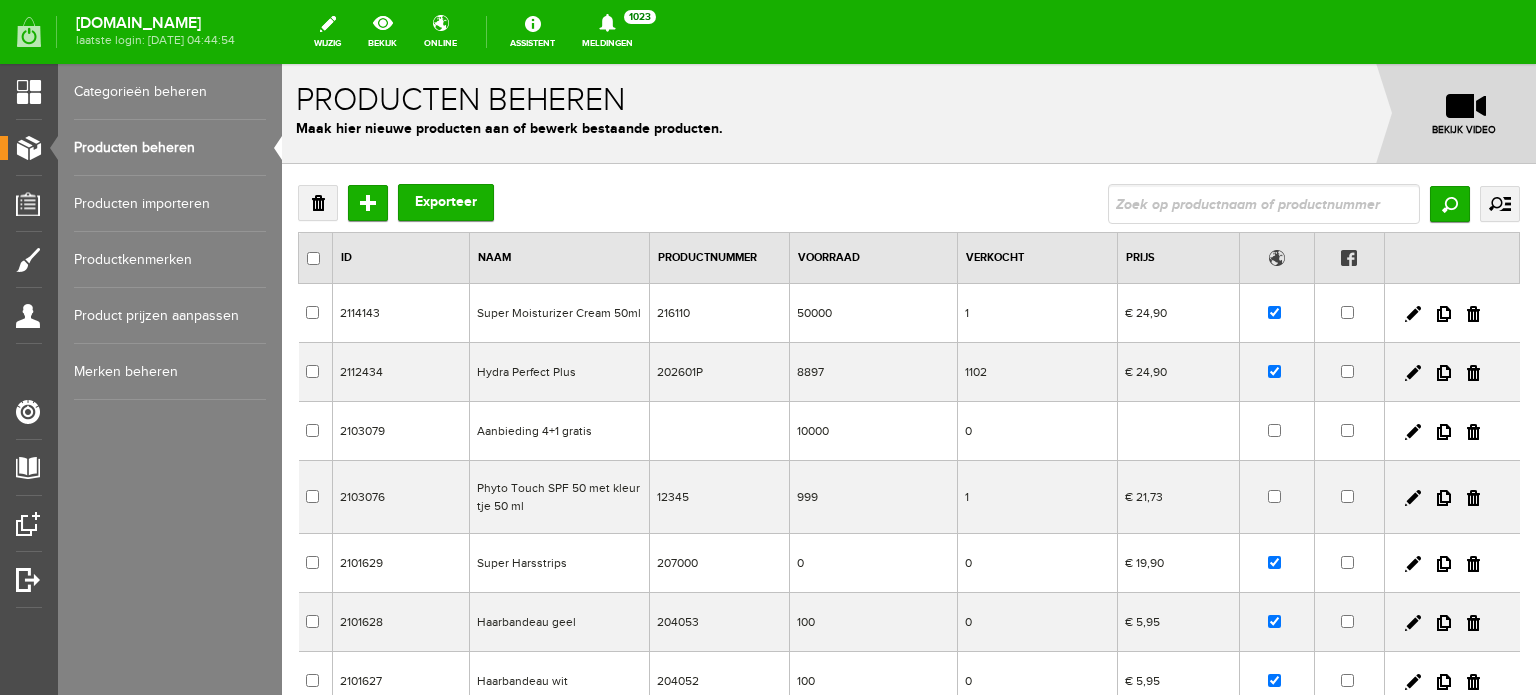 click on "Producten beheren" at bounding box center [170, 148] 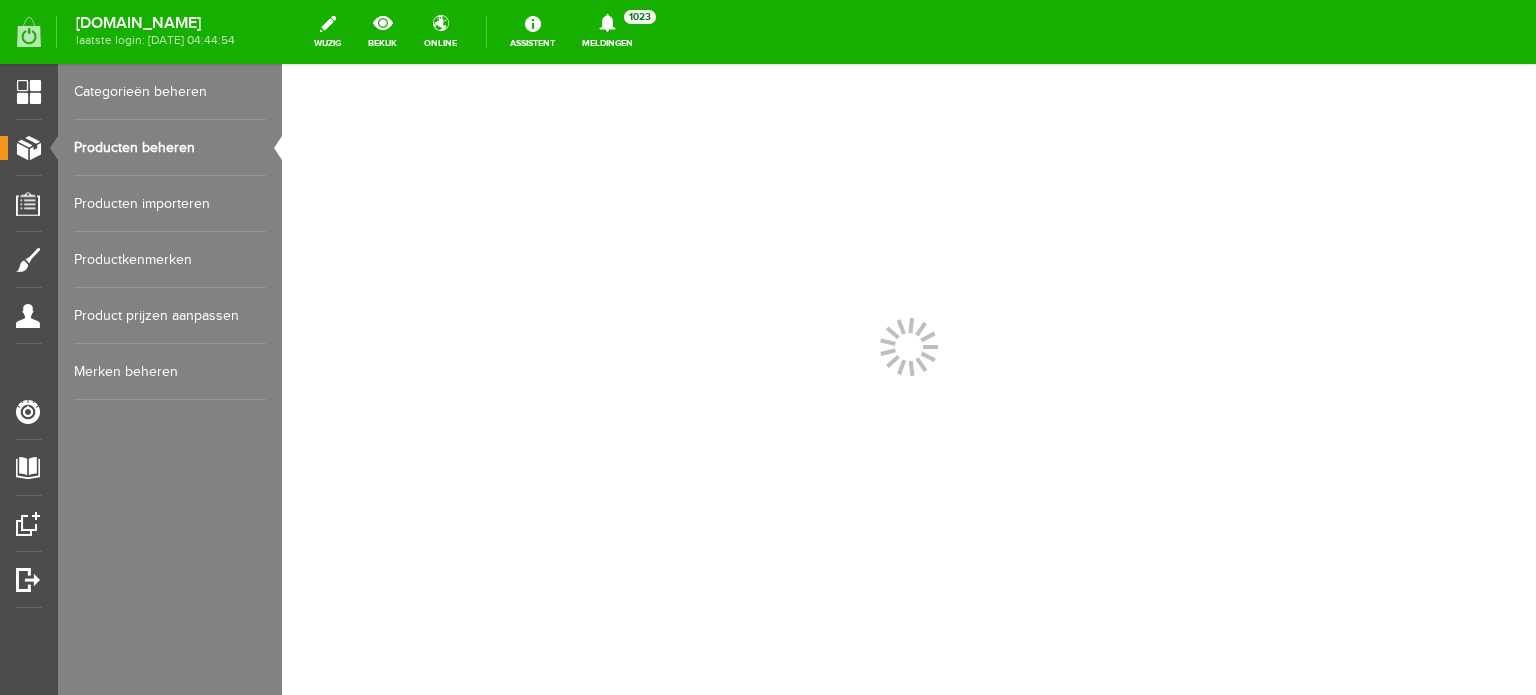 scroll, scrollTop: 0, scrollLeft: 0, axis: both 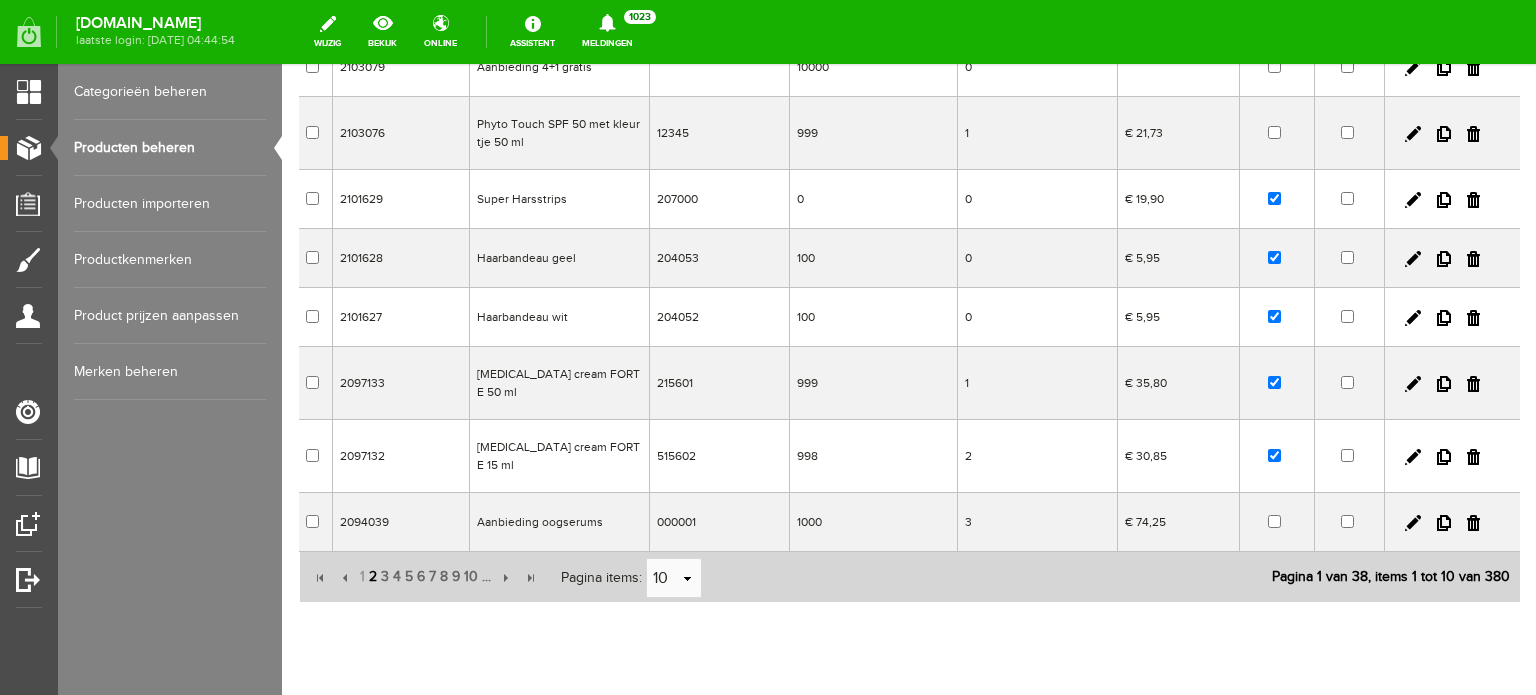 click on "2" at bounding box center (373, 577) 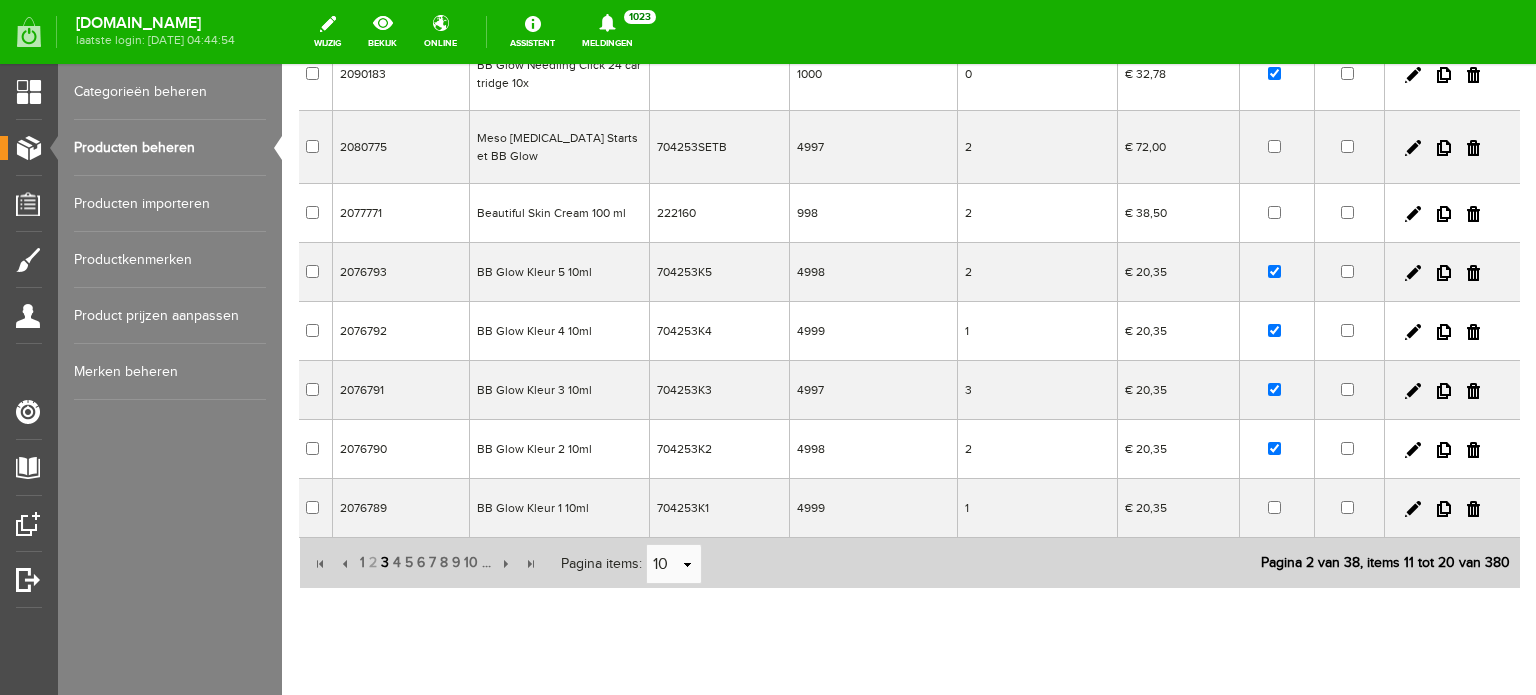 click on "3" at bounding box center (385, 563) 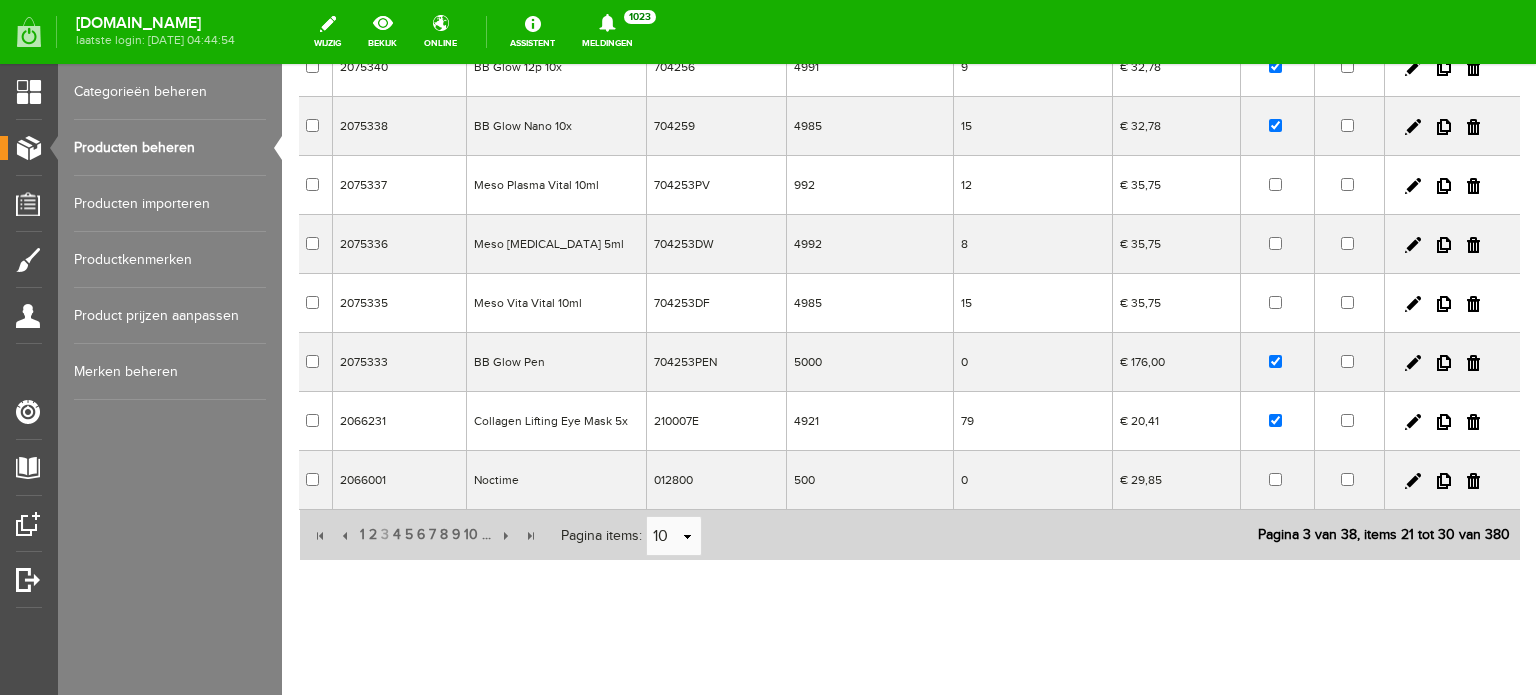 click on "Collagen Lifting Eye Mask 5x" at bounding box center [556, 421] 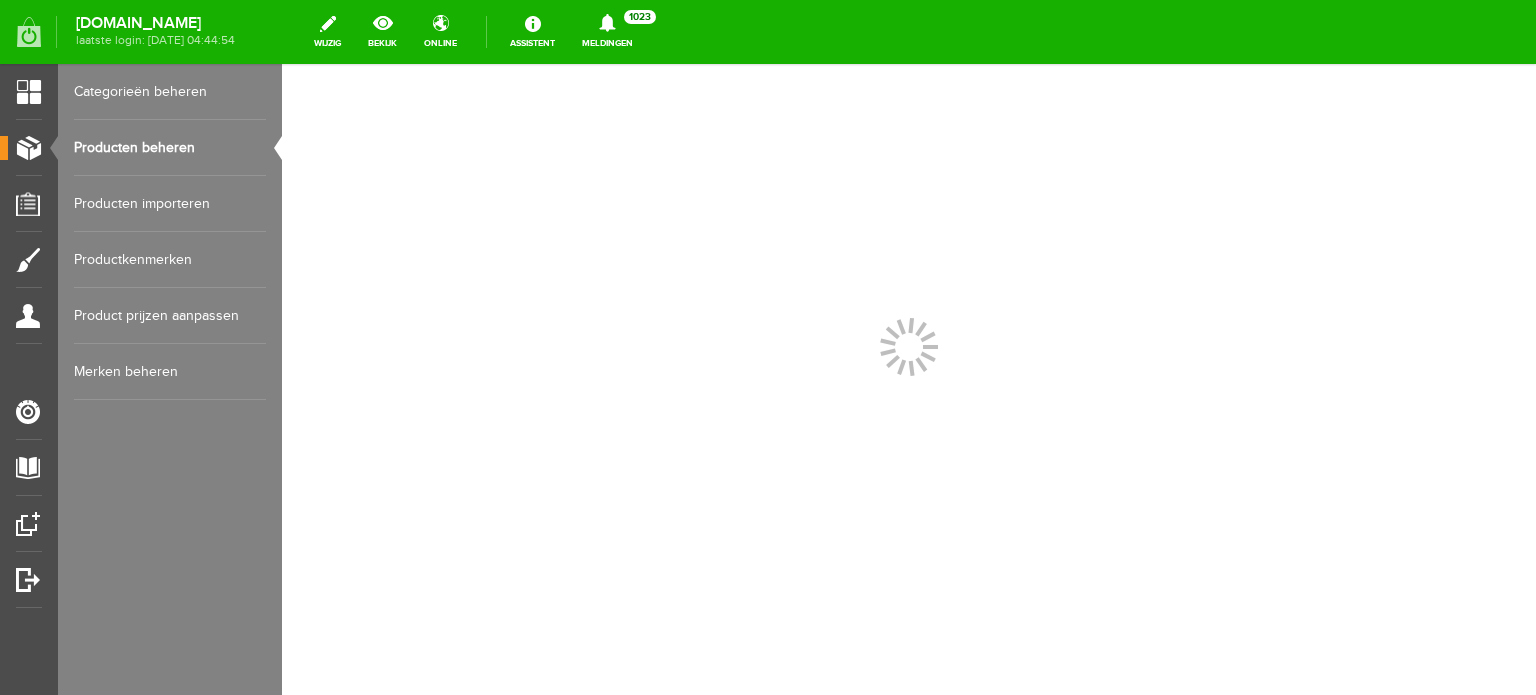 scroll, scrollTop: 0, scrollLeft: 0, axis: both 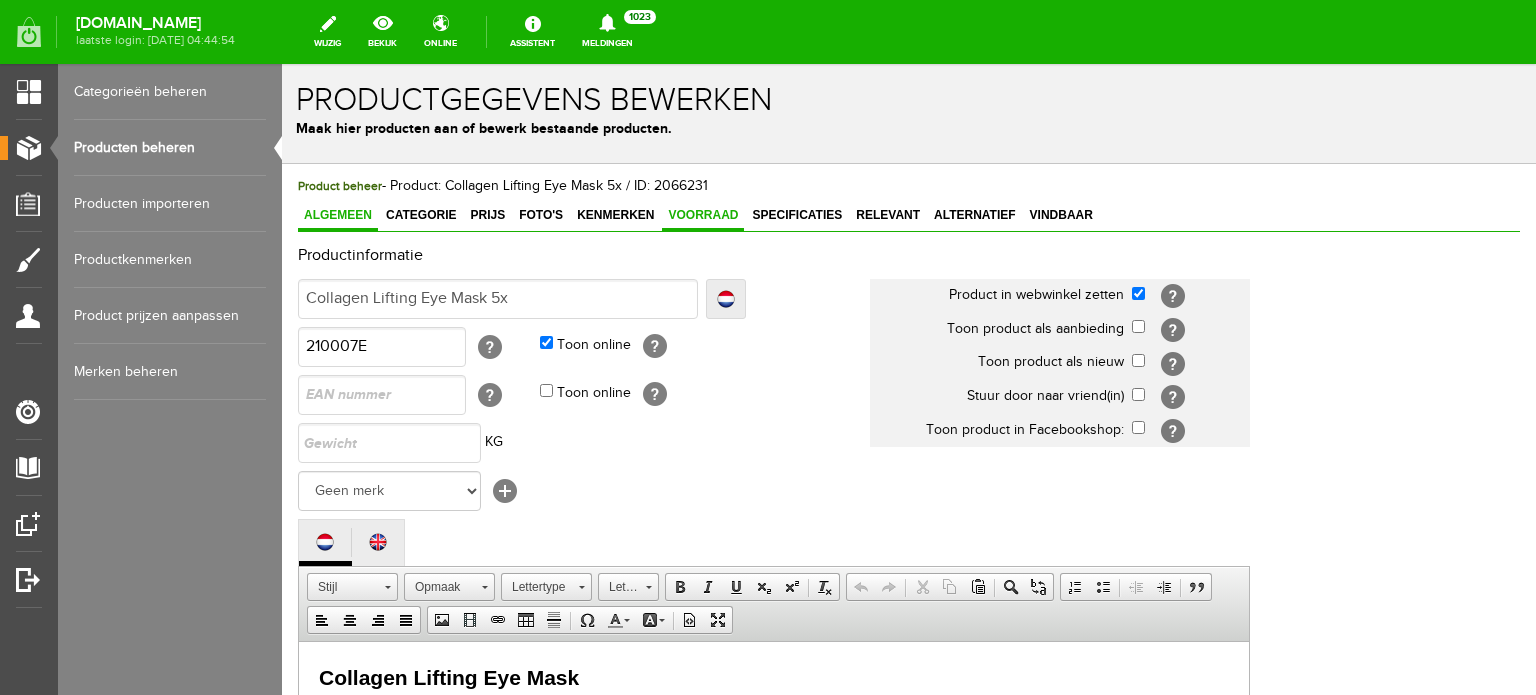 click on "Voorraad" at bounding box center [703, 216] 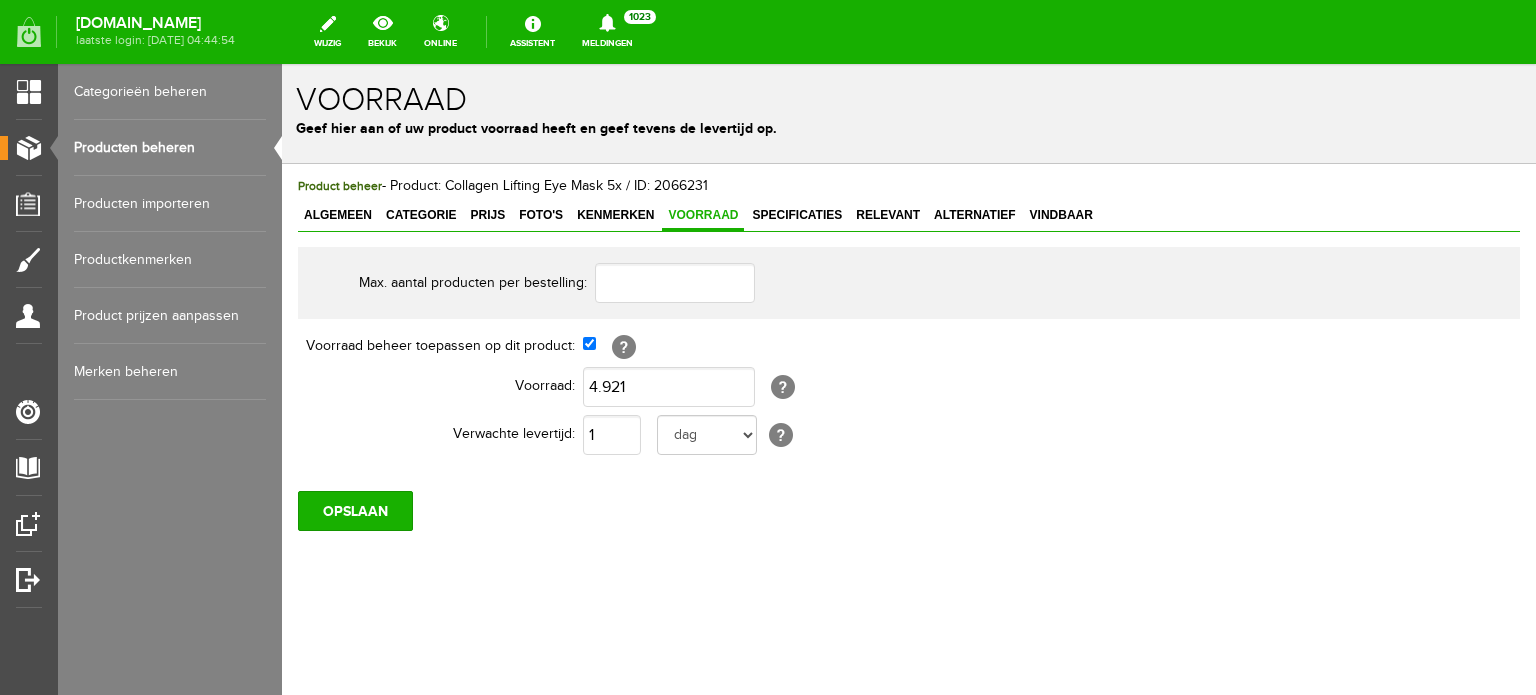 click on "Producten beheren" at bounding box center [170, 148] 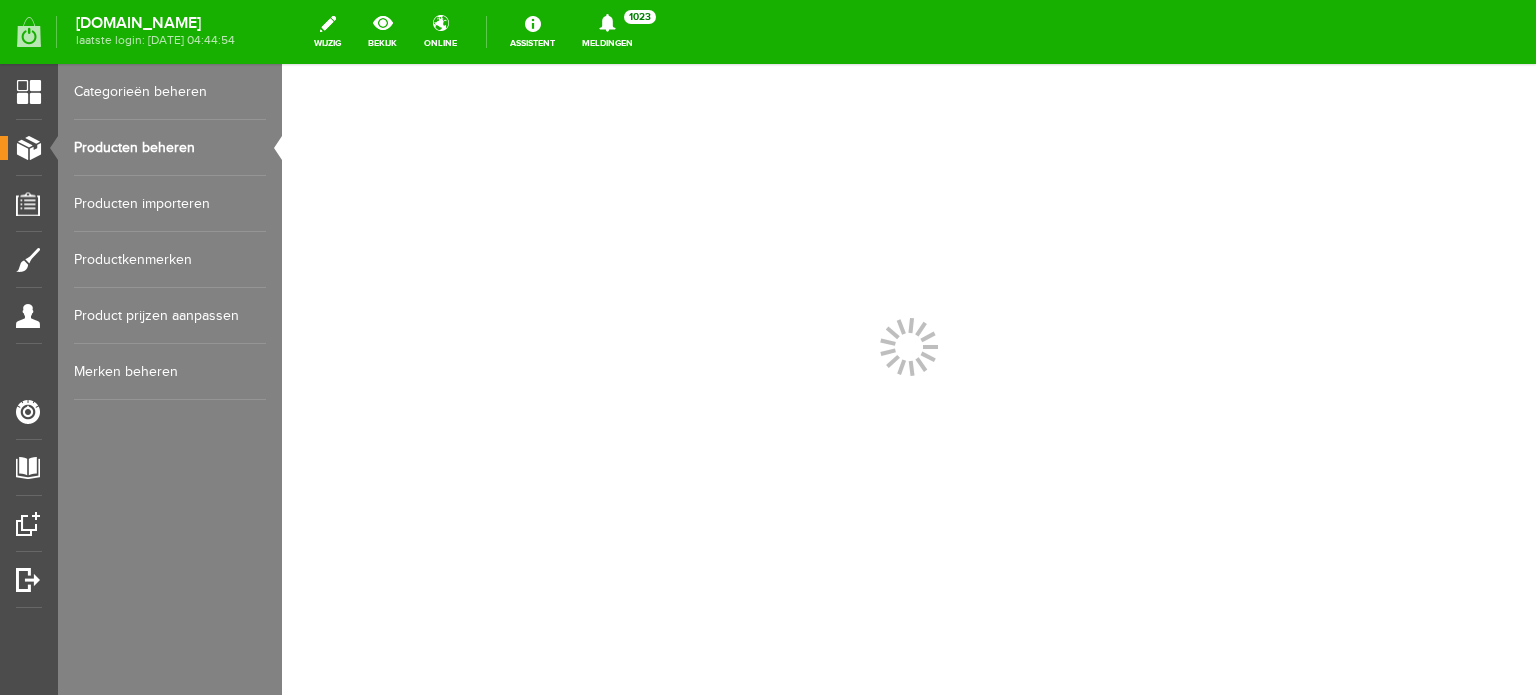 scroll, scrollTop: 0, scrollLeft: 0, axis: both 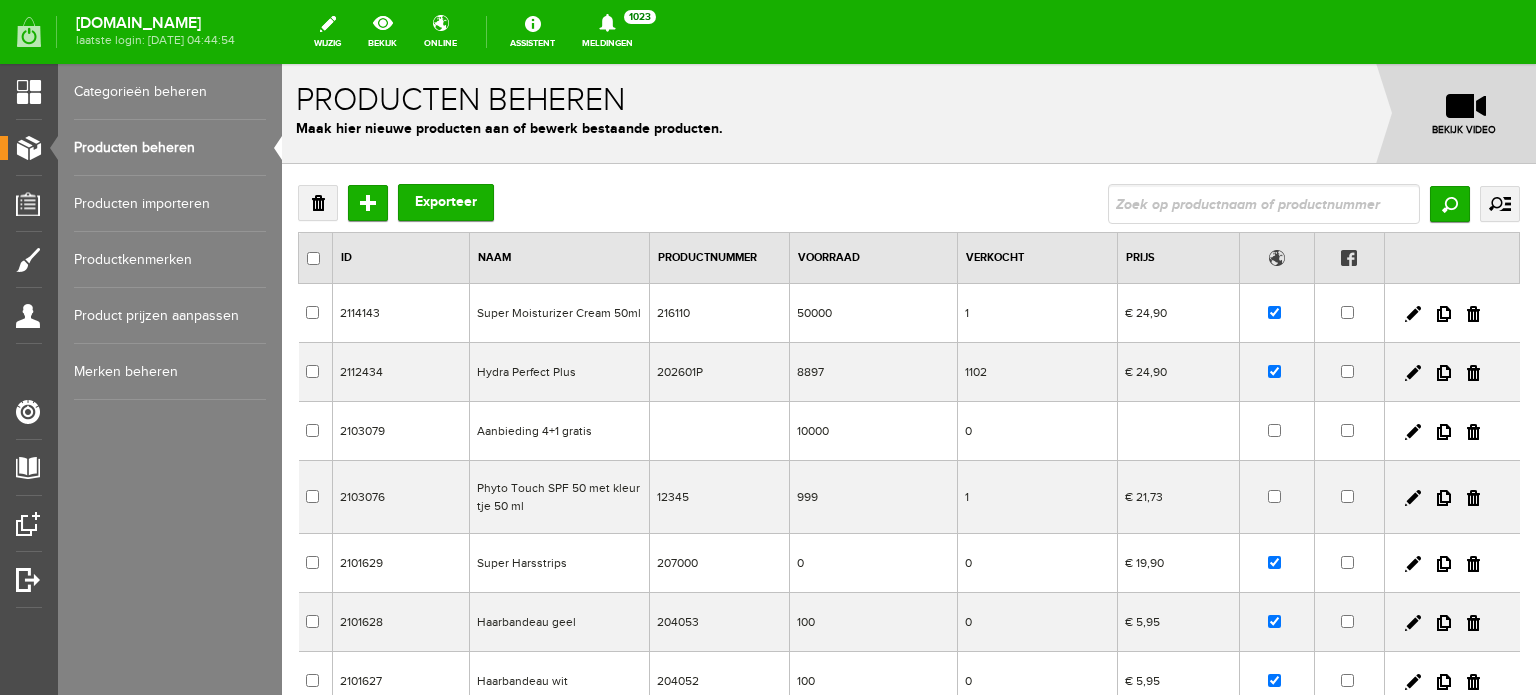 click at bounding box center [1264, 204] 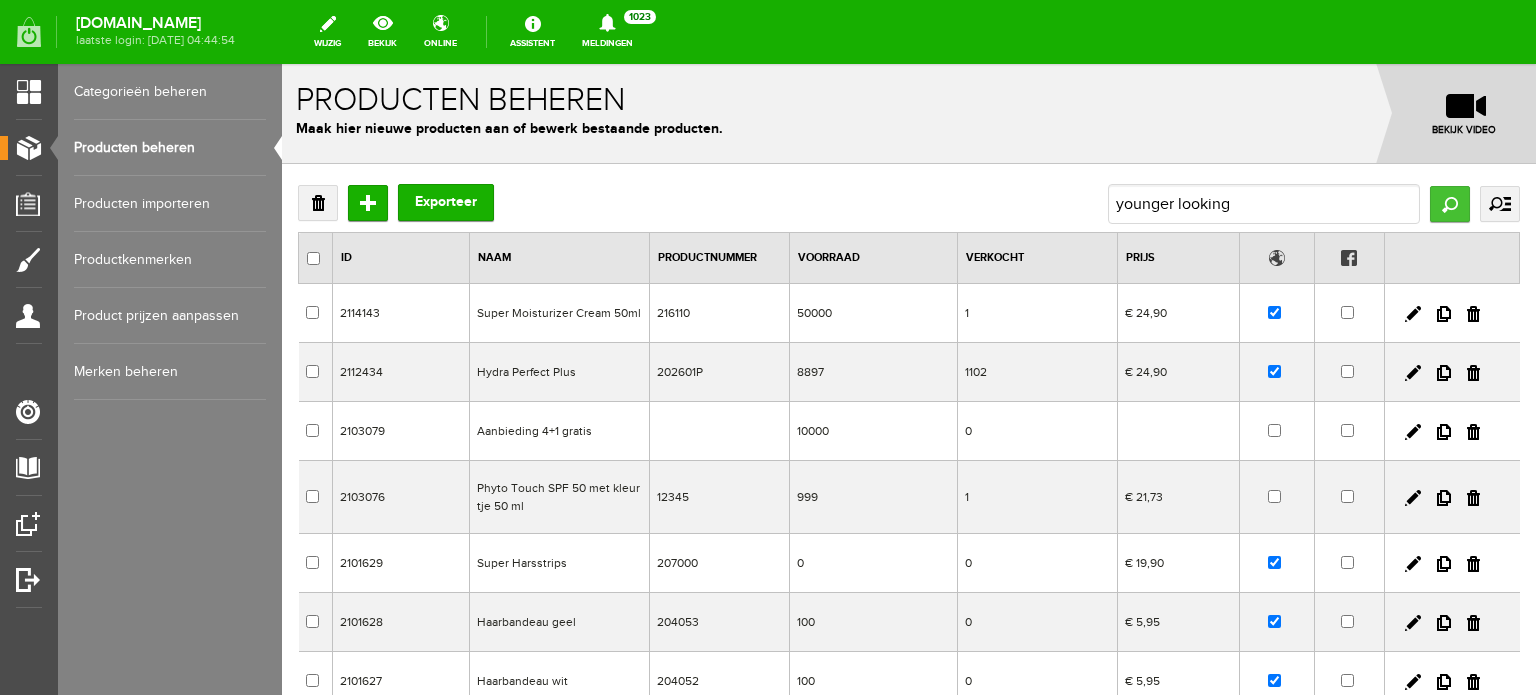 type on "younger looking" 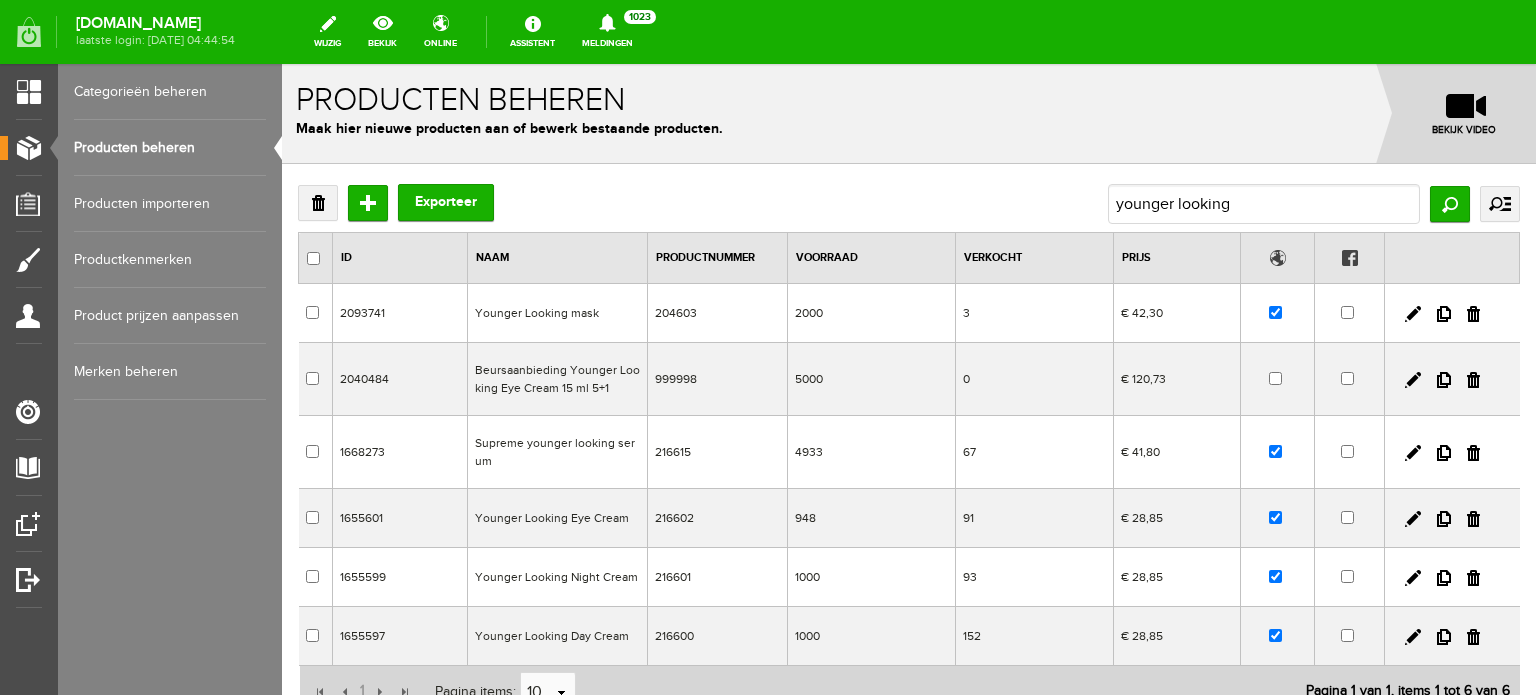 click on "Younger Looking Day Cream" at bounding box center (558, 636) 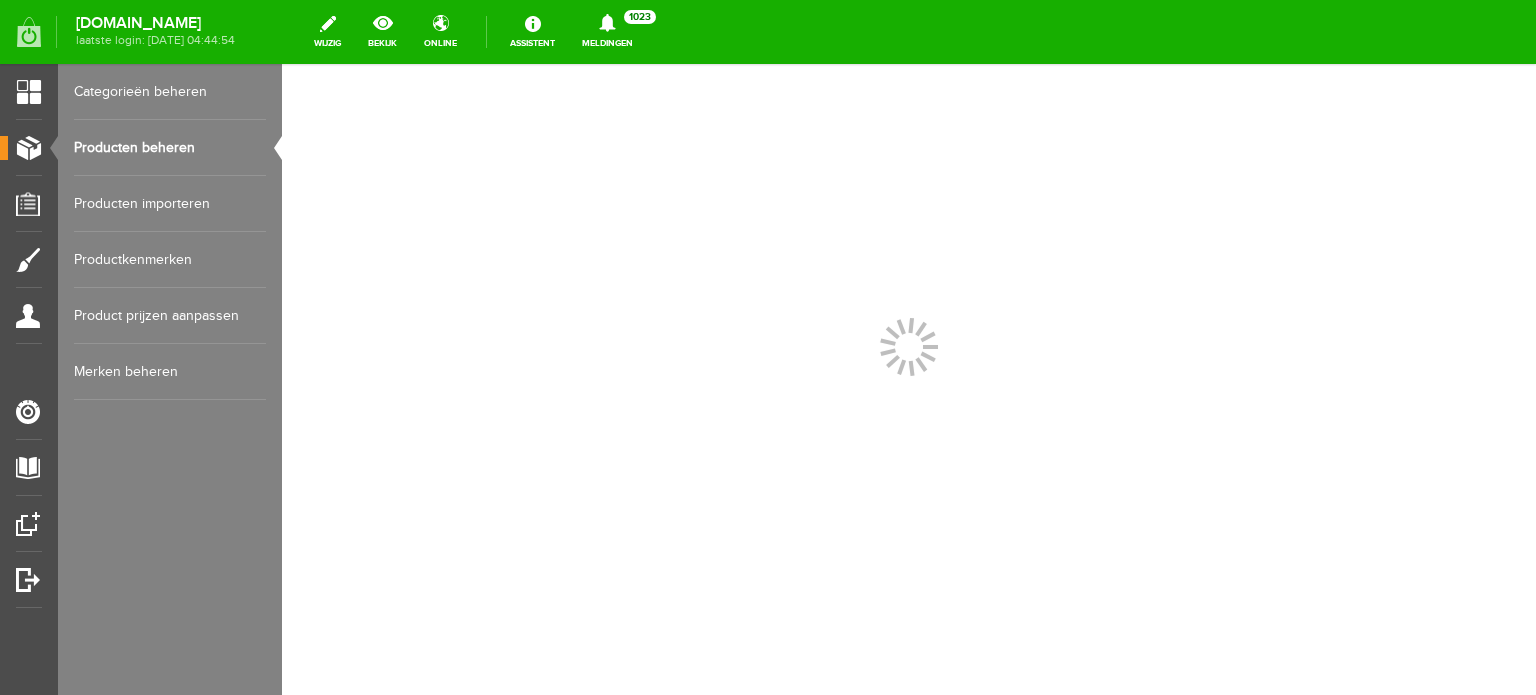 scroll, scrollTop: 0, scrollLeft: 0, axis: both 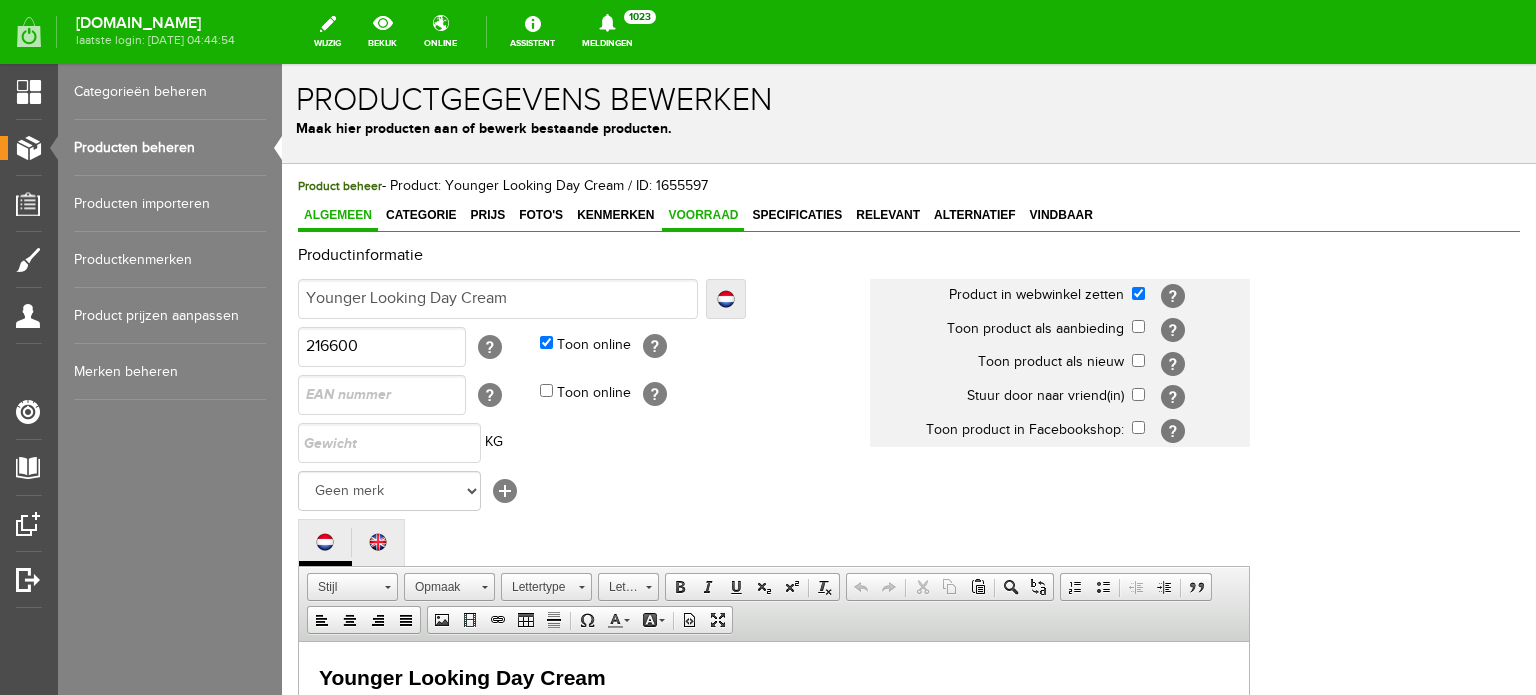 click on "Voorraad" at bounding box center [703, 215] 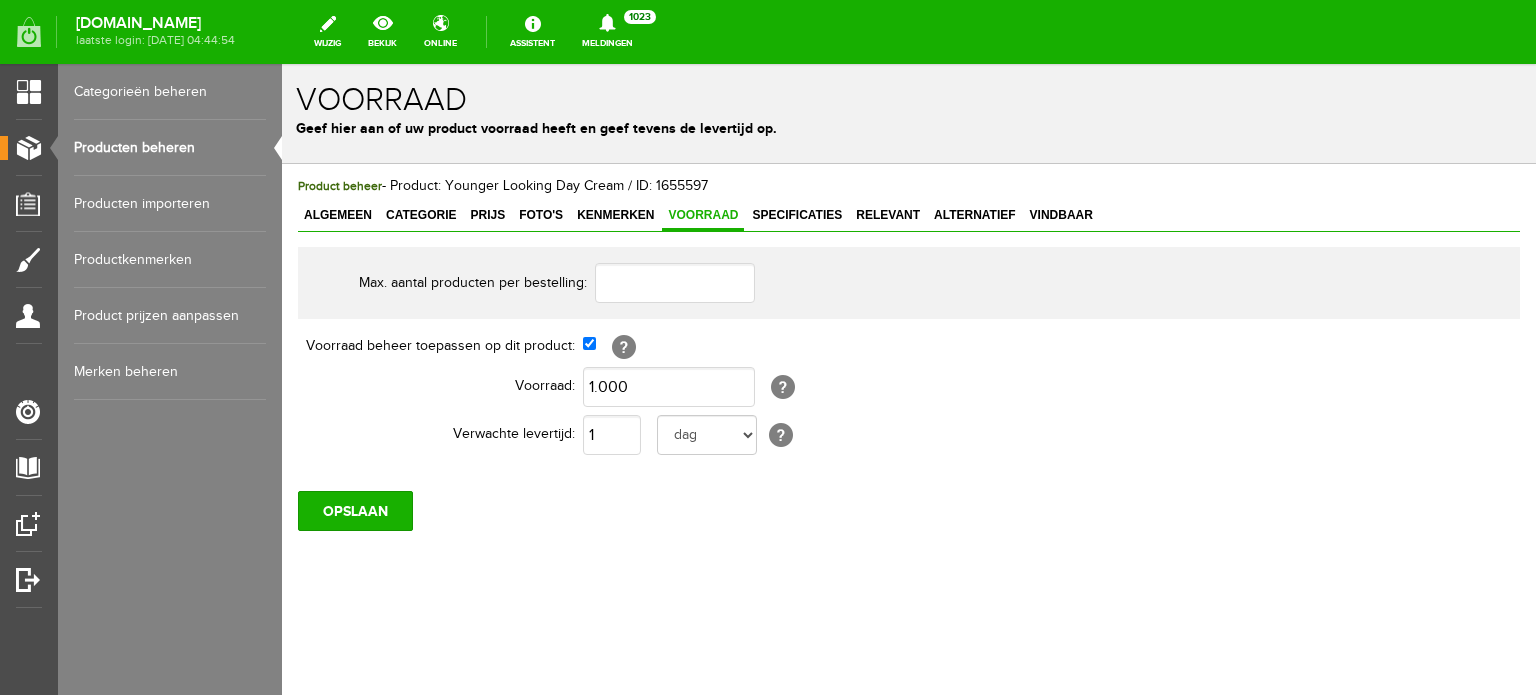 click on "OPSLAAN" at bounding box center [909, 503] 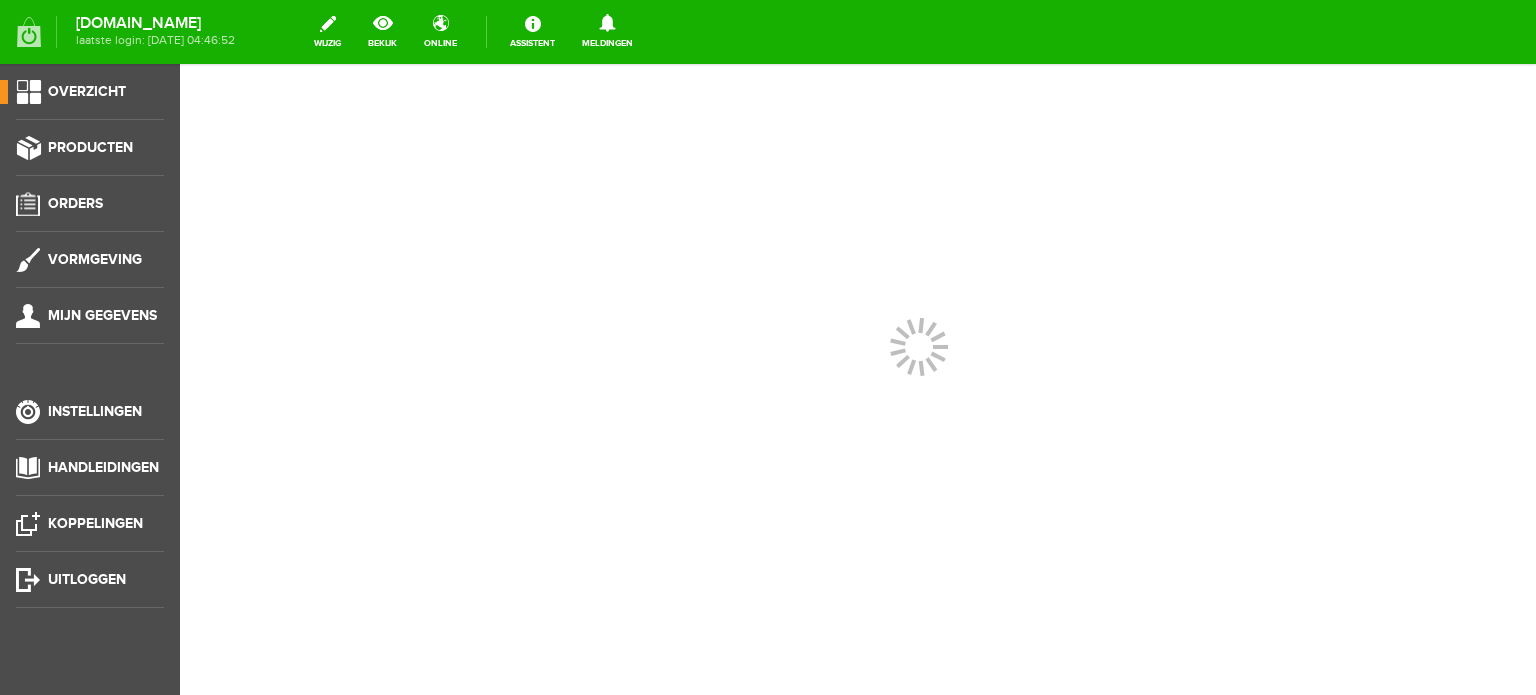scroll, scrollTop: 0, scrollLeft: 0, axis: both 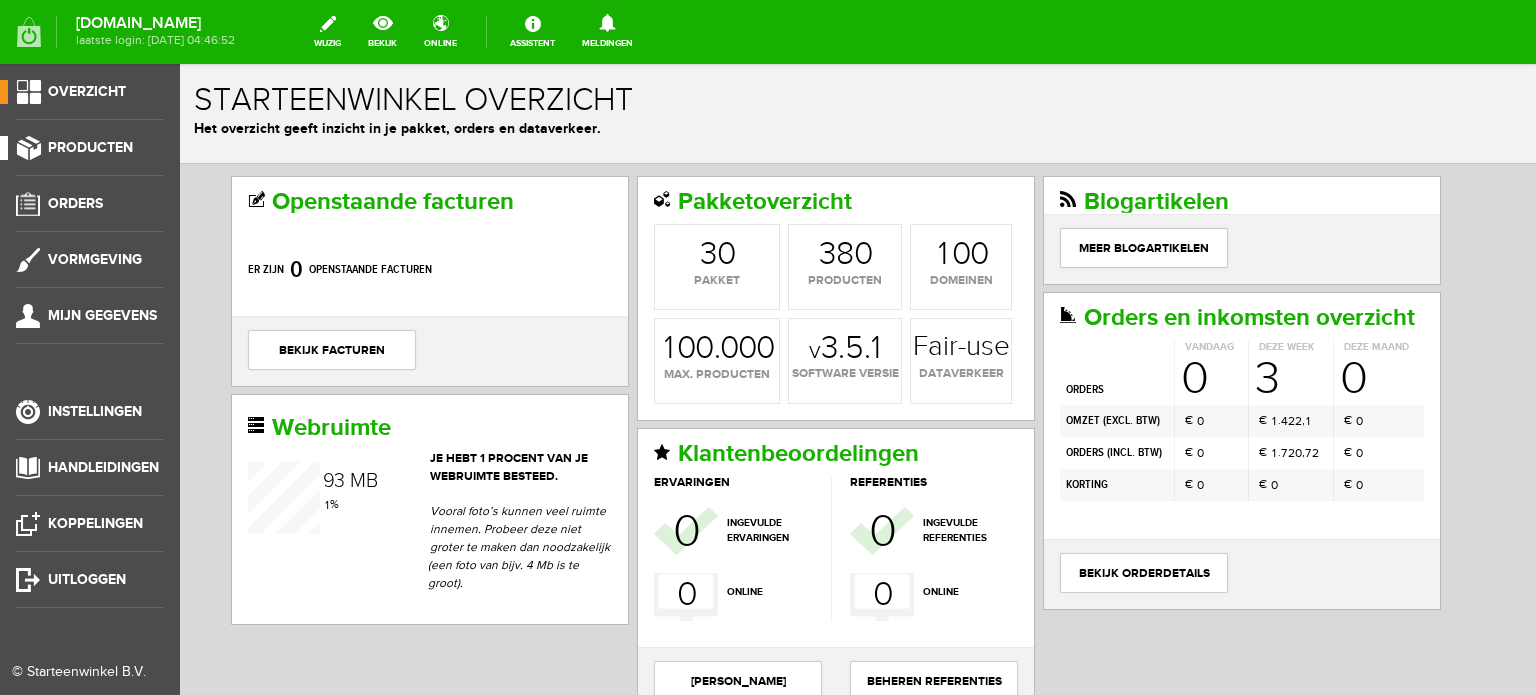 click on "Producten" at bounding box center [90, 147] 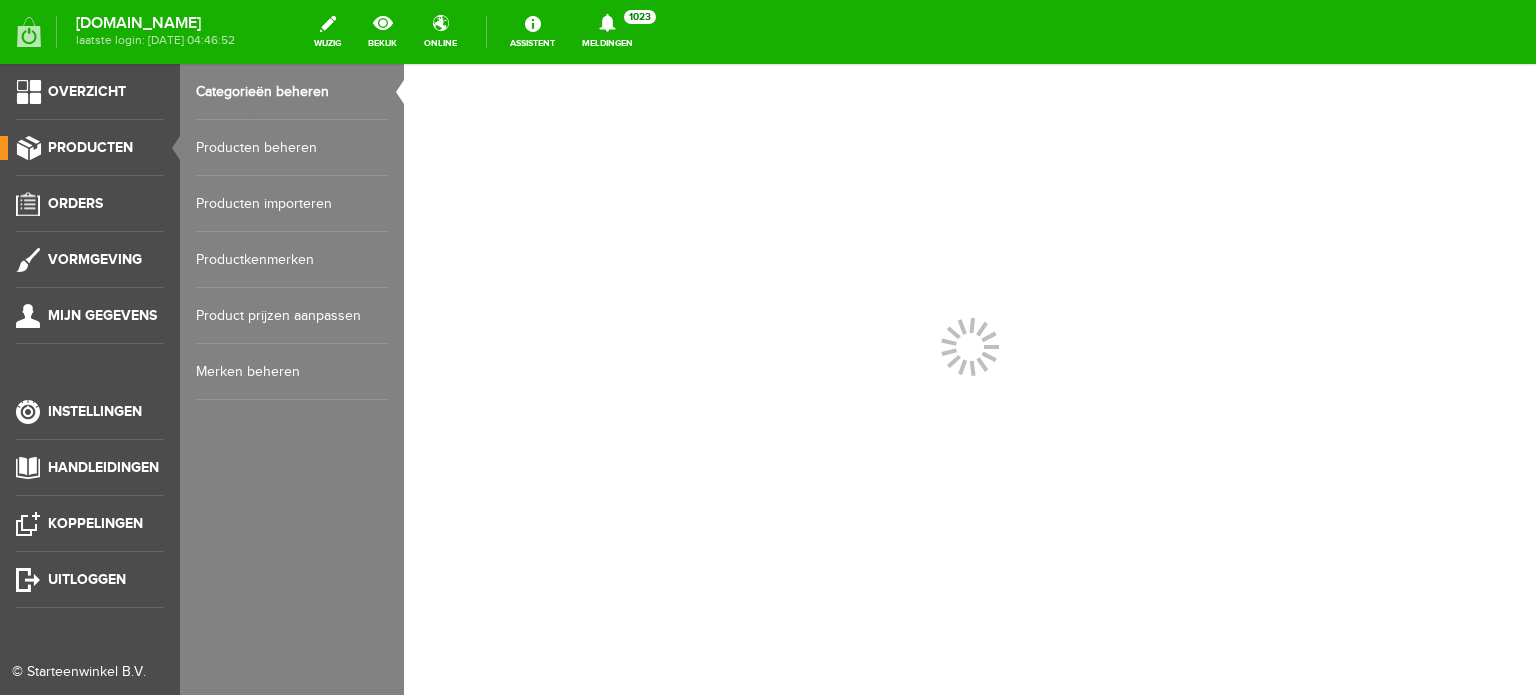 scroll, scrollTop: 0, scrollLeft: 0, axis: both 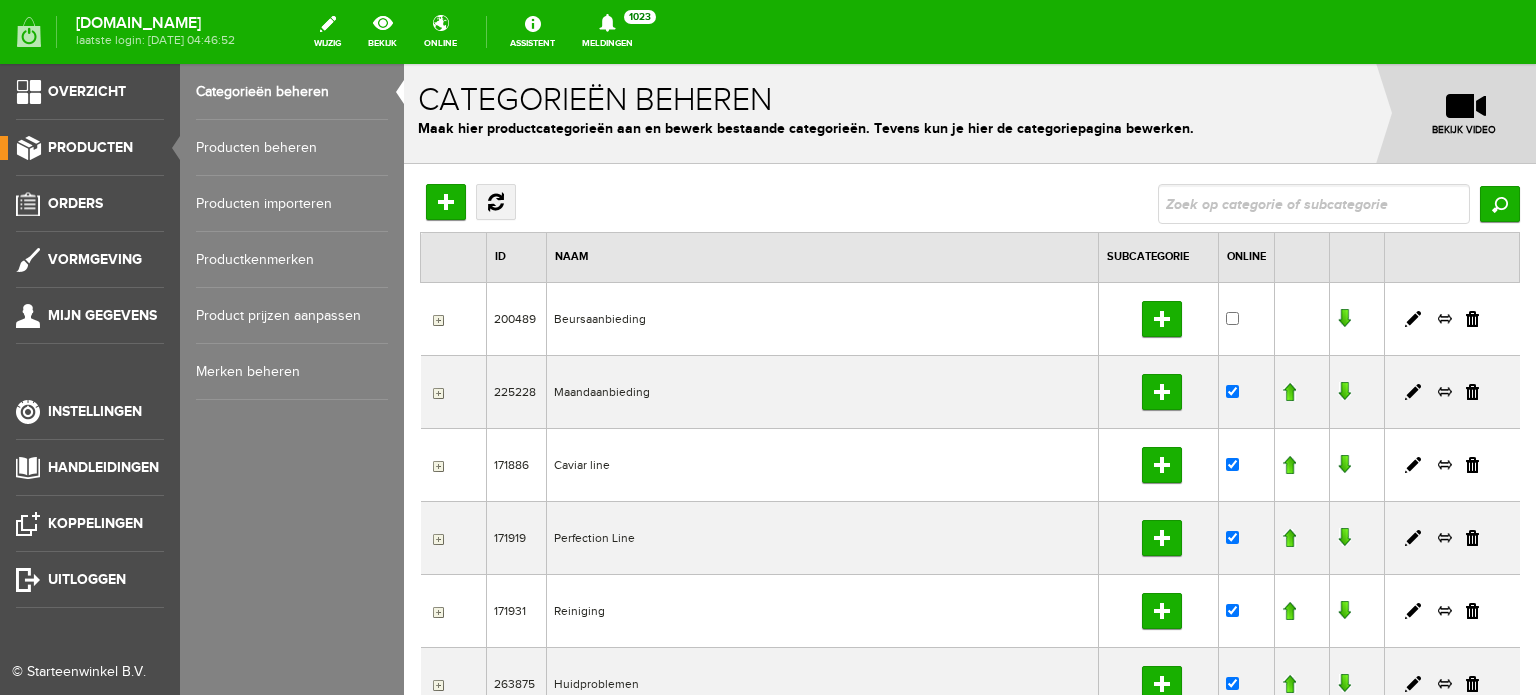 click on "Producten beheren" at bounding box center [292, 148] 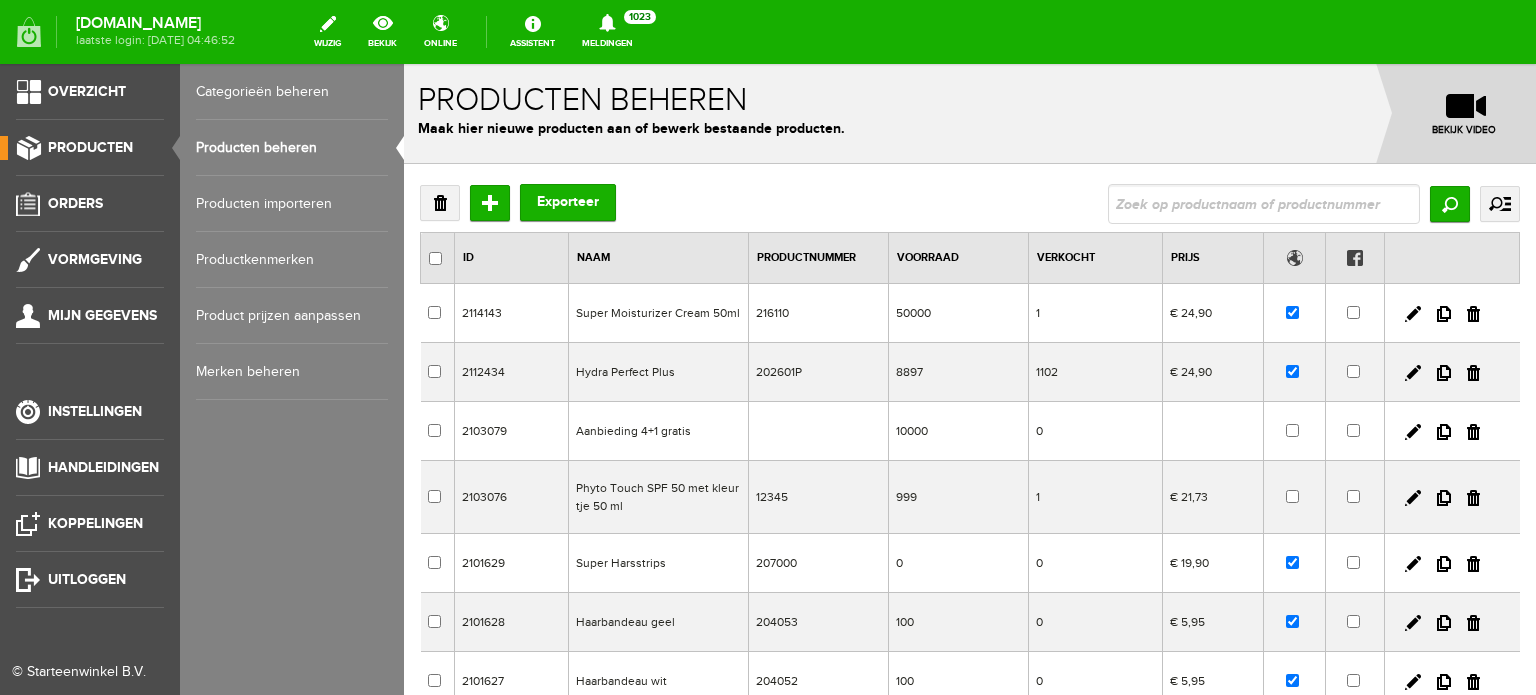 scroll, scrollTop: 0, scrollLeft: 0, axis: both 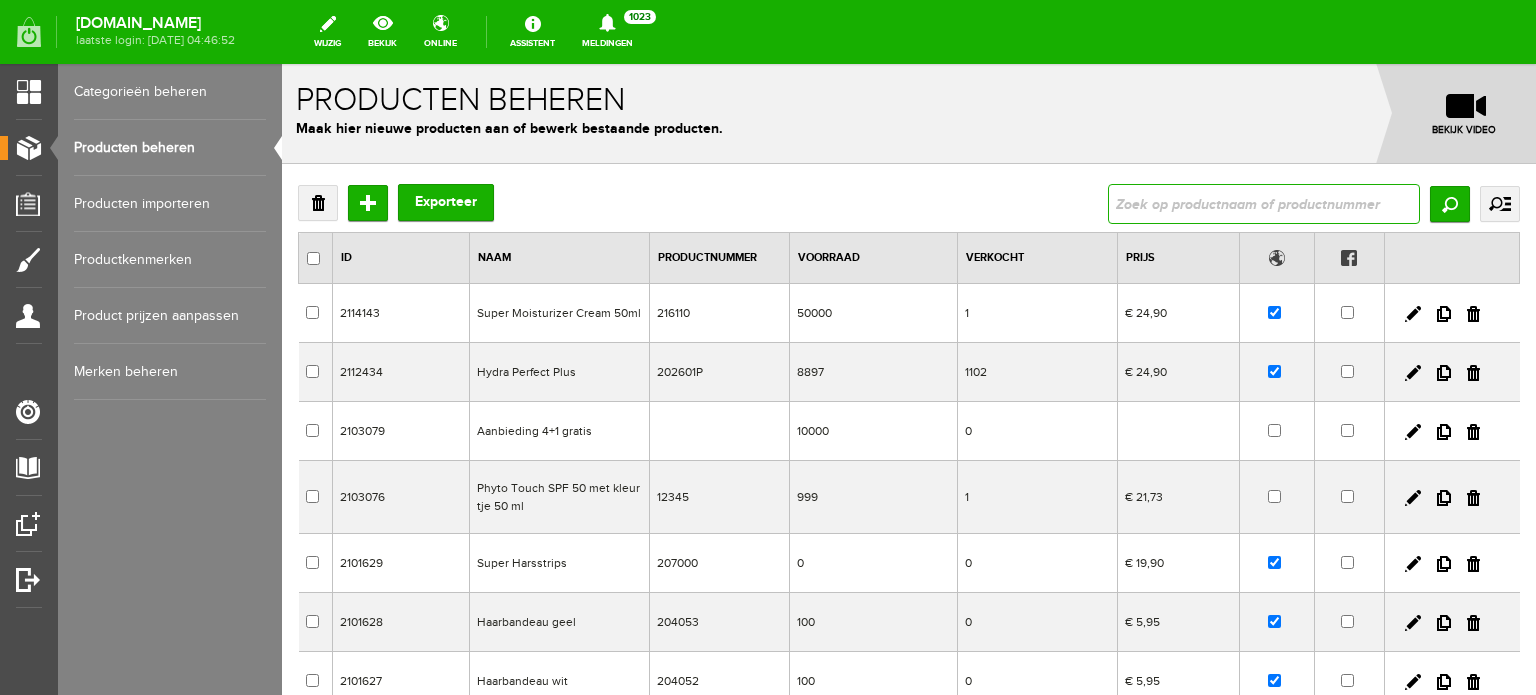 click at bounding box center (1264, 204) 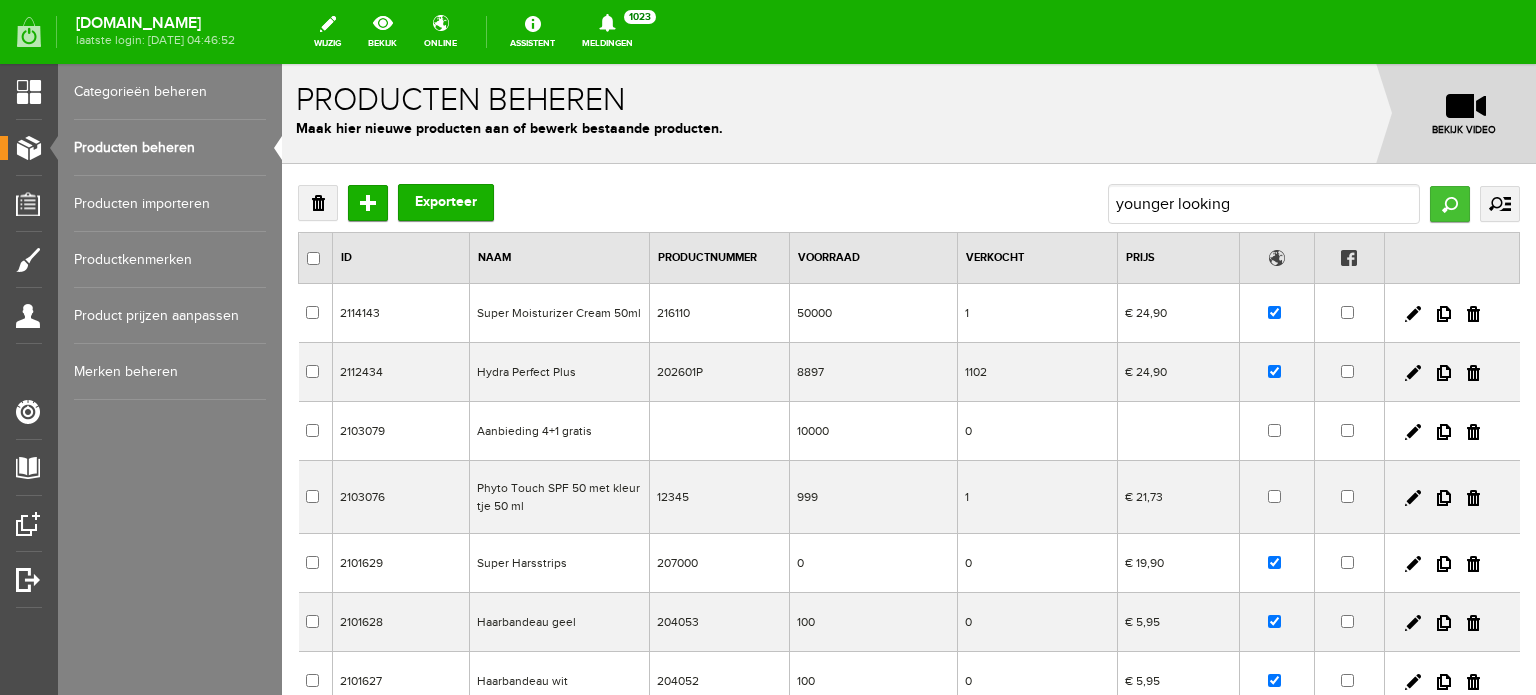 click on "Zoeken" at bounding box center (1450, 204) 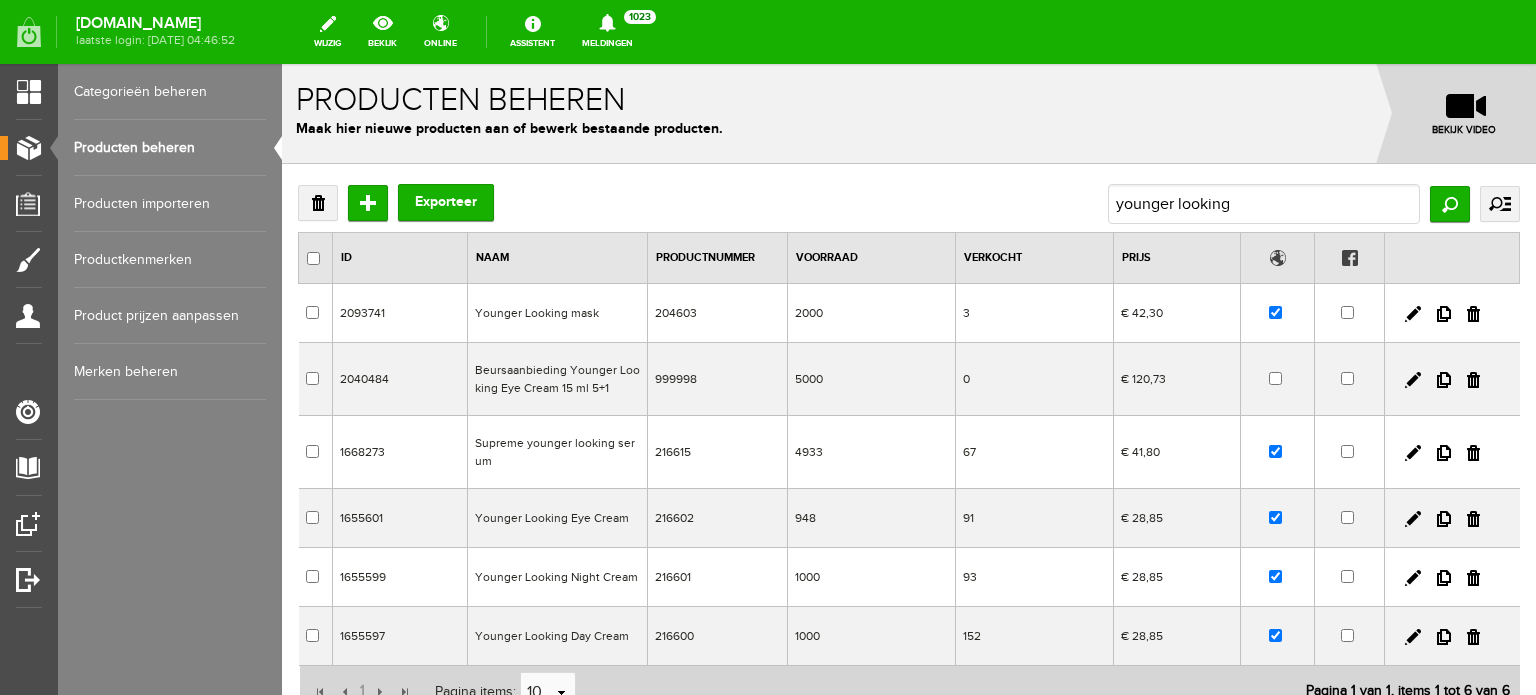 click on "Younger Looking Night Cream" at bounding box center (558, 577) 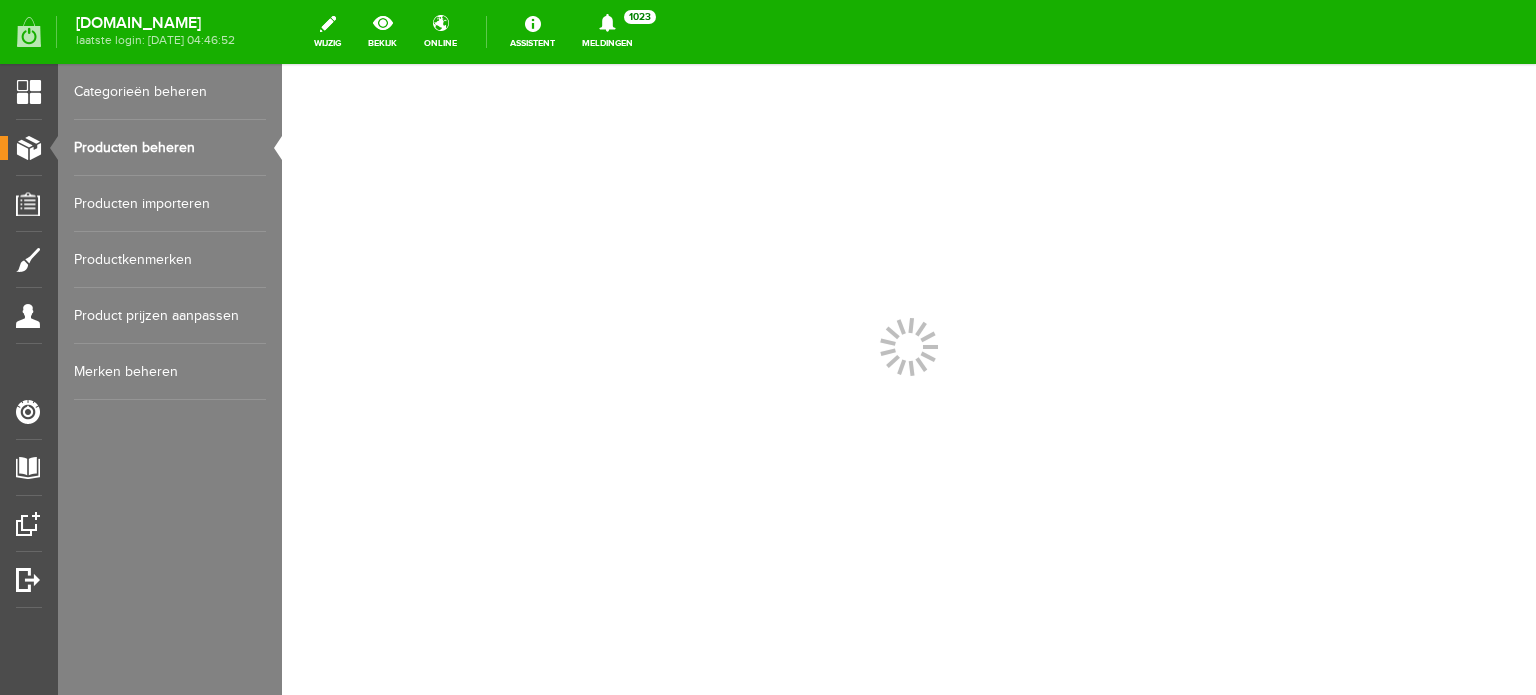 scroll, scrollTop: 0, scrollLeft: 0, axis: both 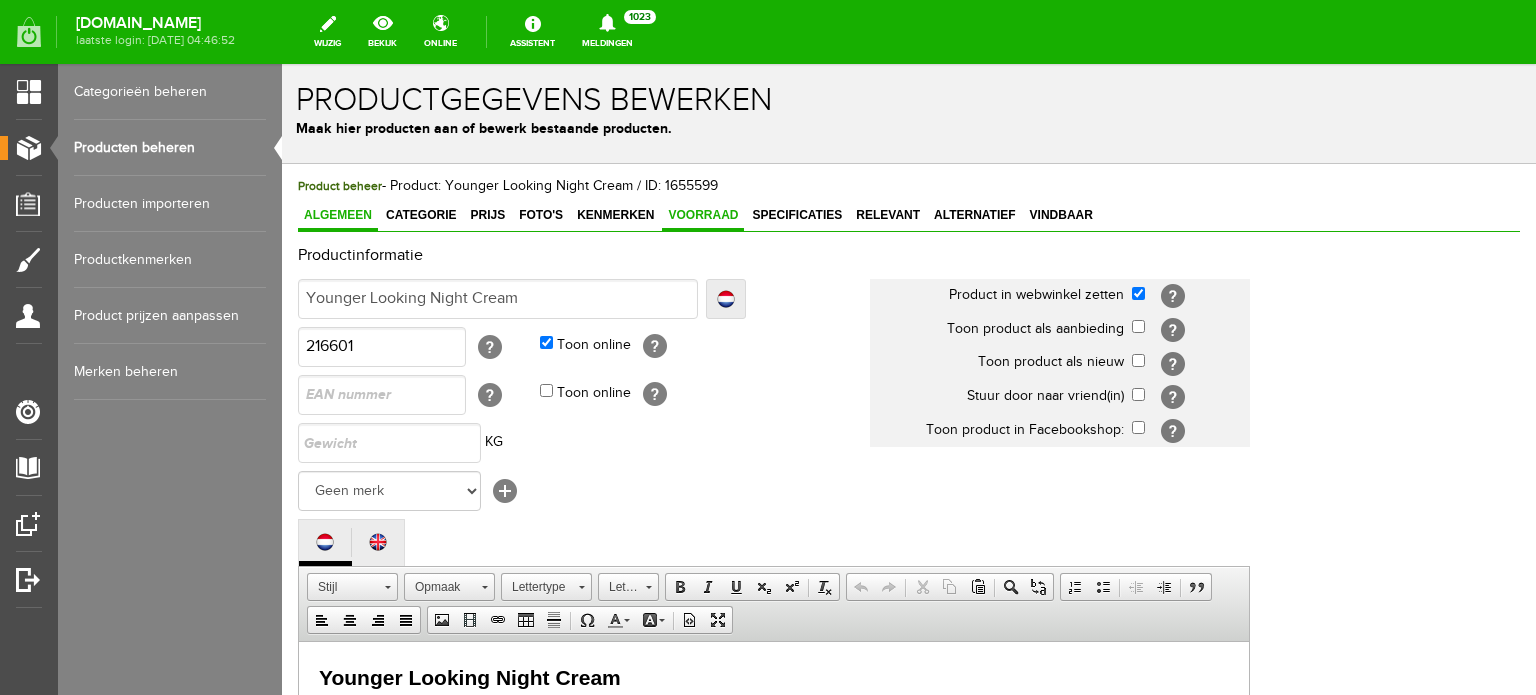 click on "Voorraad" at bounding box center (703, 215) 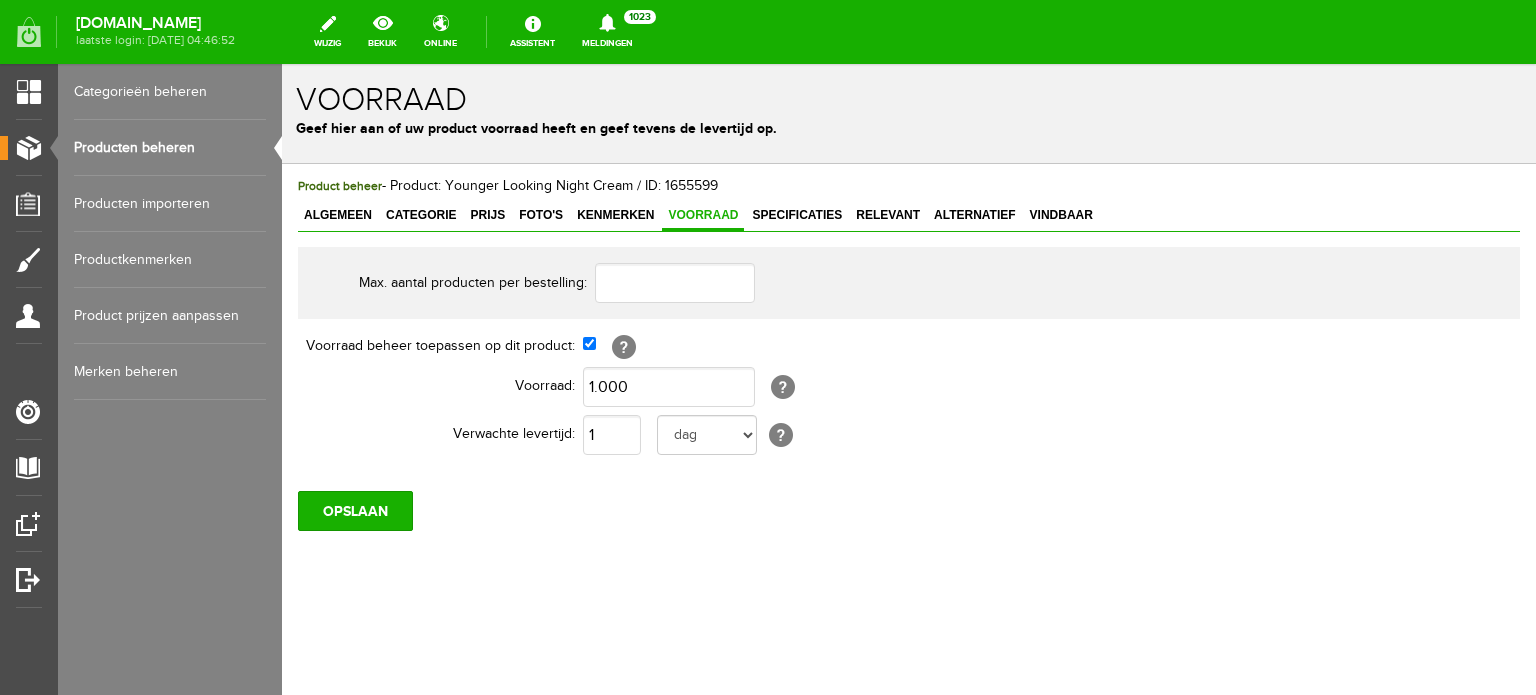 click on "Producten beheren" at bounding box center (170, 148) 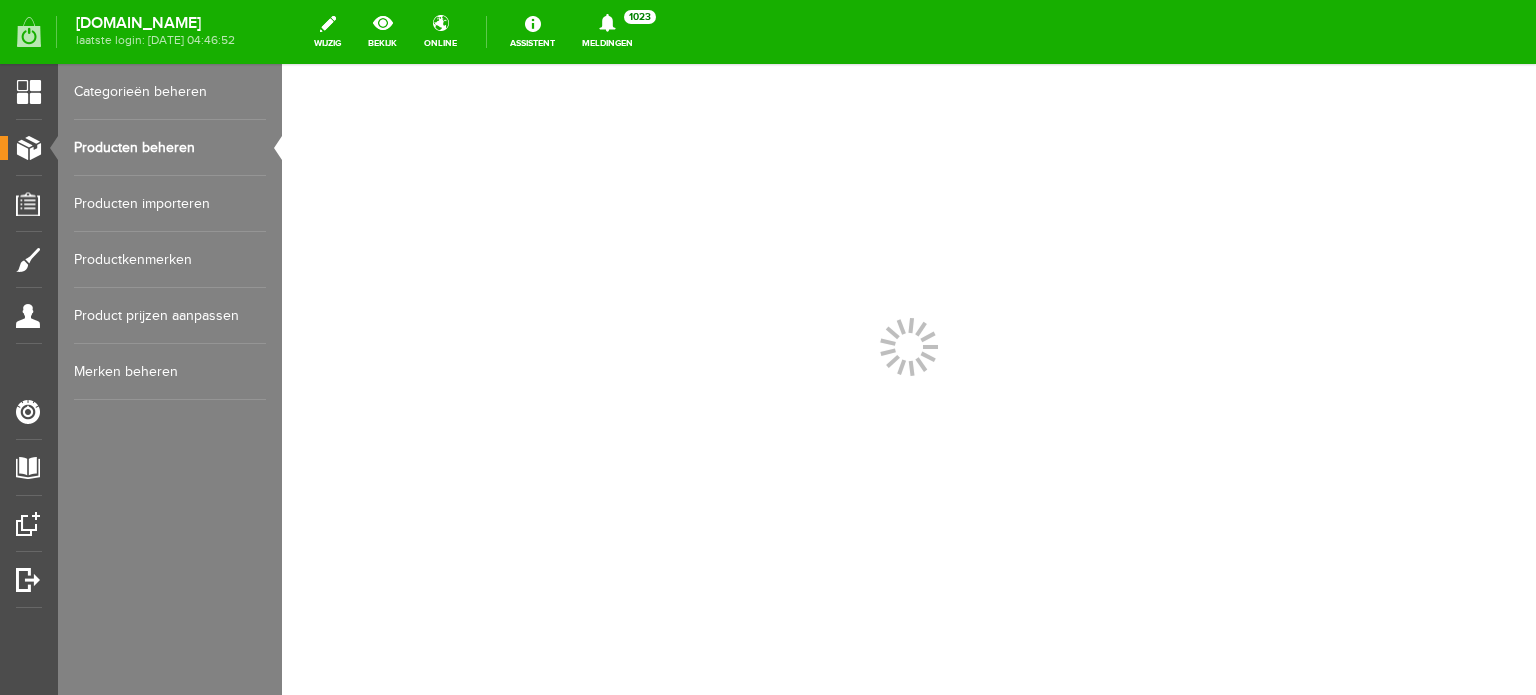 scroll, scrollTop: 0, scrollLeft: 0, axis: both 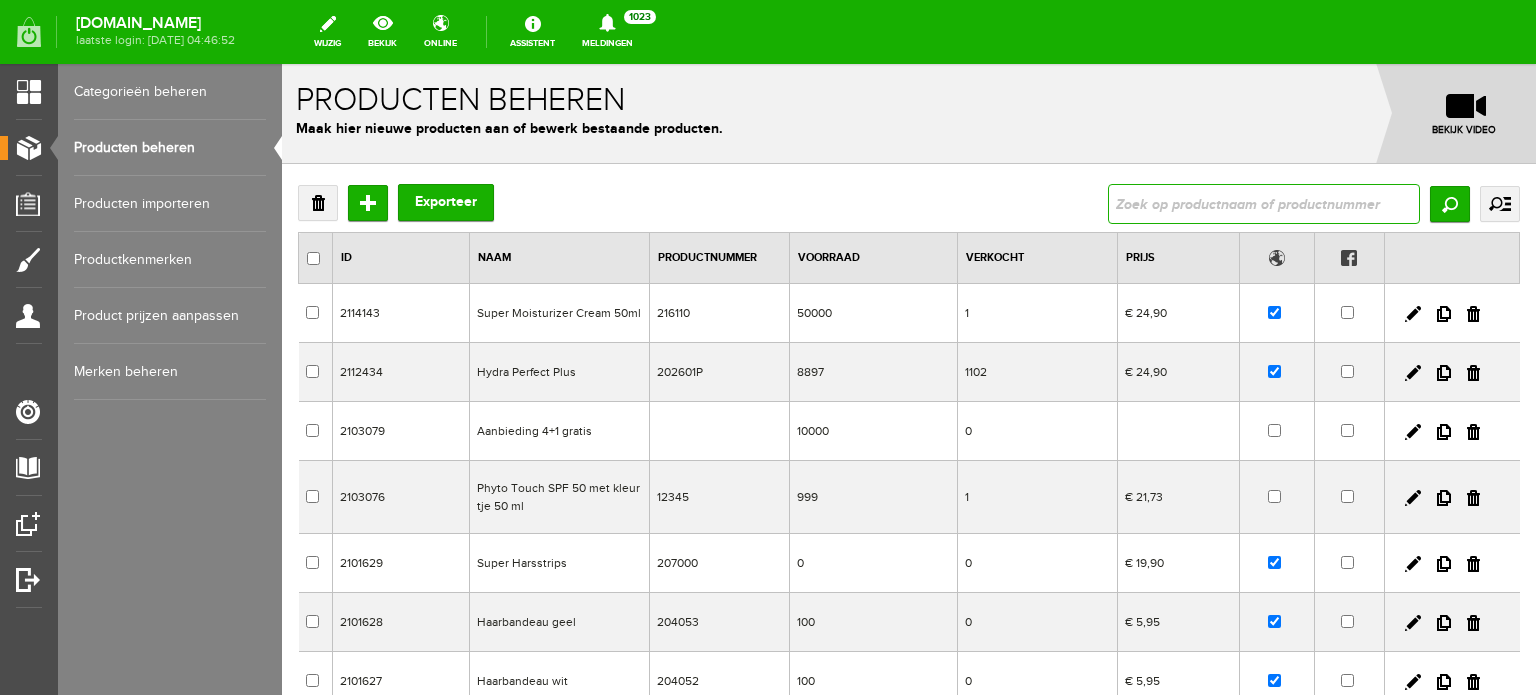 click at bounding box center (1264, 204) 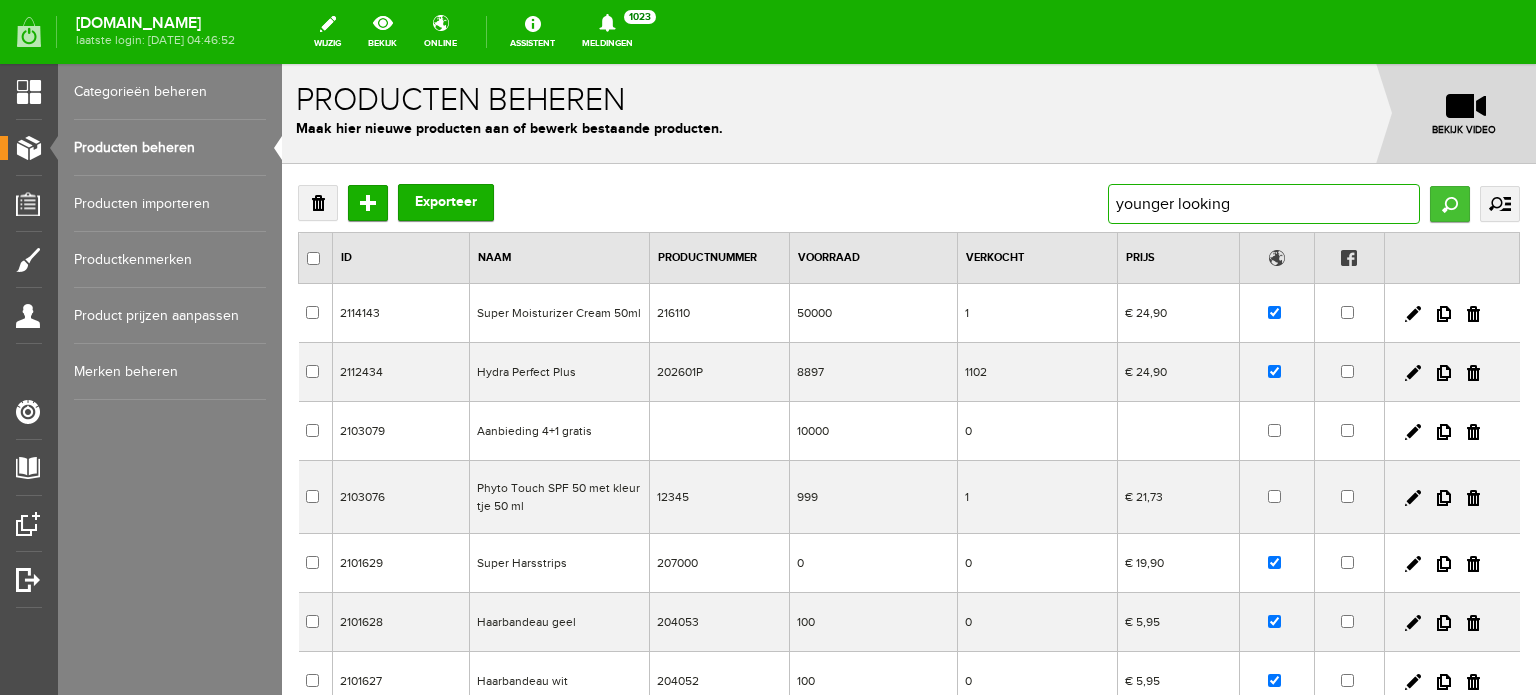 type on "younger looking" 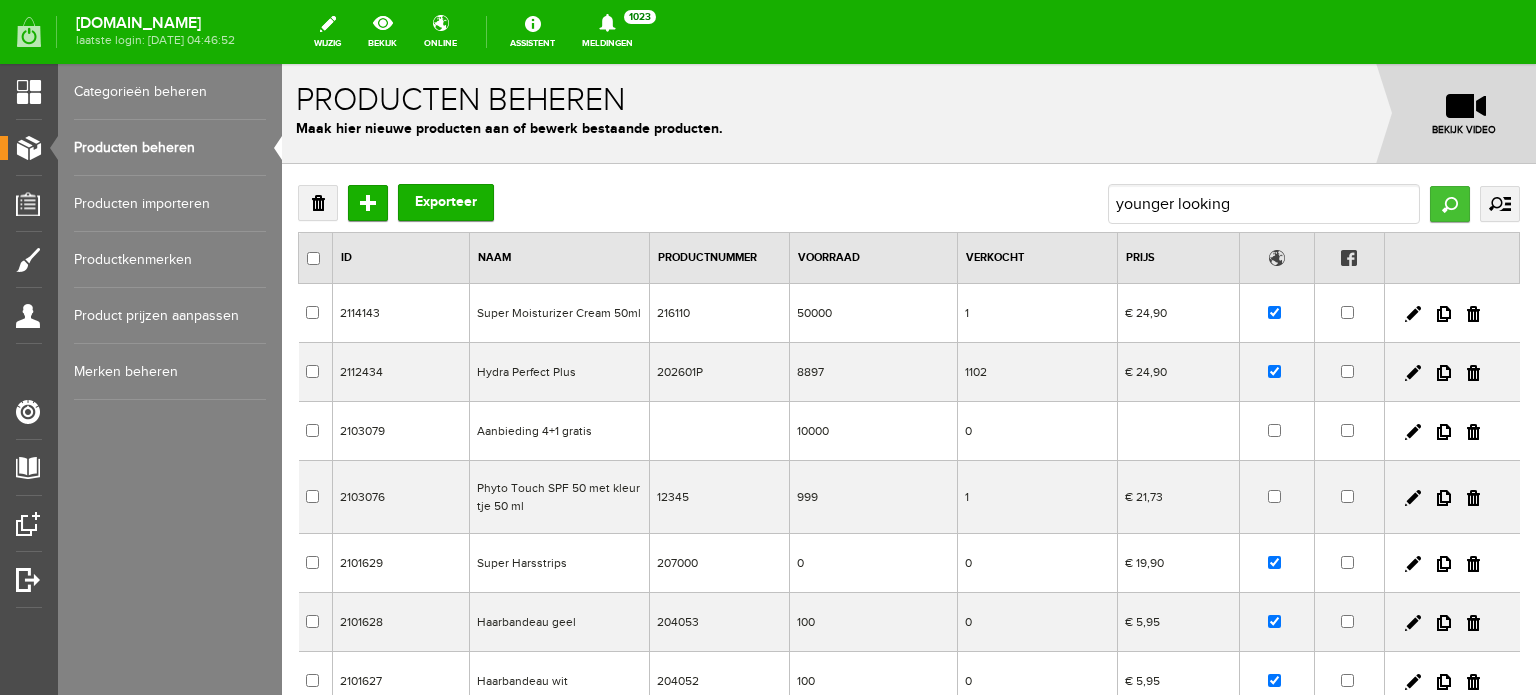 click on "Zoeken" at bounding box center (1450, 204) 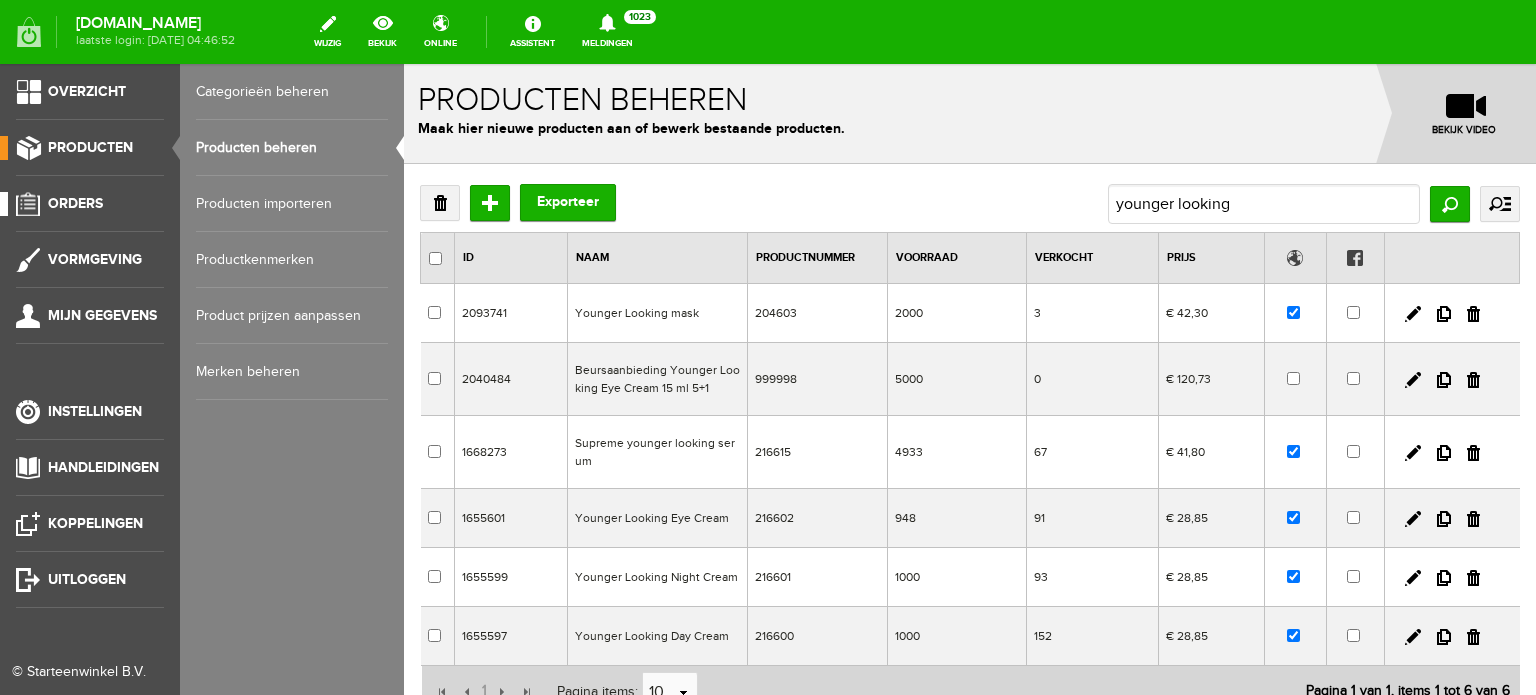 click on "Orders" at bounding box center [75, 203] 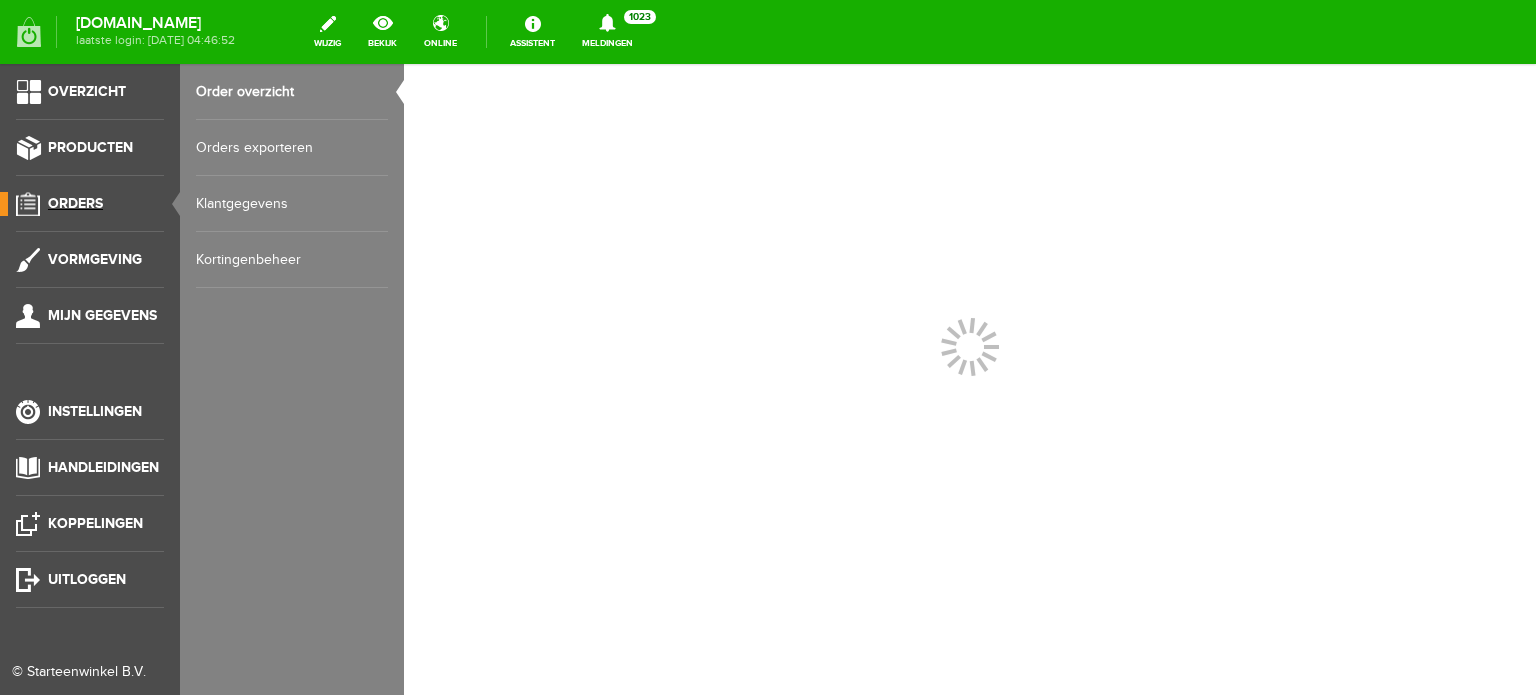 scroll, scrollTop: 0, scrollLeft: 0, axis: both 